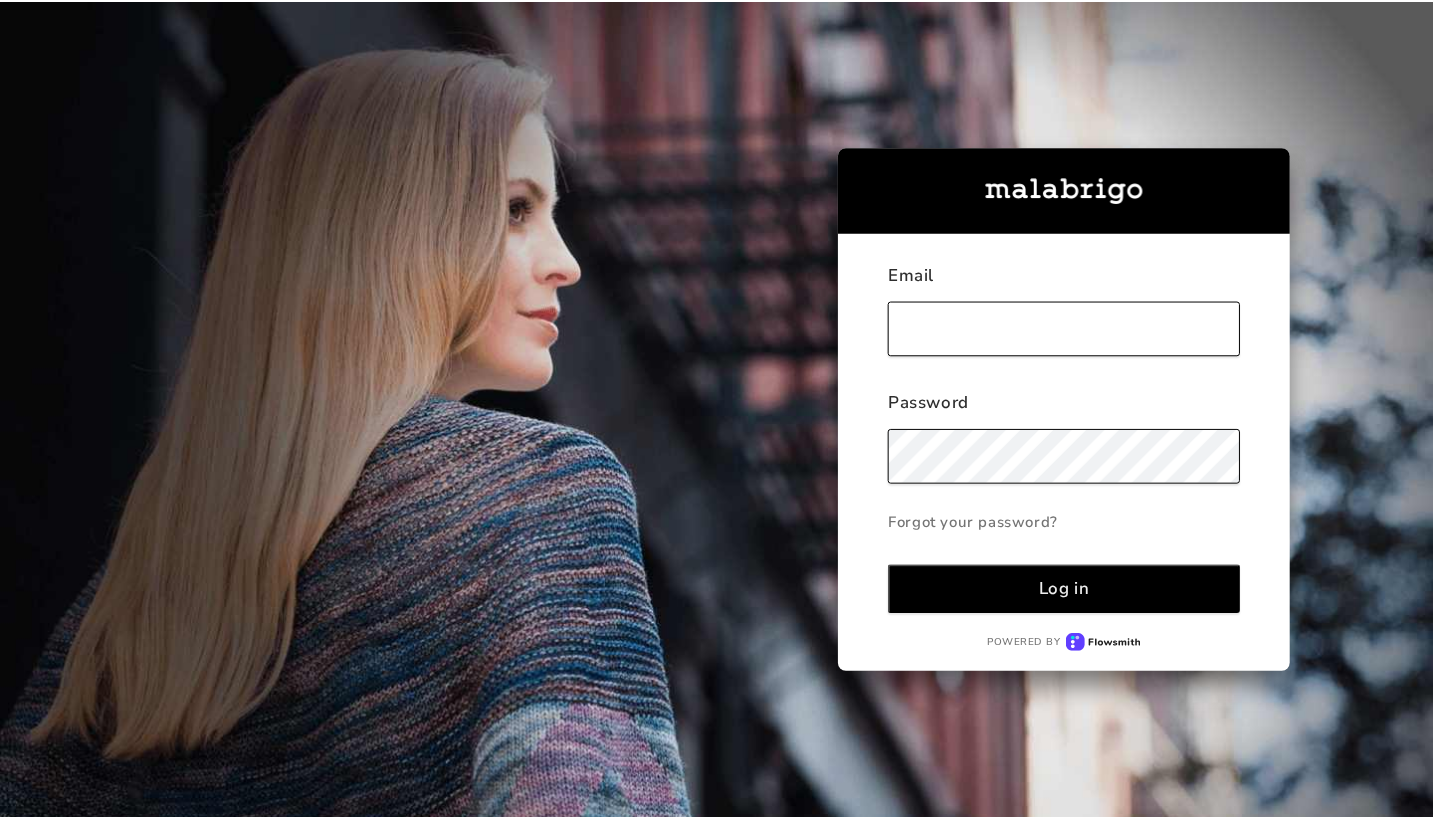 scroll, scrollTop: 0, scrollLeft: 0, axis: both 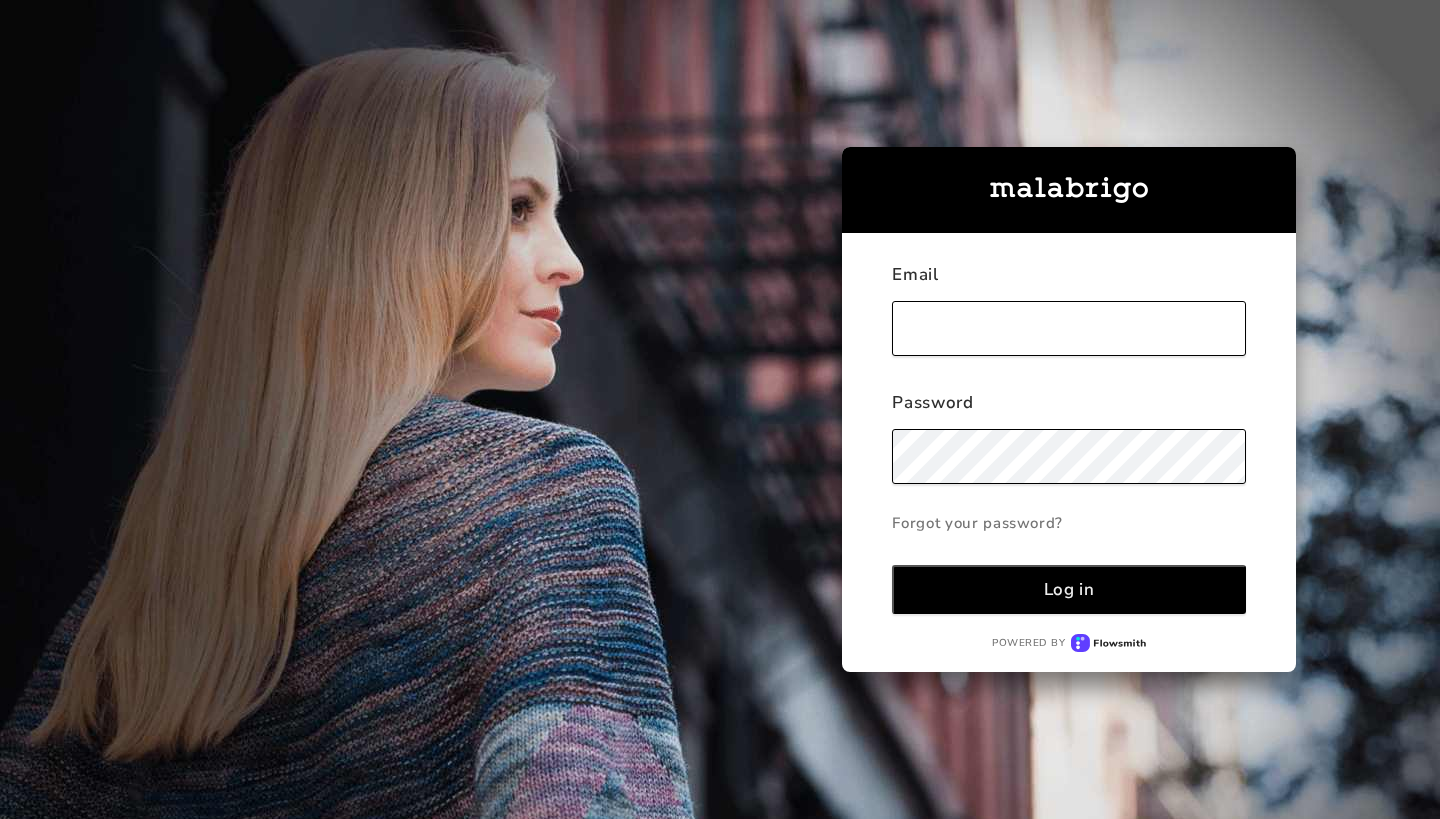 type on "[USERNAME]@example.com" 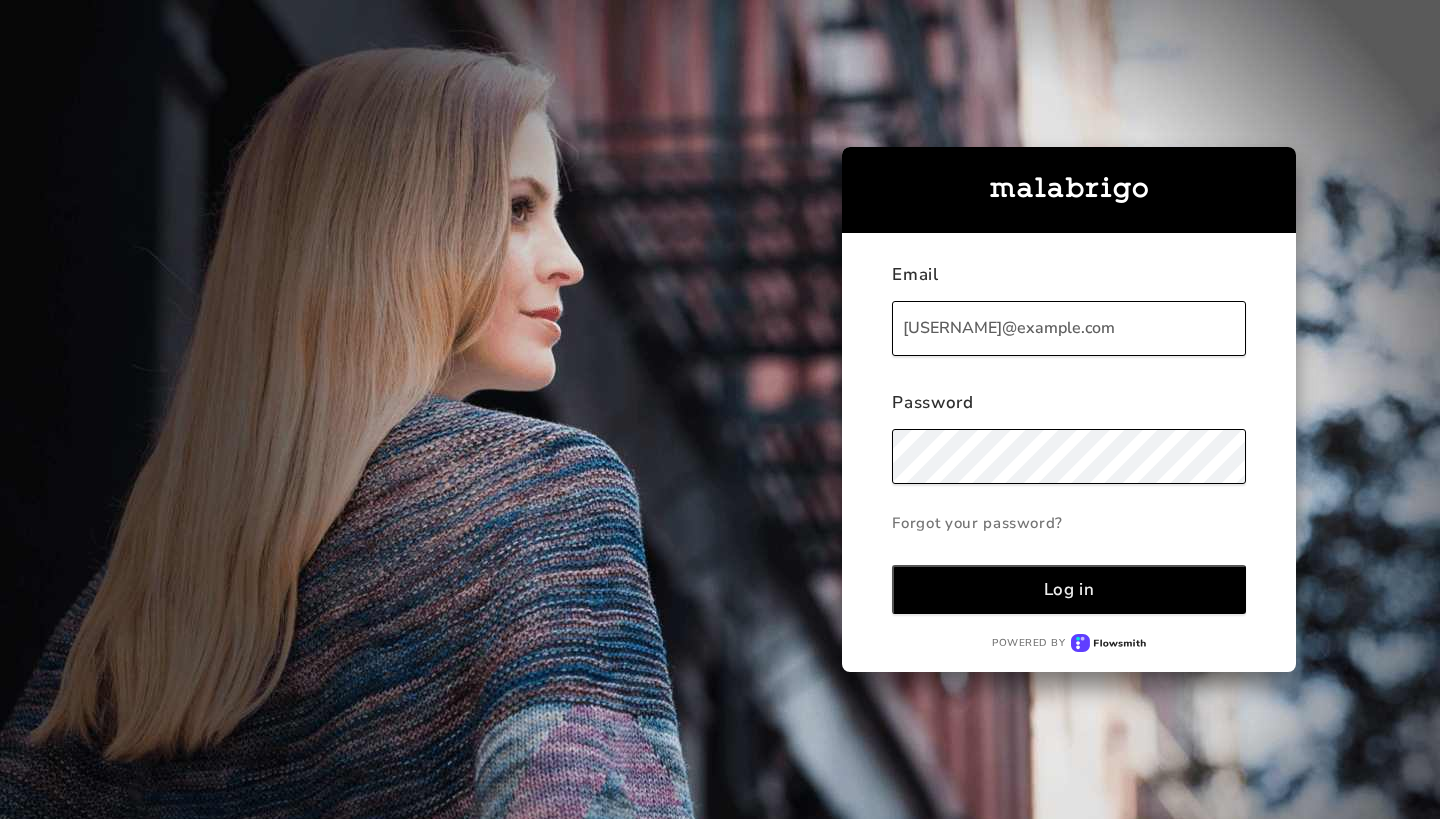 click on "Log in" at bounding box center [1069, 589] 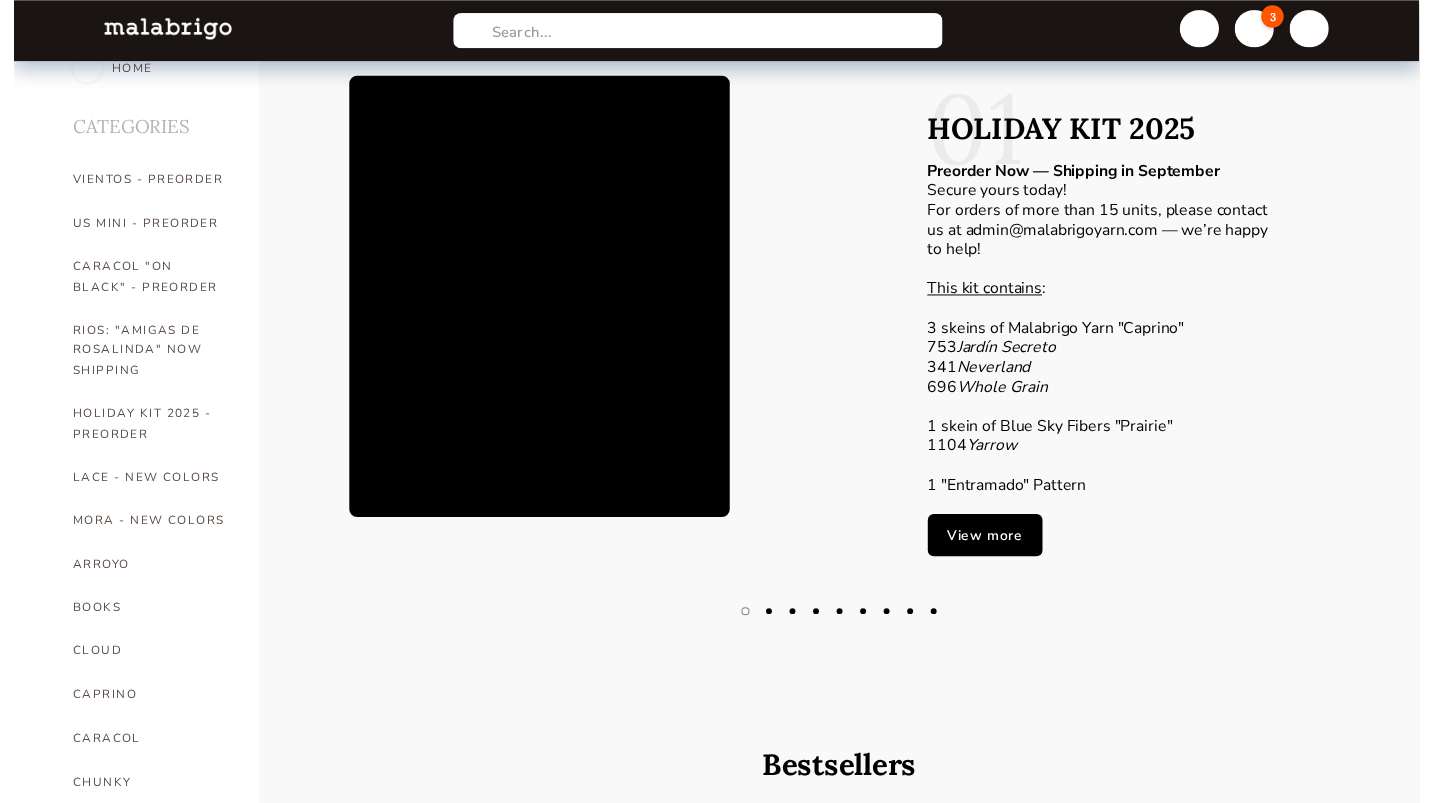 scroll, scrollTop: 34, scrollLeft: 0, axis: vertical 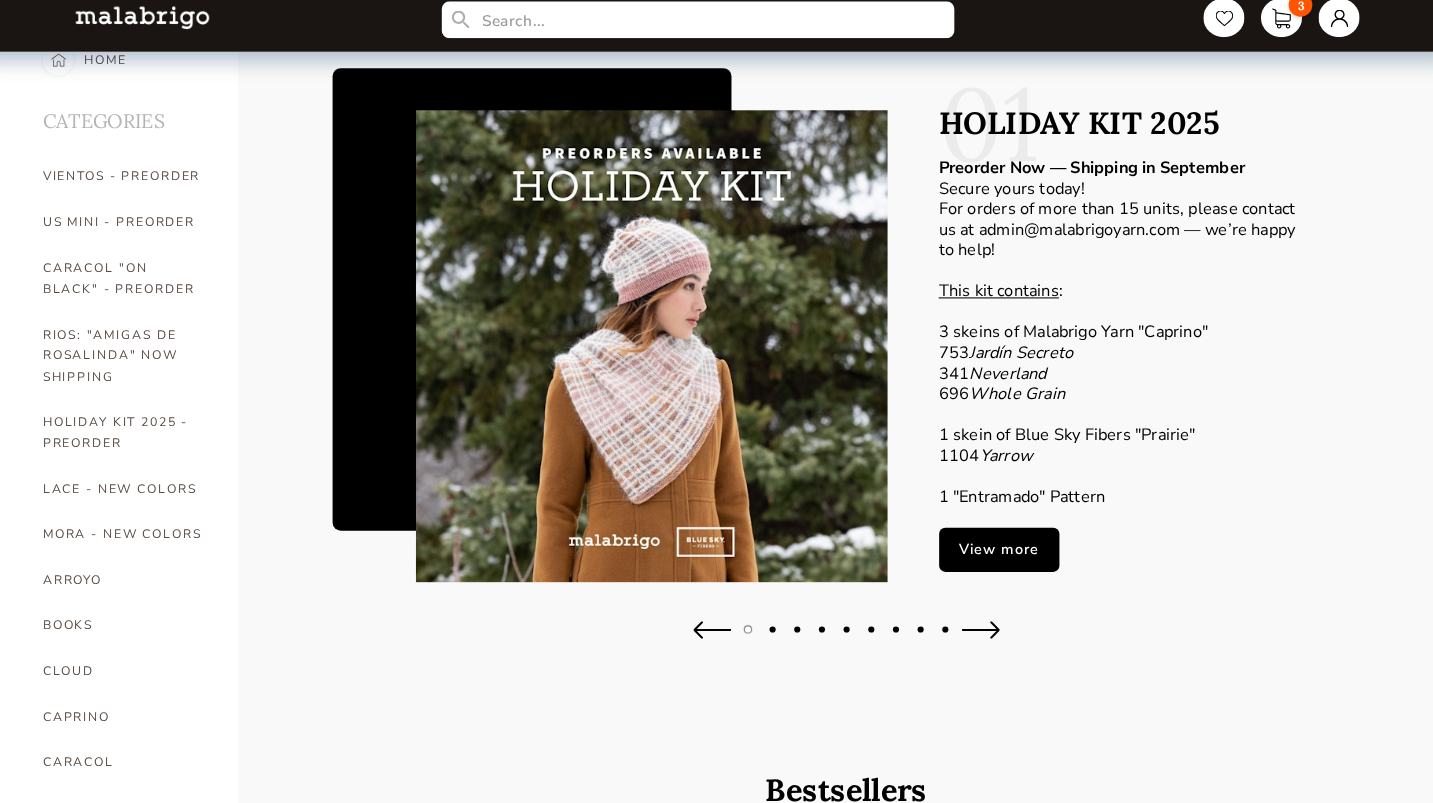 click at bounding box center (652, 348) 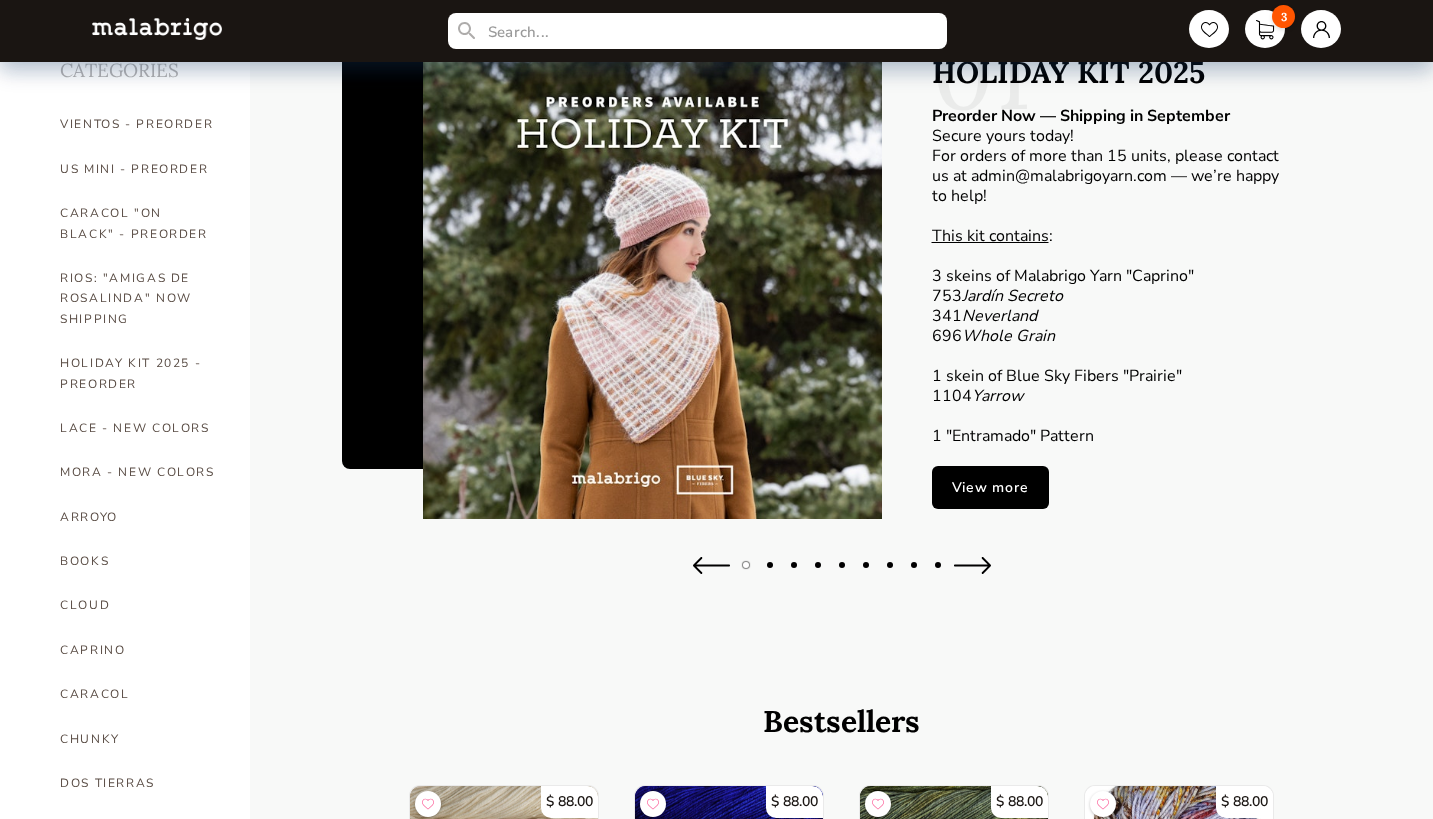 scroll, scrollTop: 88, scrollLeft: 3, axis: both 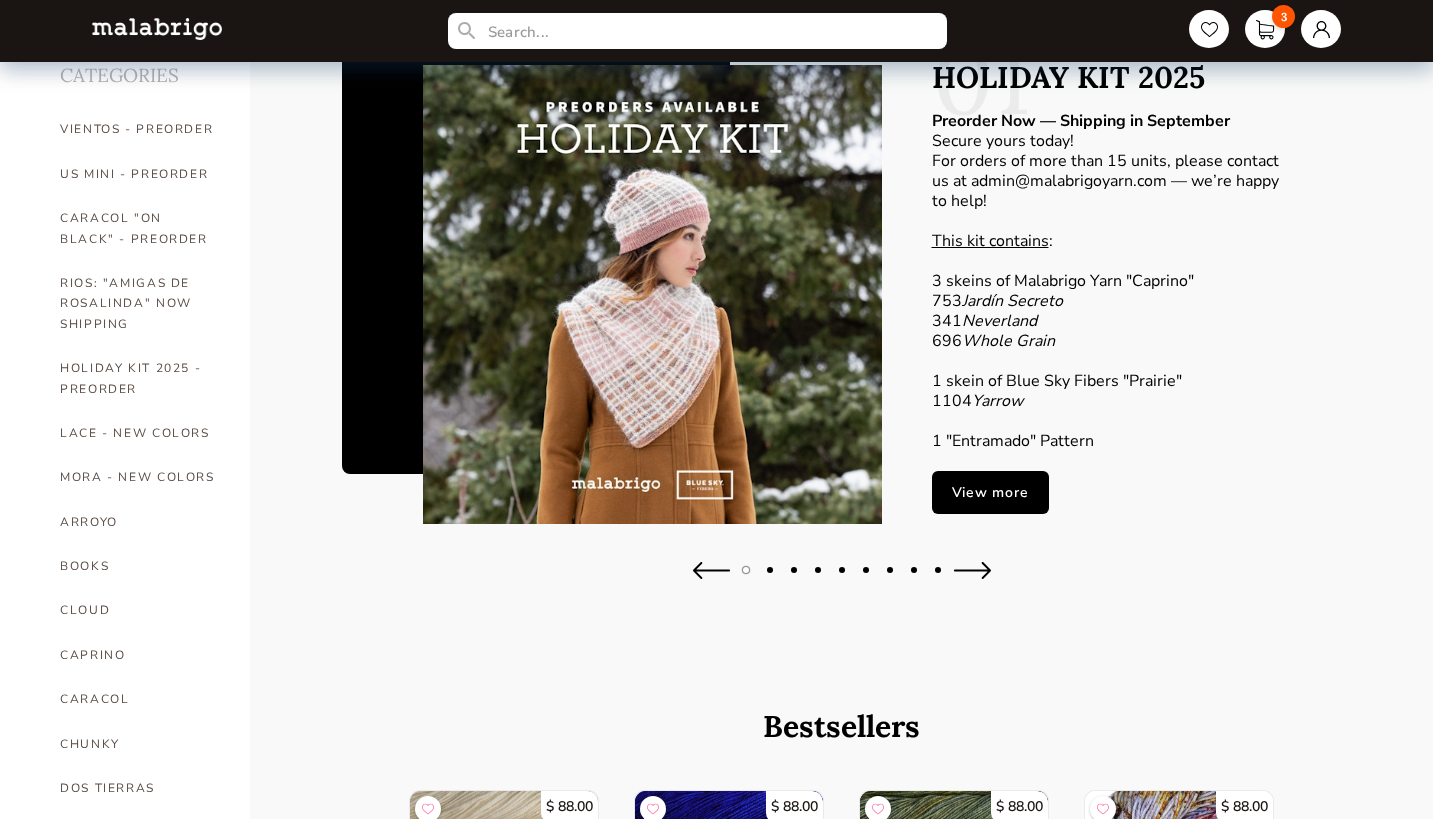click on "View more" at bounding box center (990, 492) 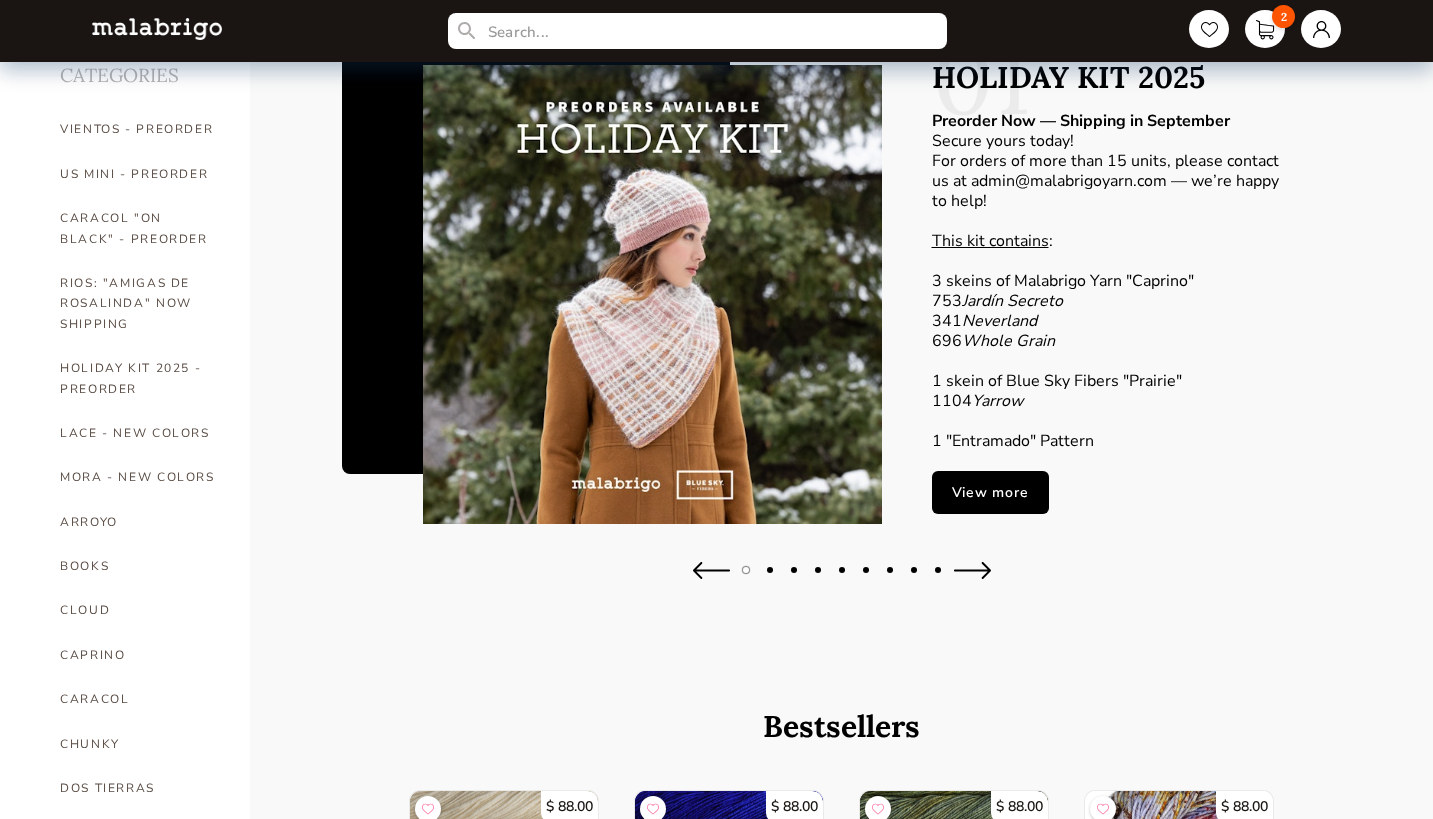 type on "8" 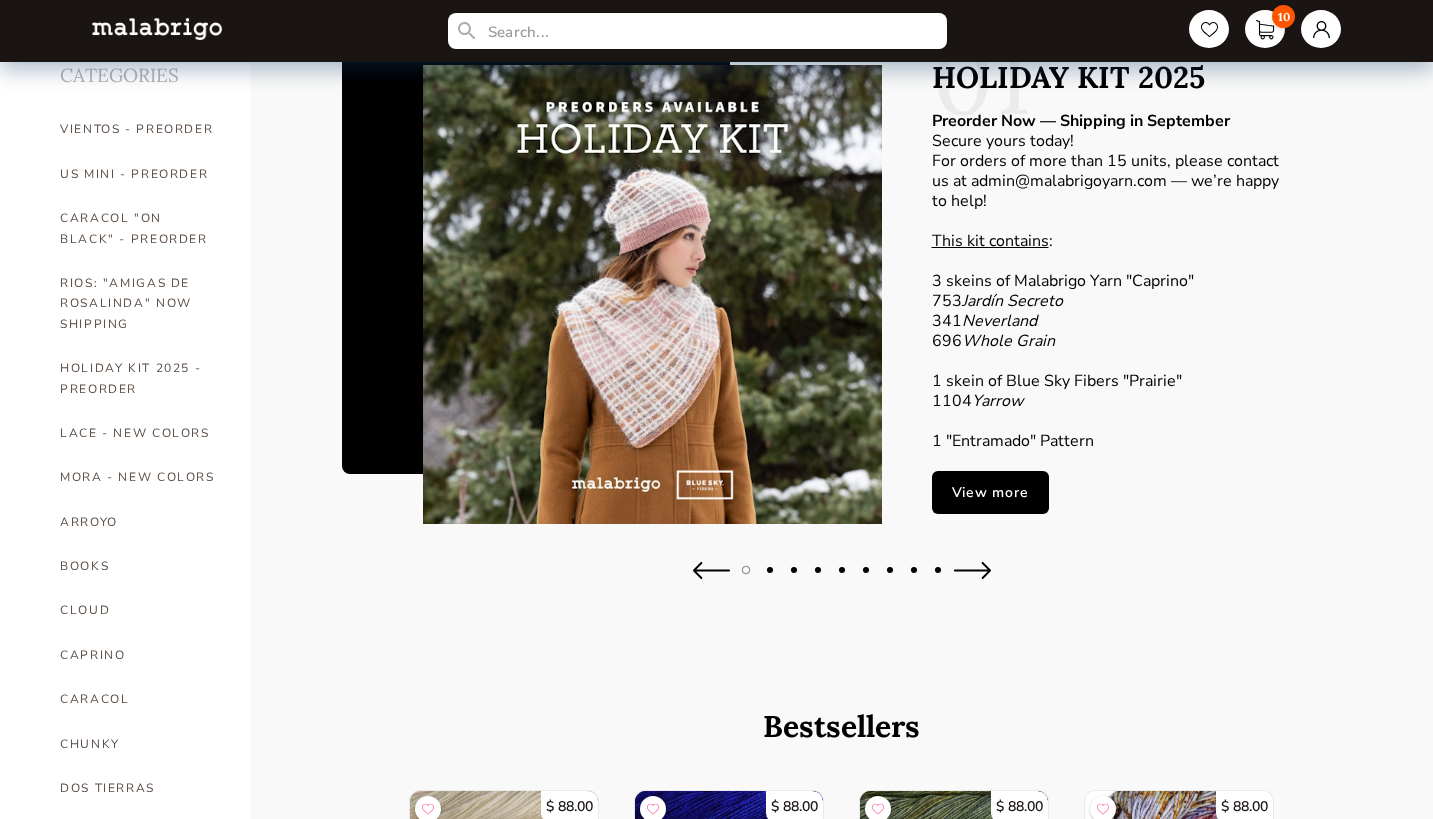 type on "1" 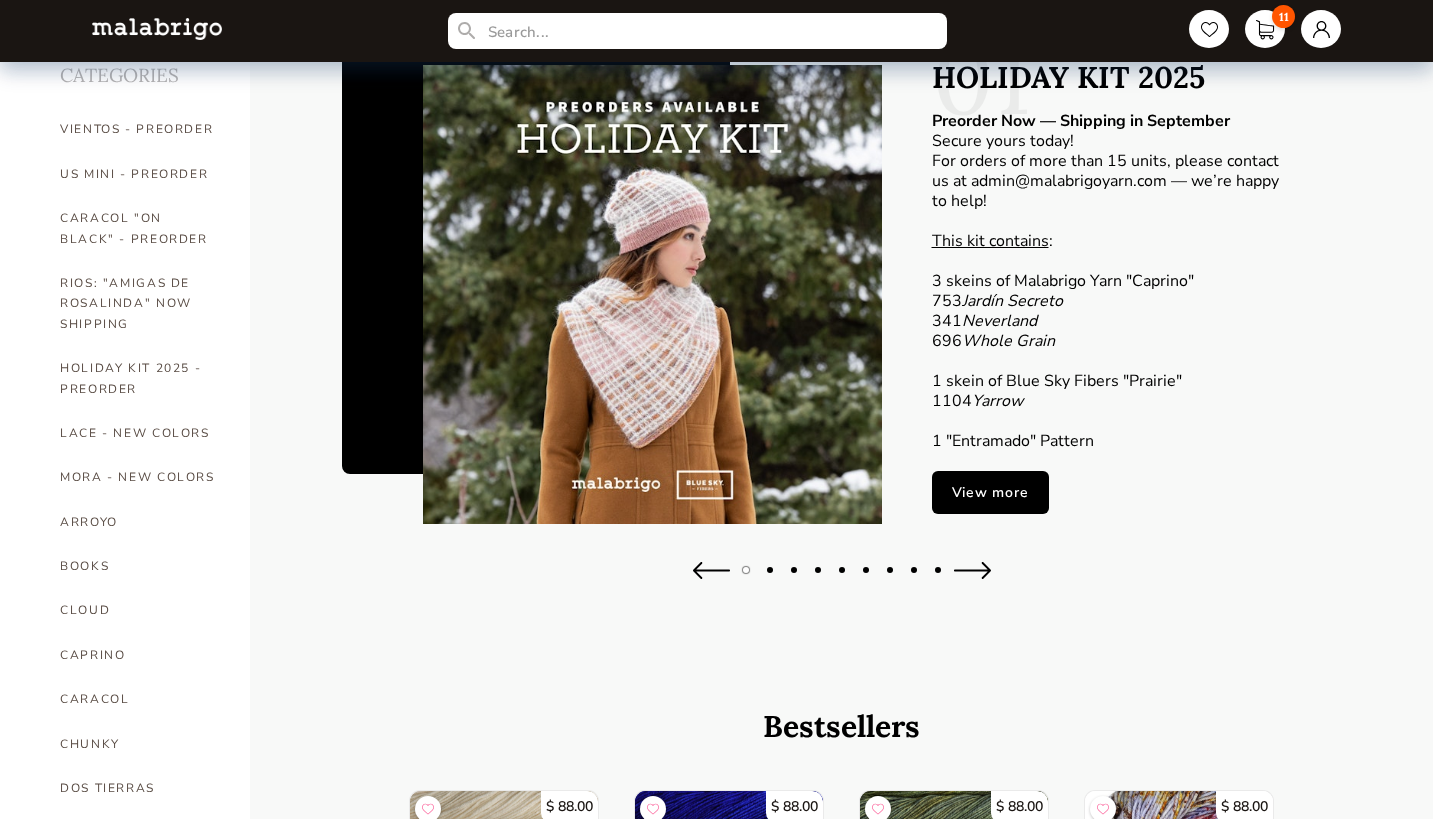 type on "1" 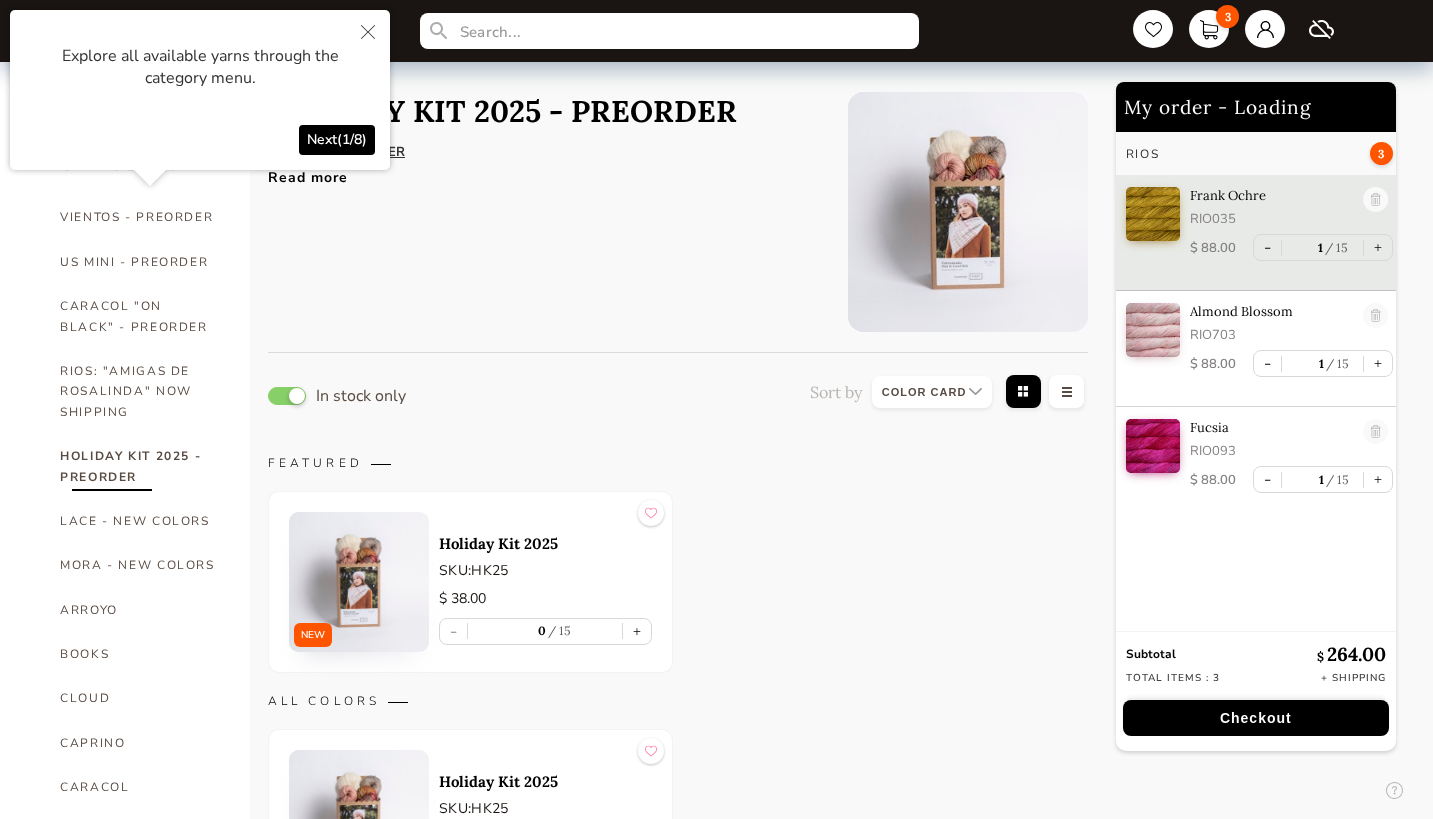 select on "INDEX" 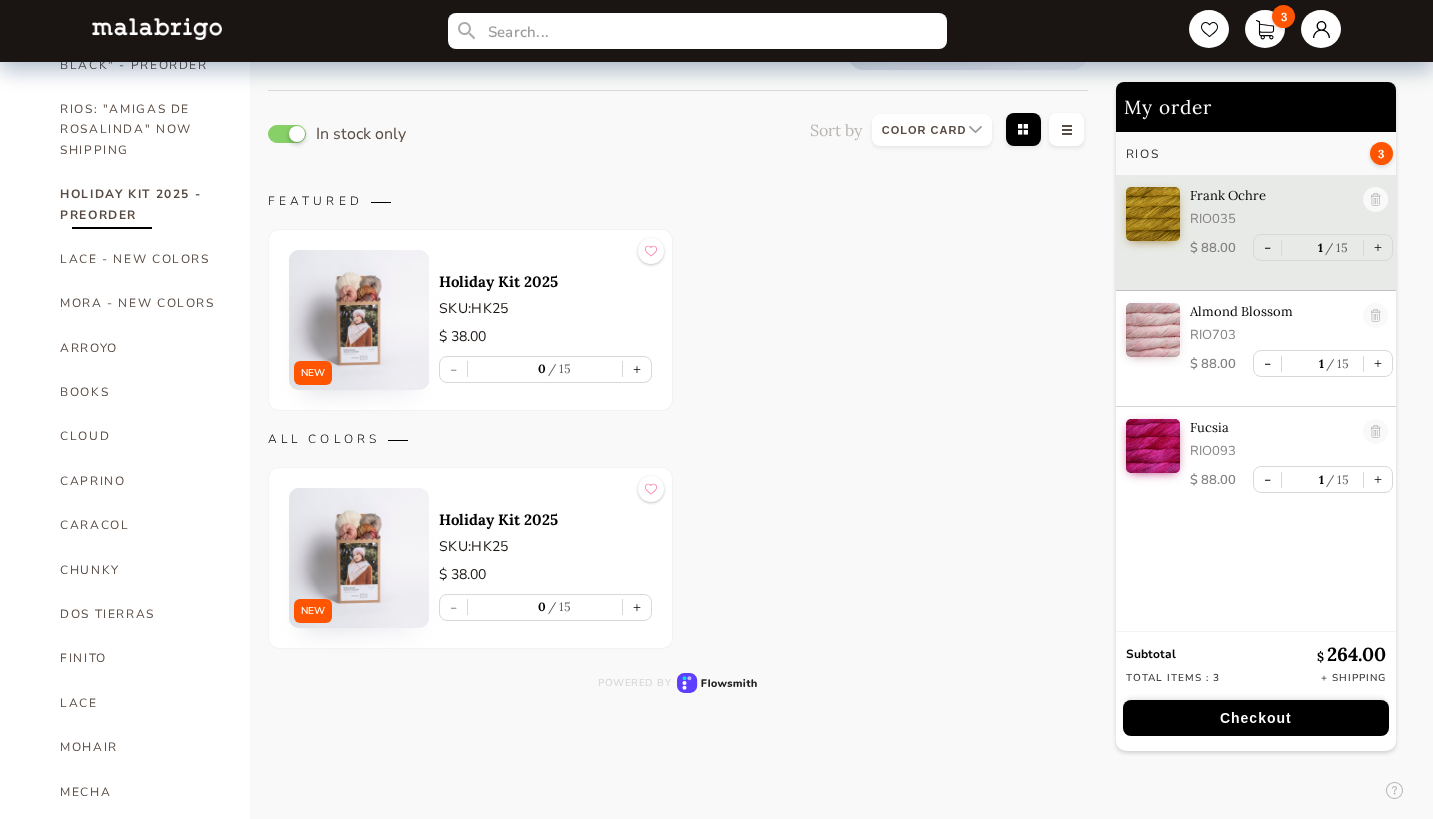 scroll, scrollTop: 265, scrollLeft: 0, axis: vertical 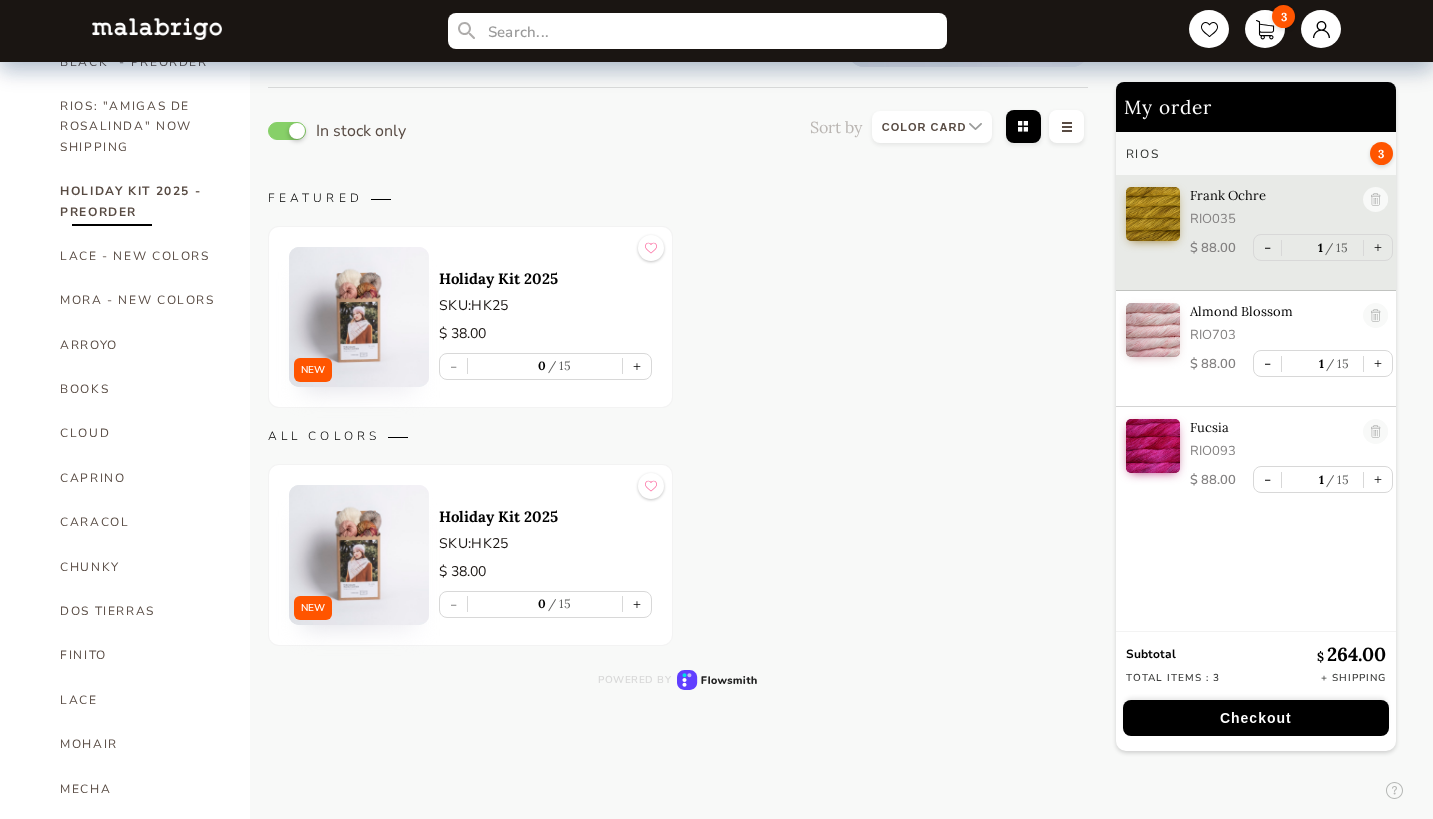 click at bounding box center [359, 317] 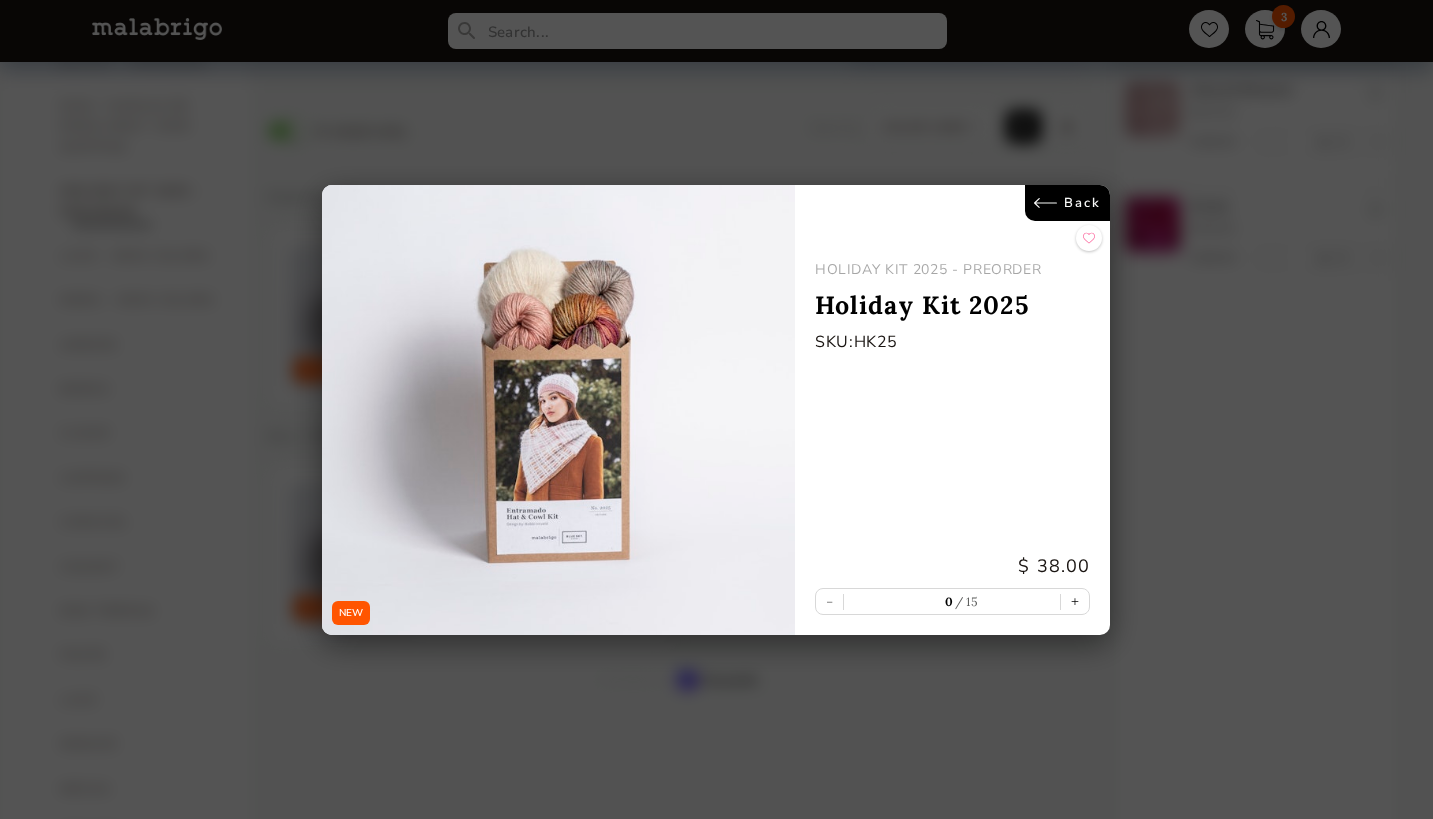 click on "Back" at bounding box center (1068, 203) 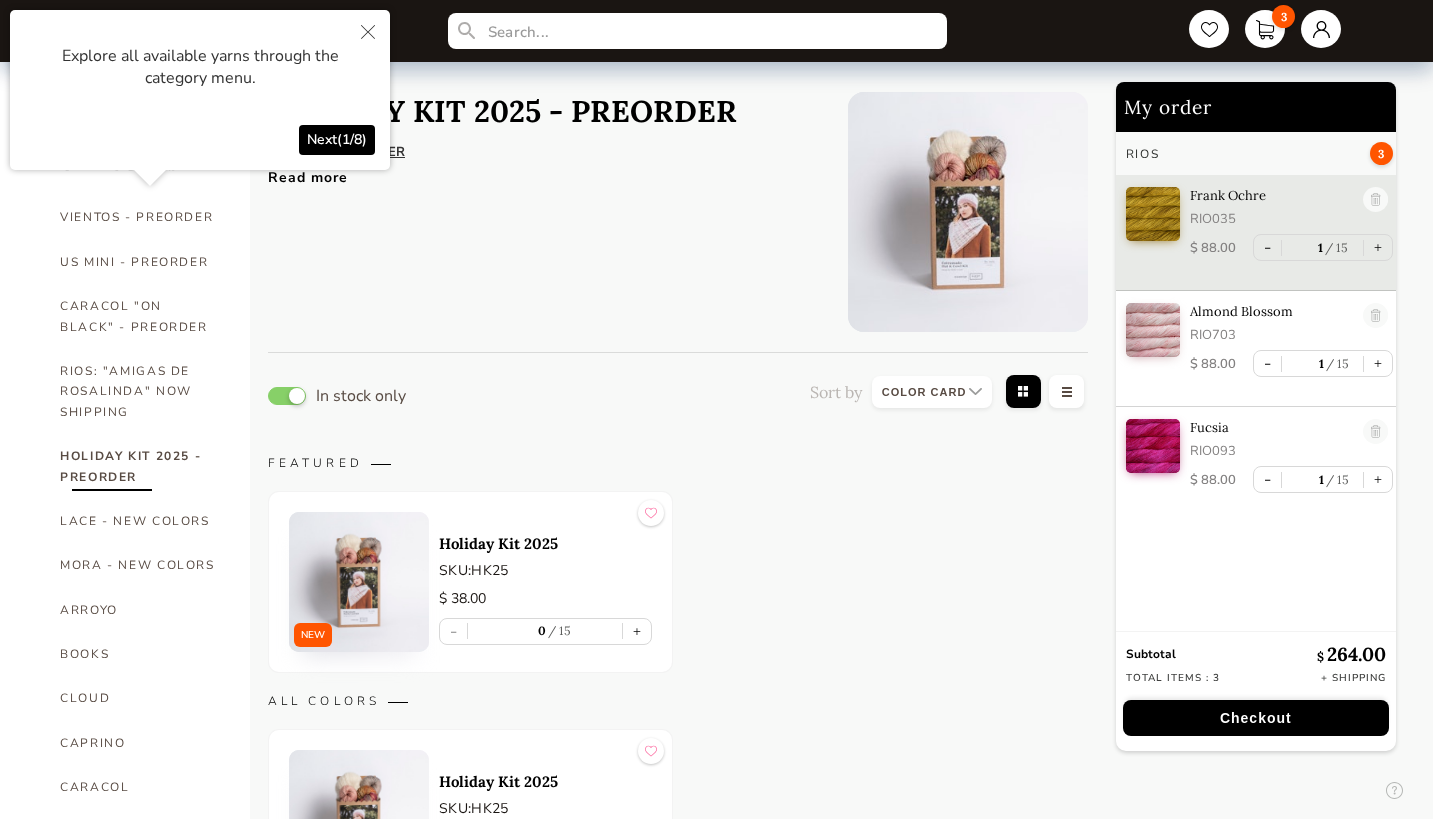 scroll, scrollTop: 0, scrollLeft: 0, axis: both 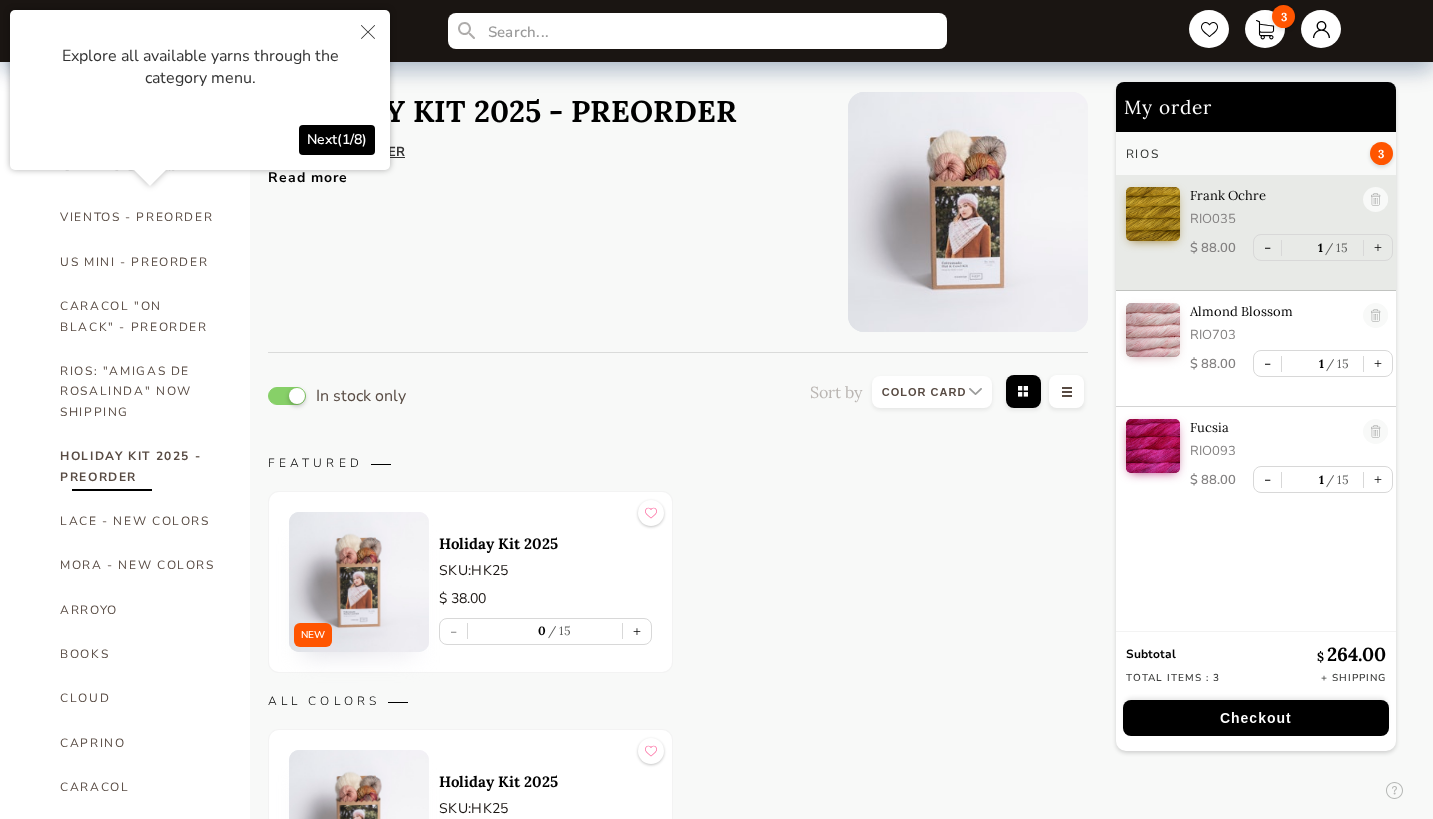 click 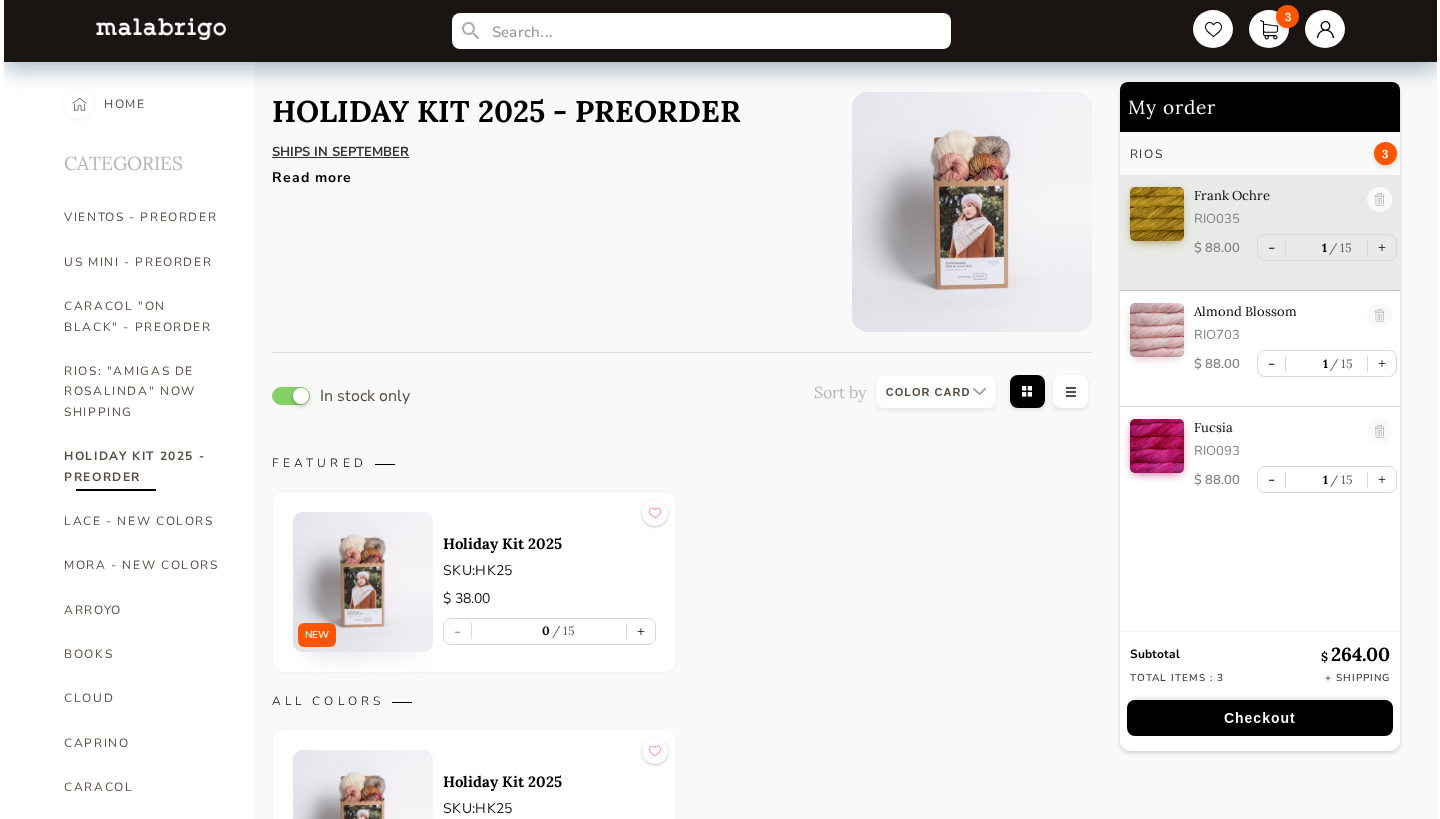 scroll, scrollTop: 0, scrollLeft: 0, axis: both 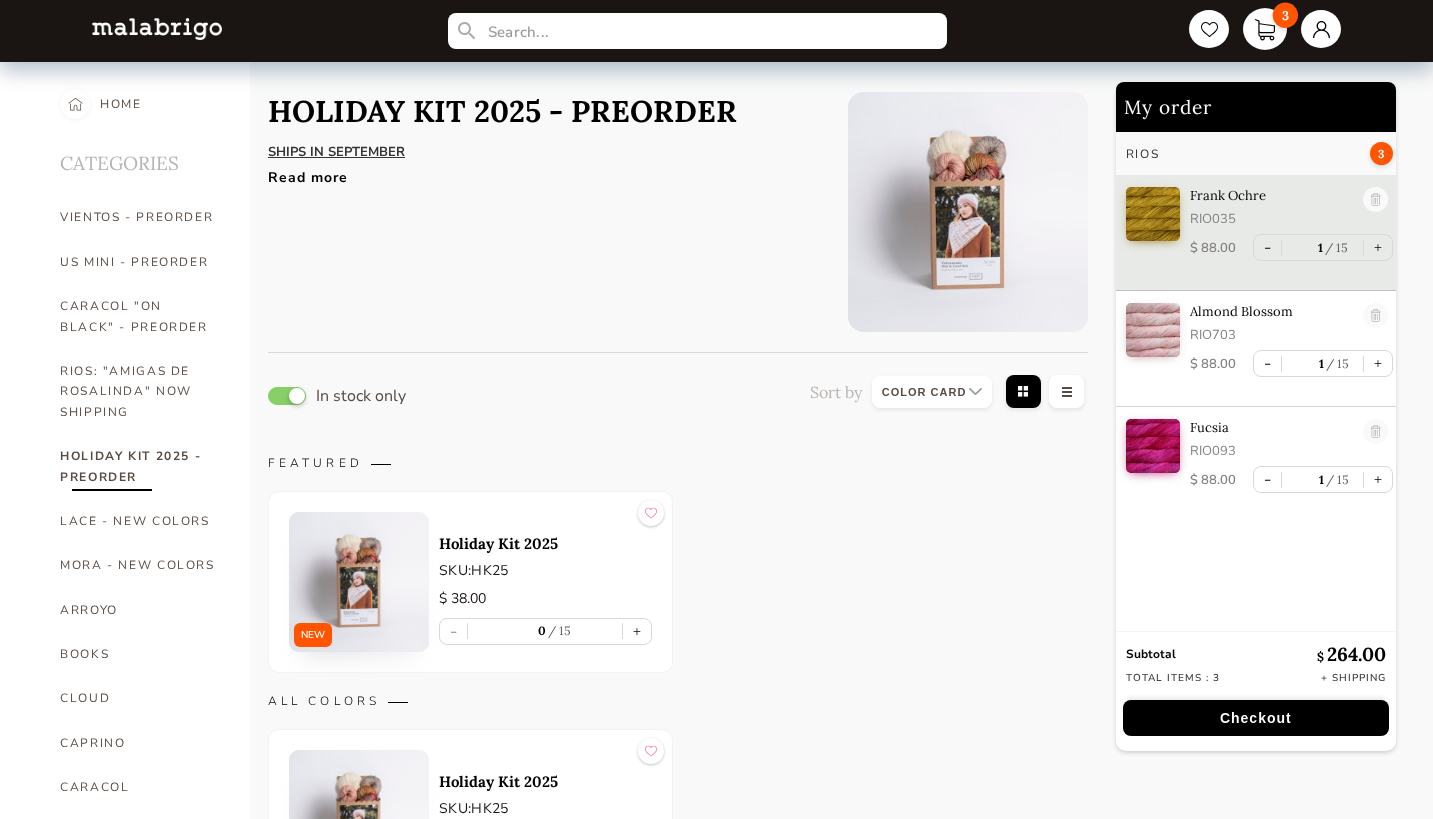 click on "3" at bounding box center [1265, 29] 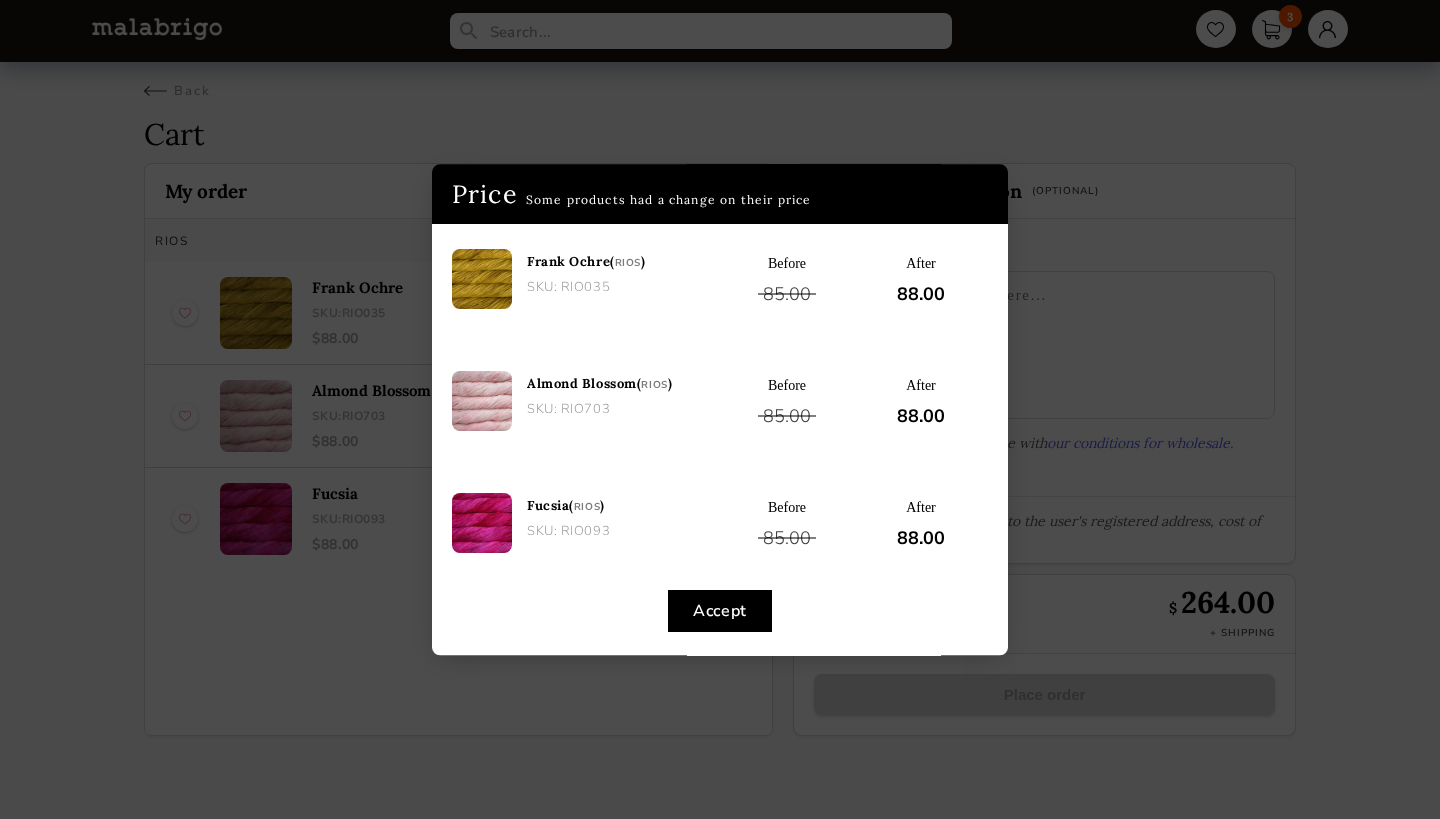 click on "Accept" at bounding box center [720, 611] 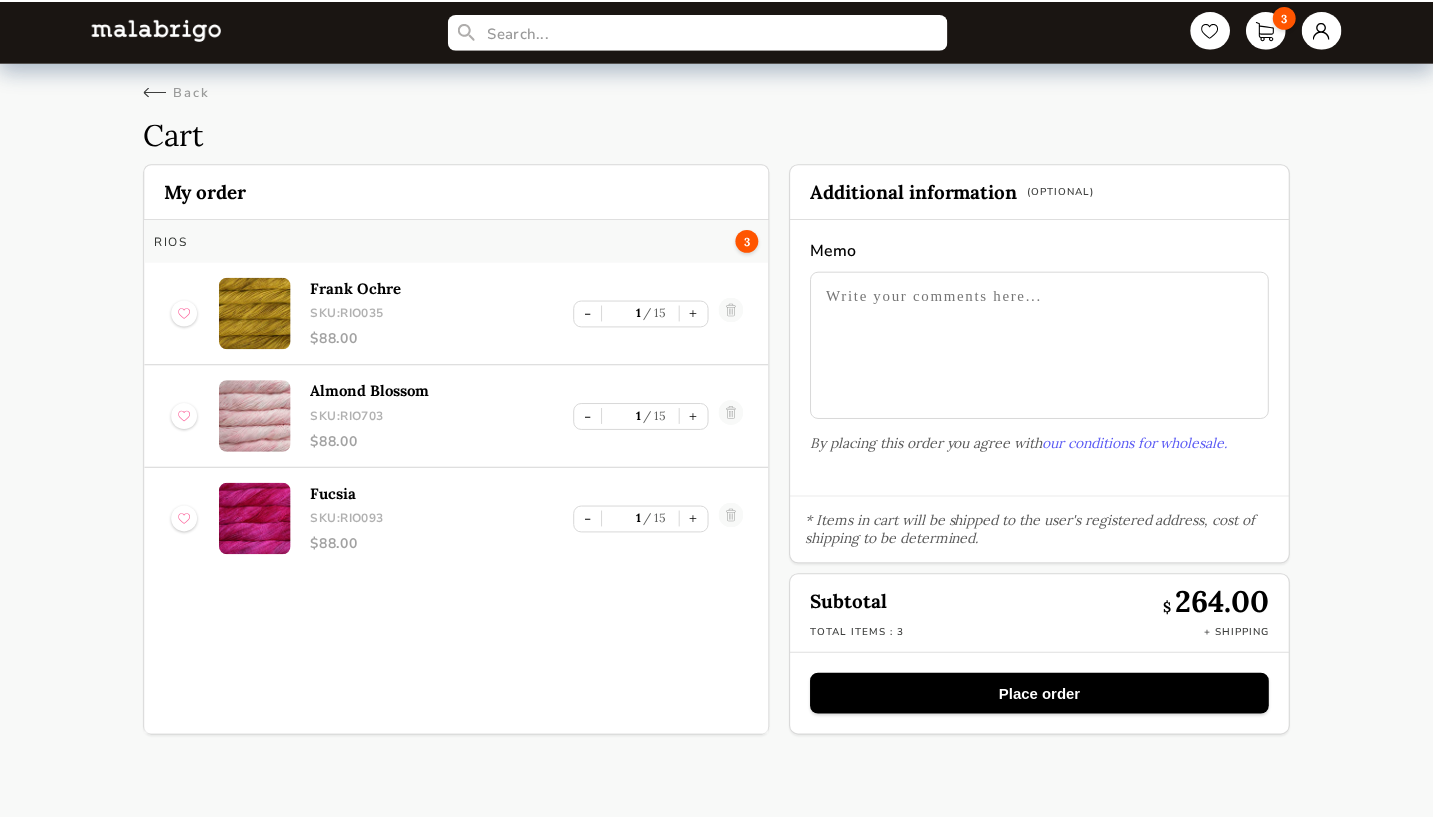 scroll, scrollTop: 0, scrollLeft: 0, axis: both 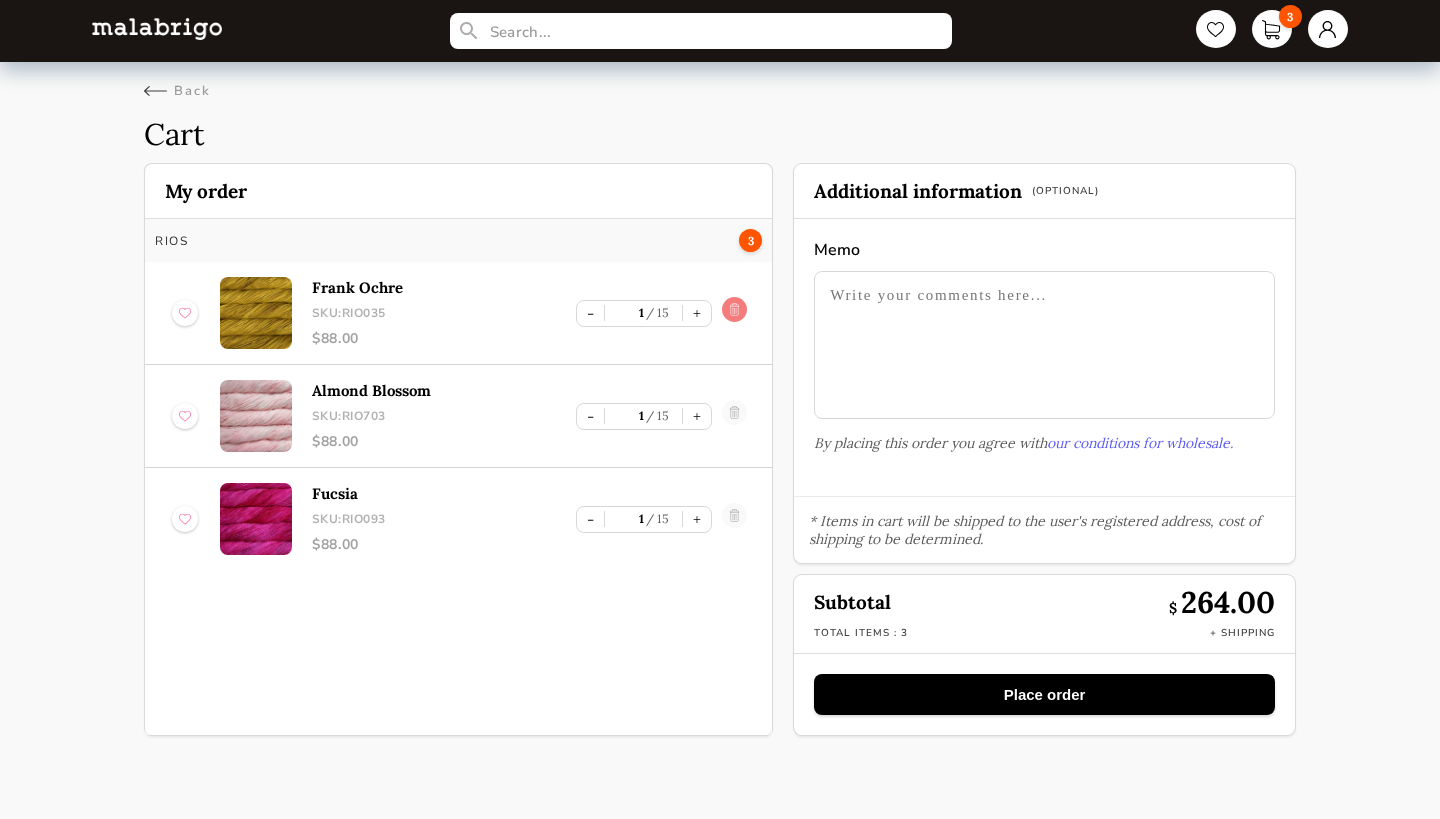 click at bounding box center (734, 313) 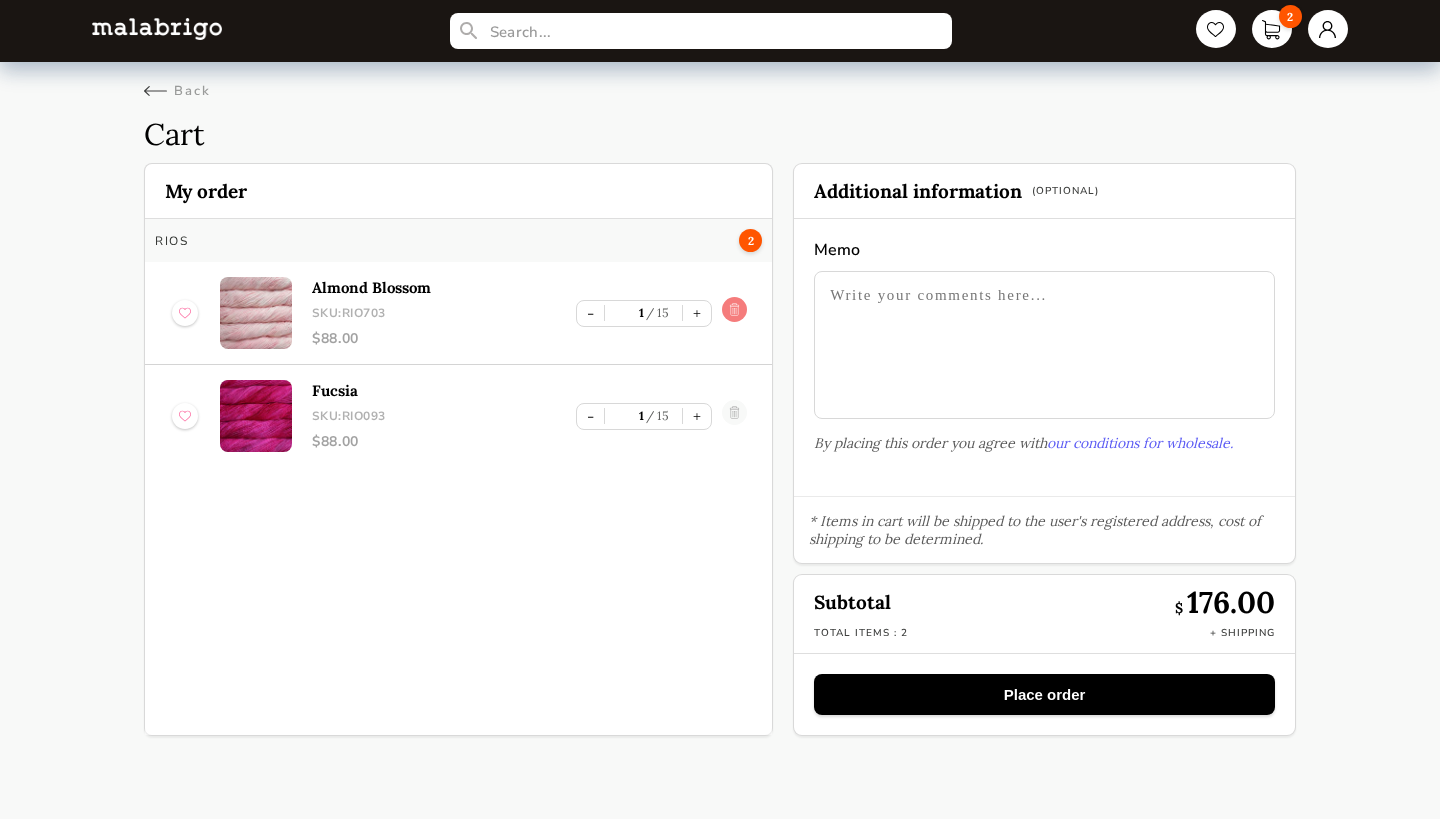 click at bounding box center (734, 313) 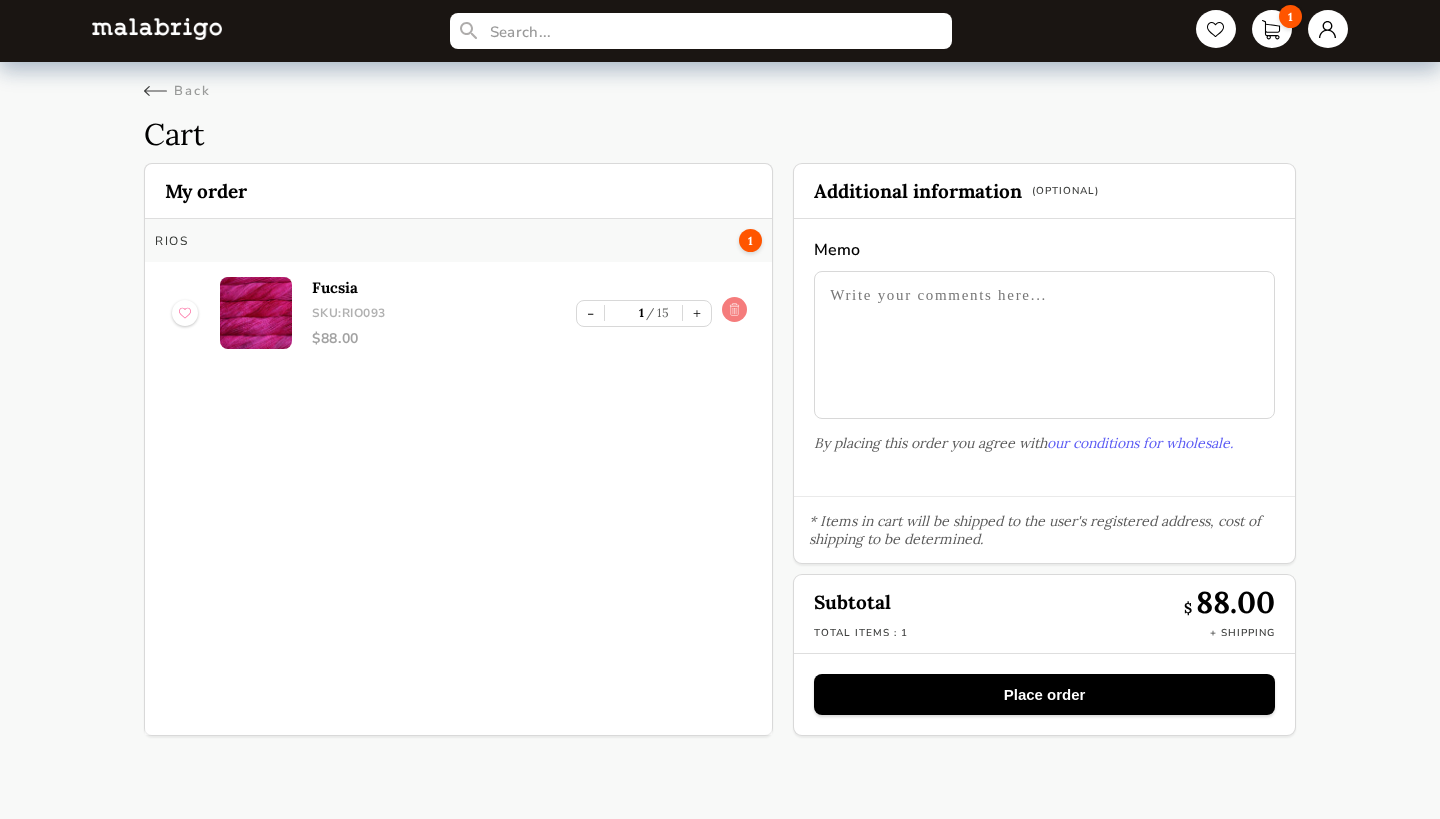 click at bounding box center (734, 313) 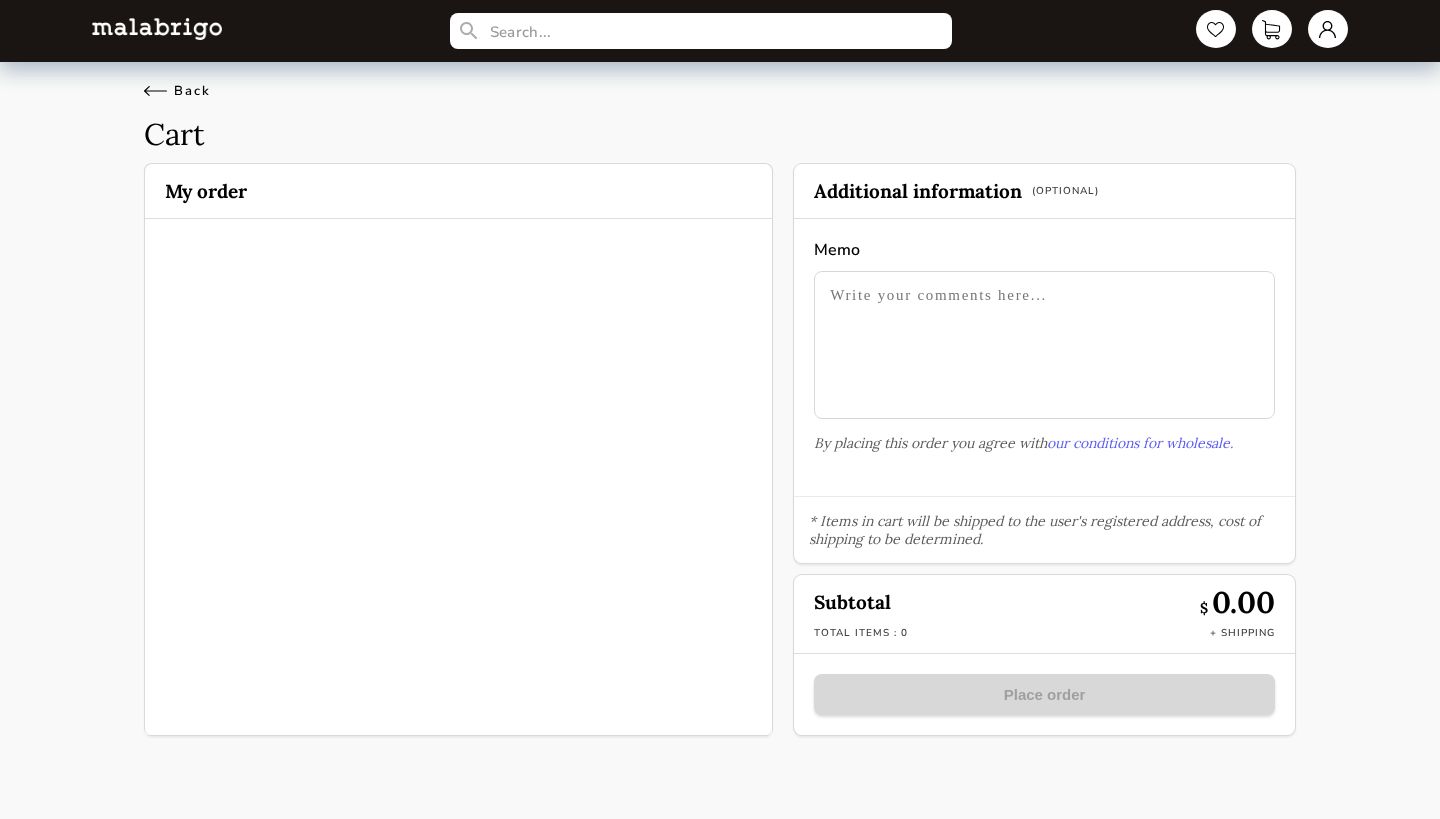 click on "Back" at bounding box center [177, 91] 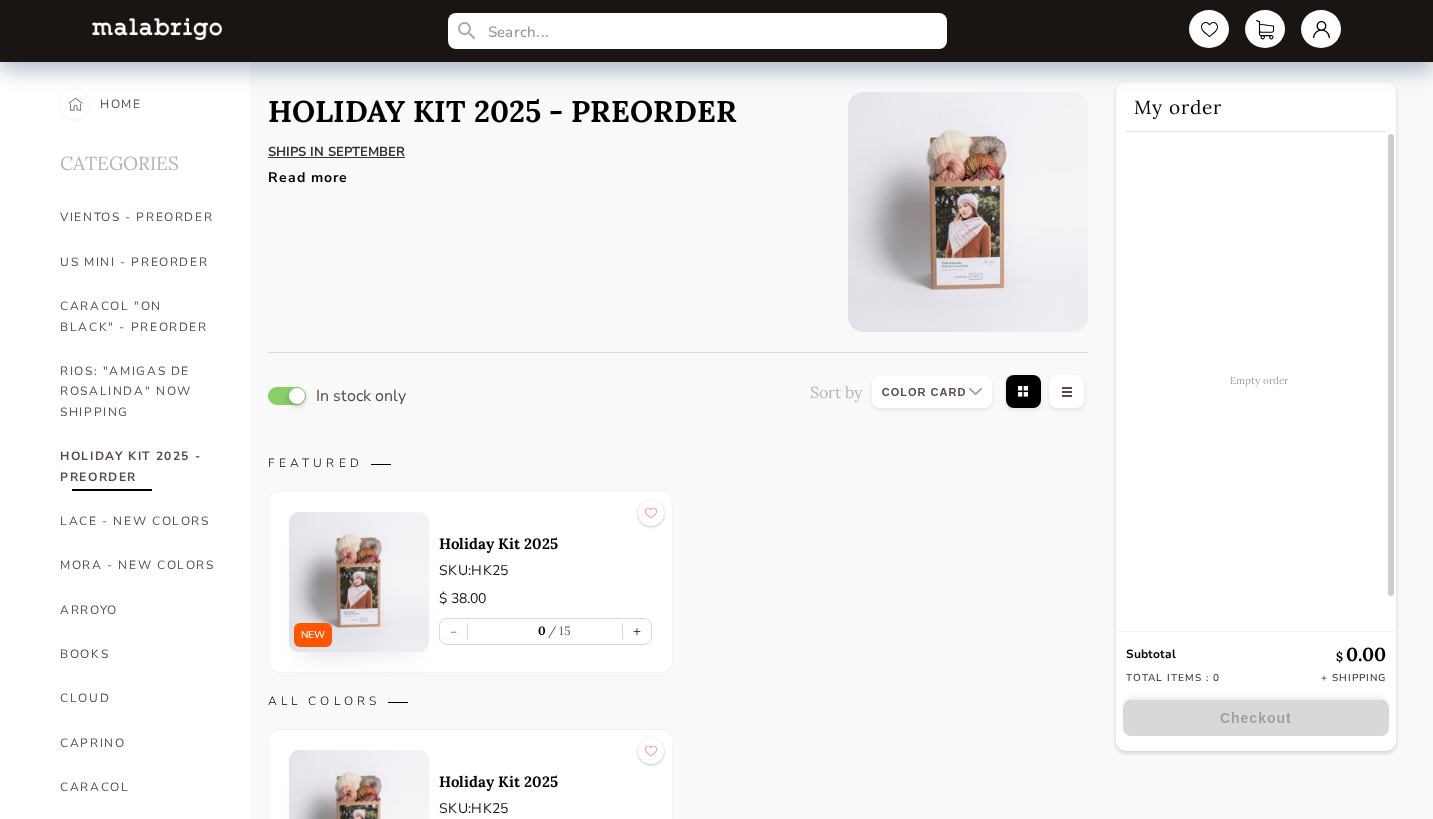 click at bounding box center [968, 212] 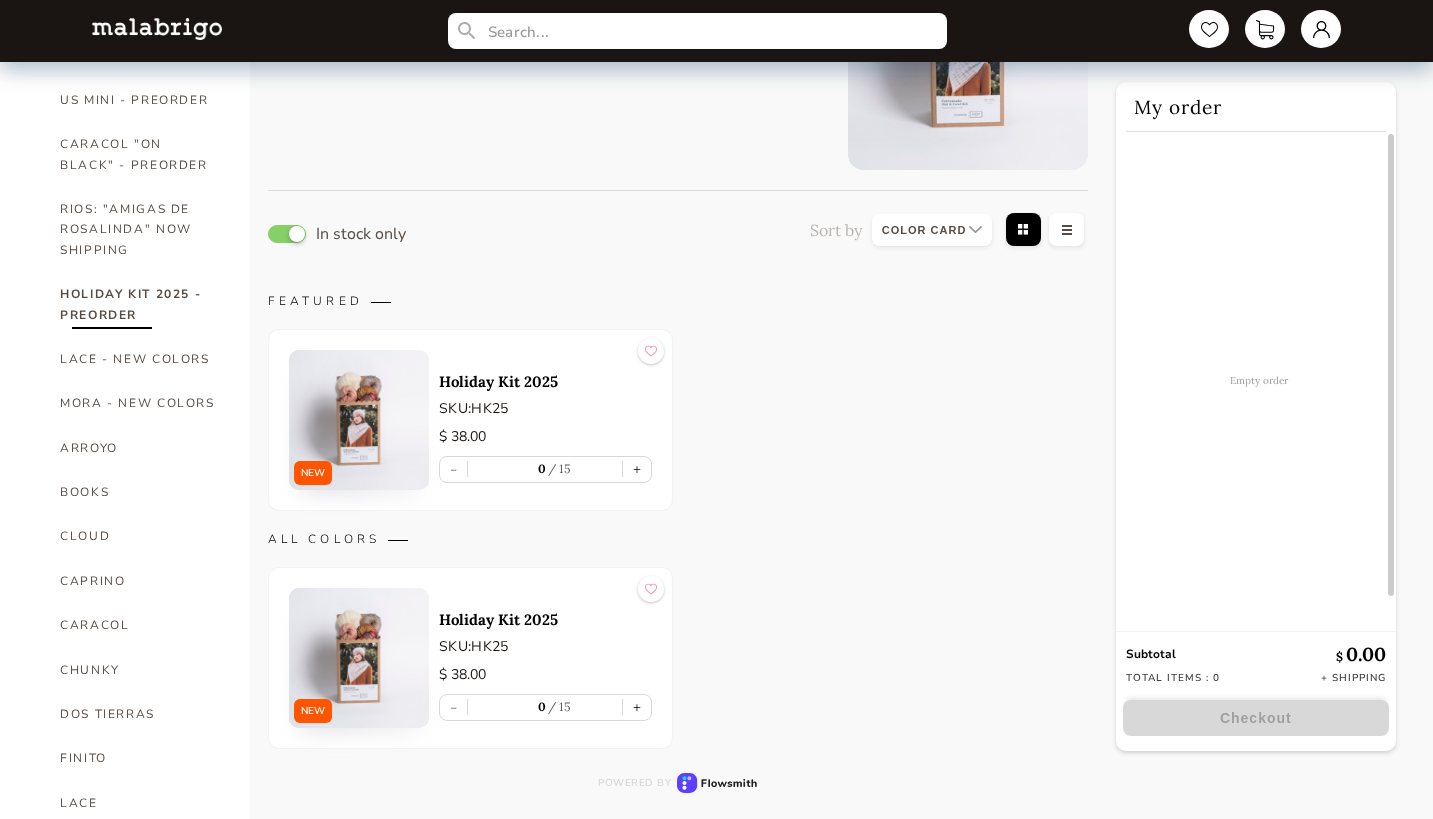 scroll, scrollTop: 168, scrollLeft: 0, axis: vertical 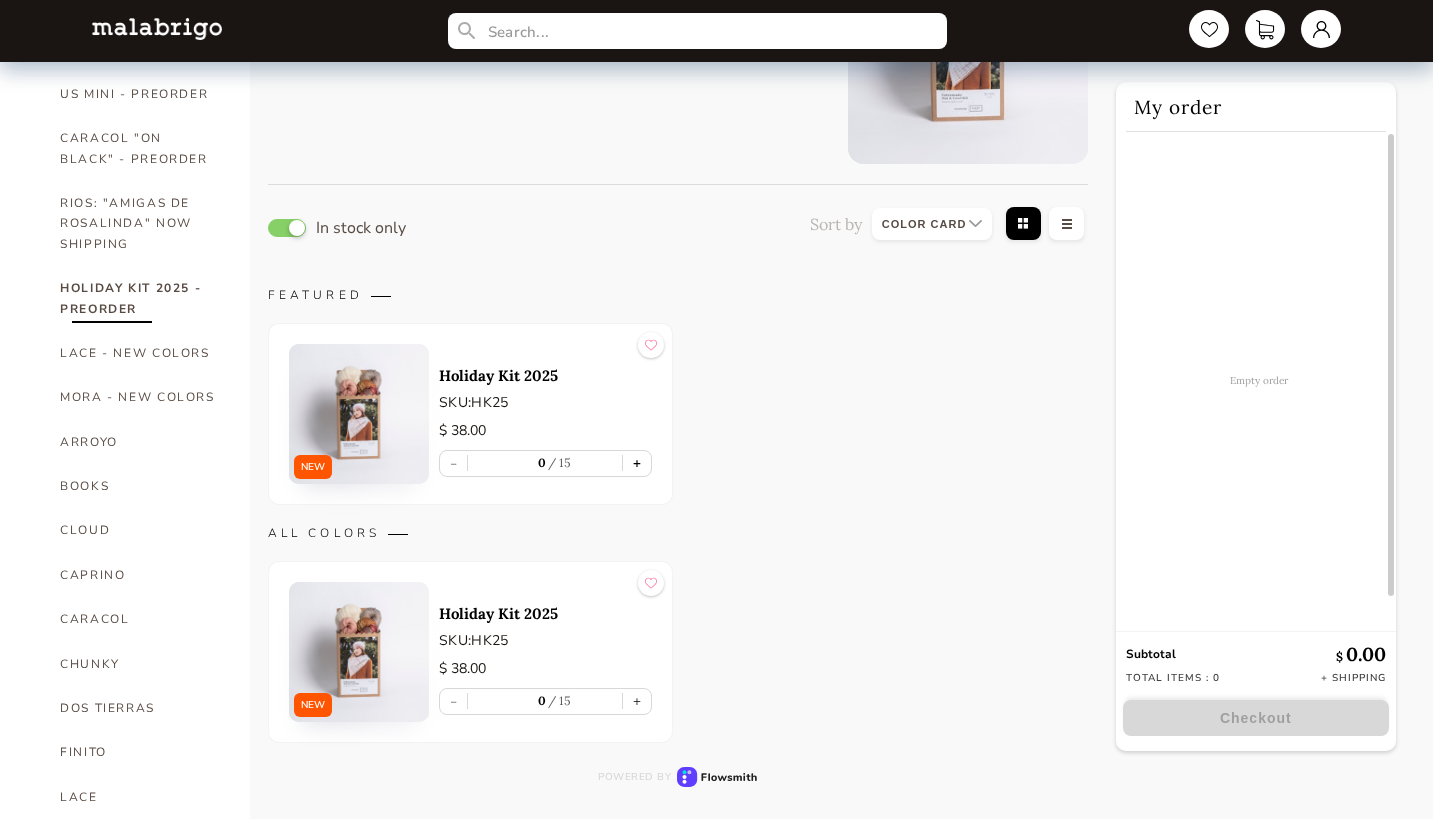click on "+" at bounding box center [637, 463] 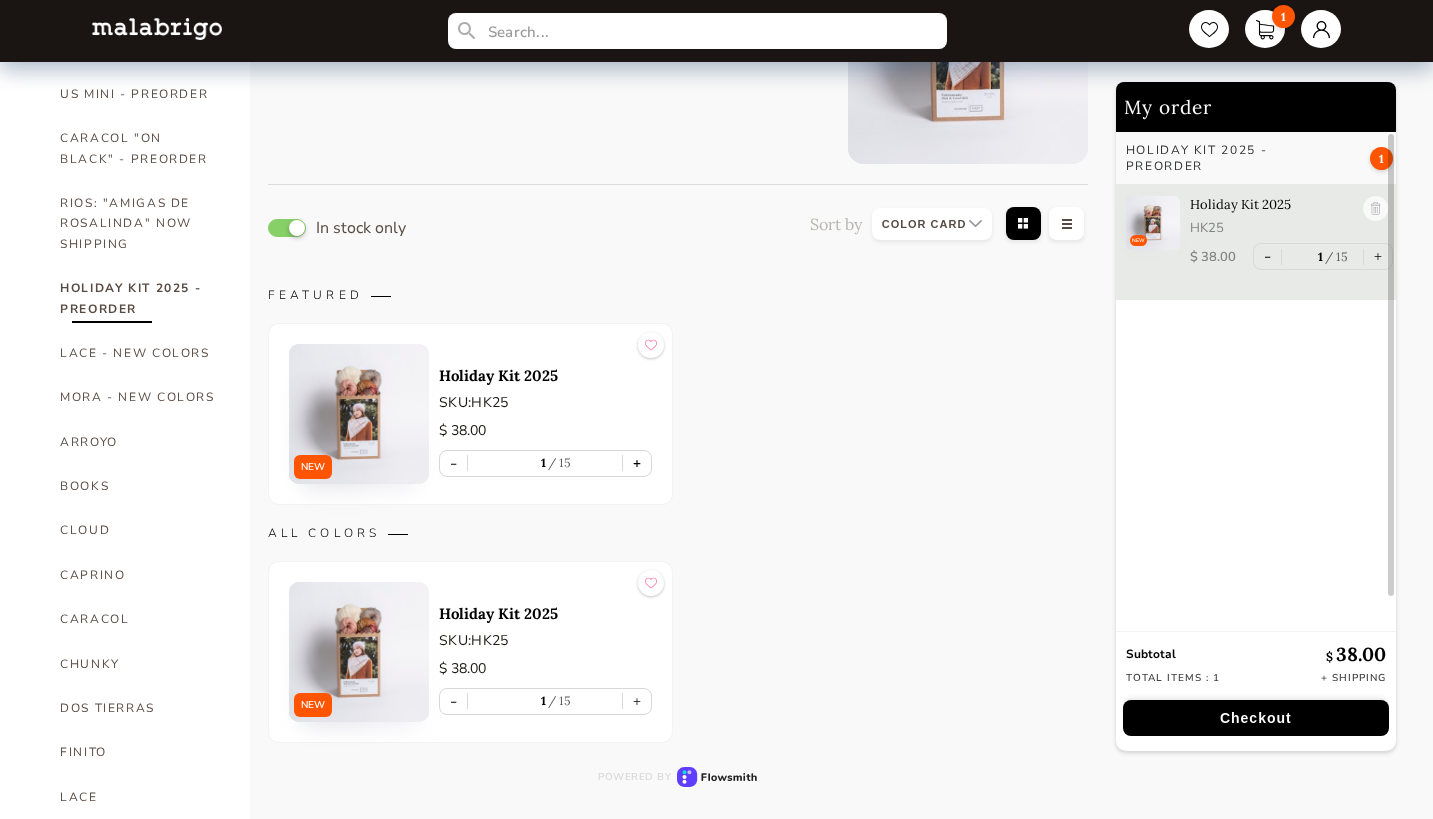 type on "1" 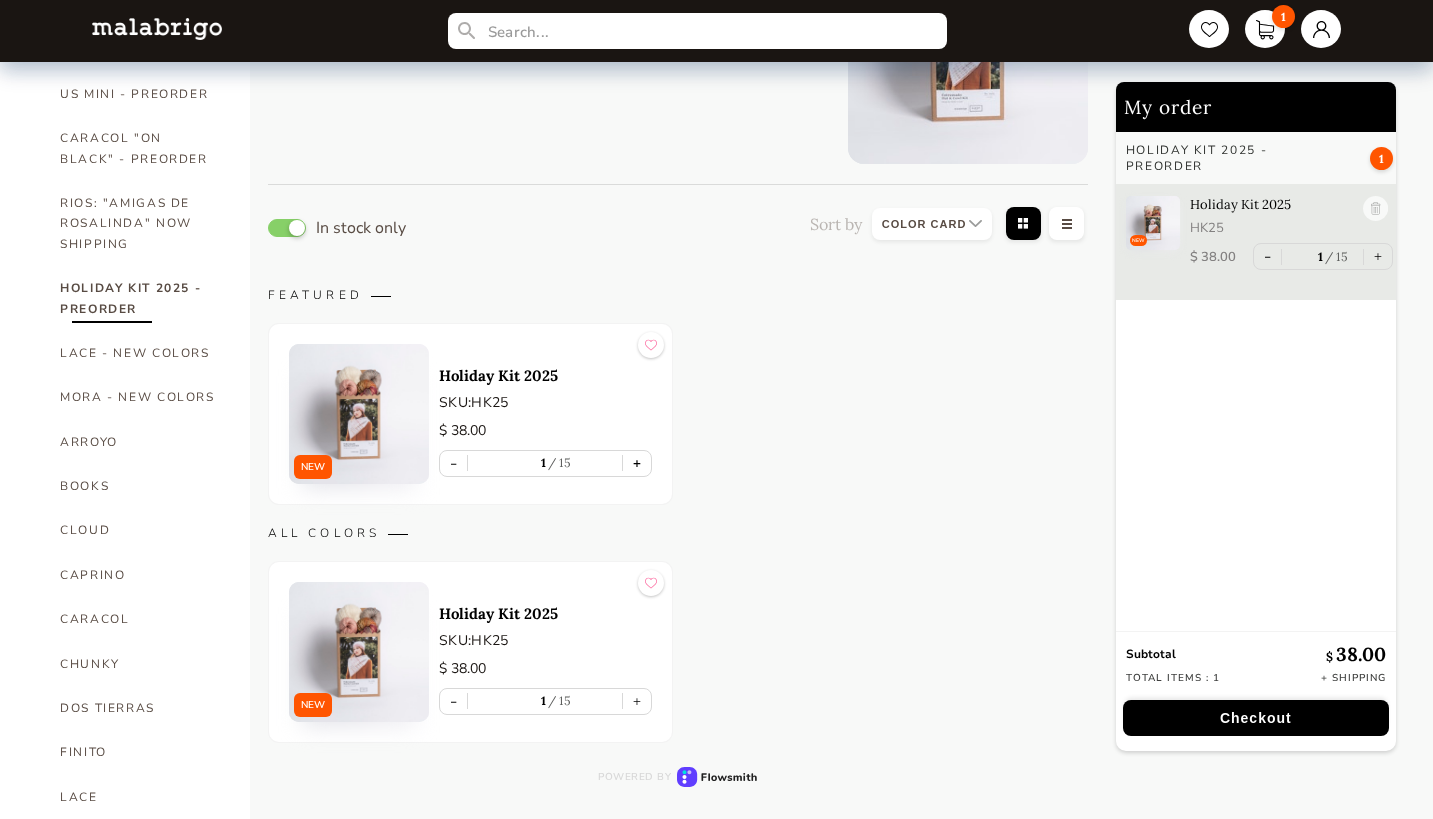 click on "+" at bounding box center (637, 463) 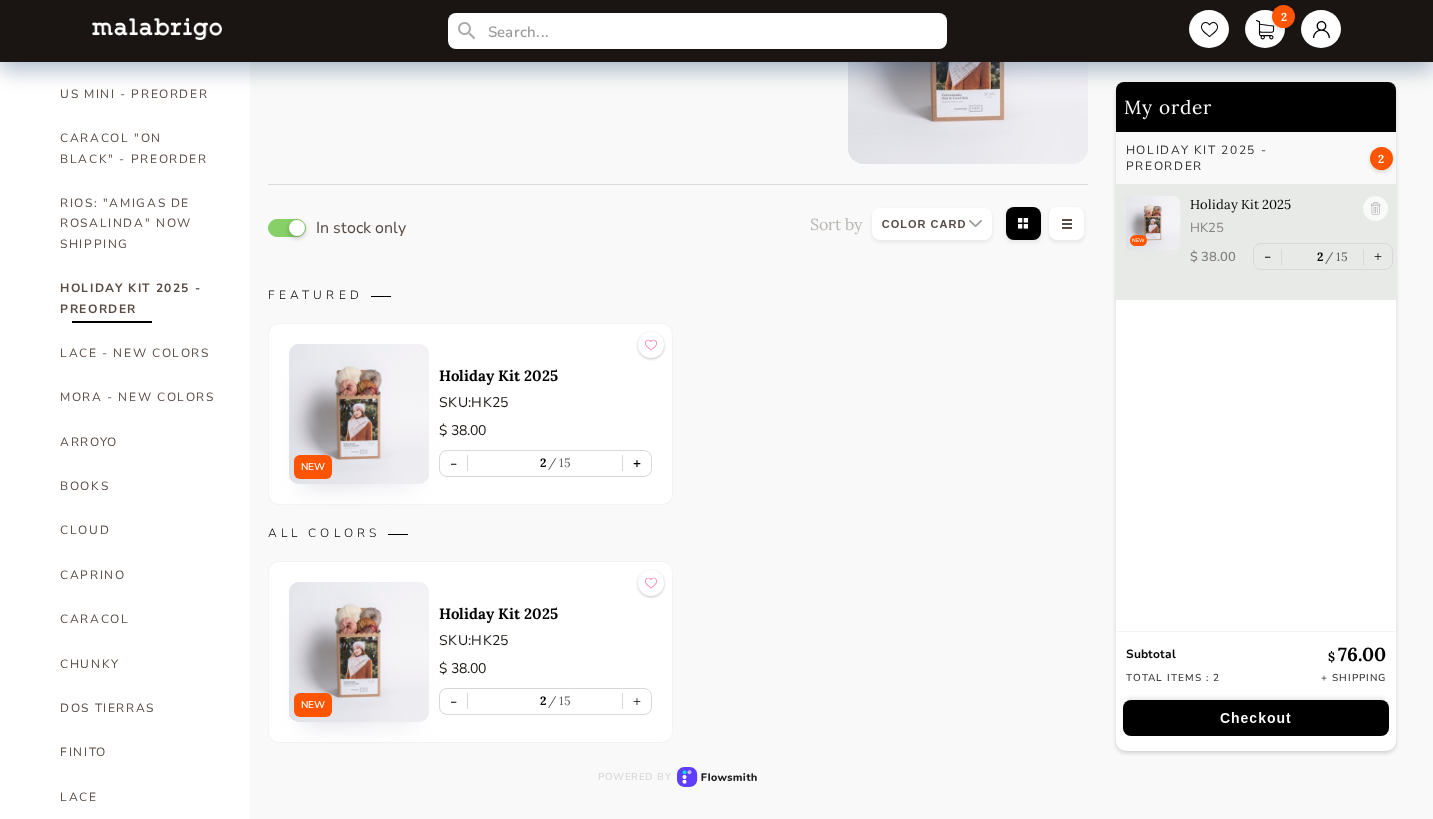 click on "+" at bounding box center [637, 463] 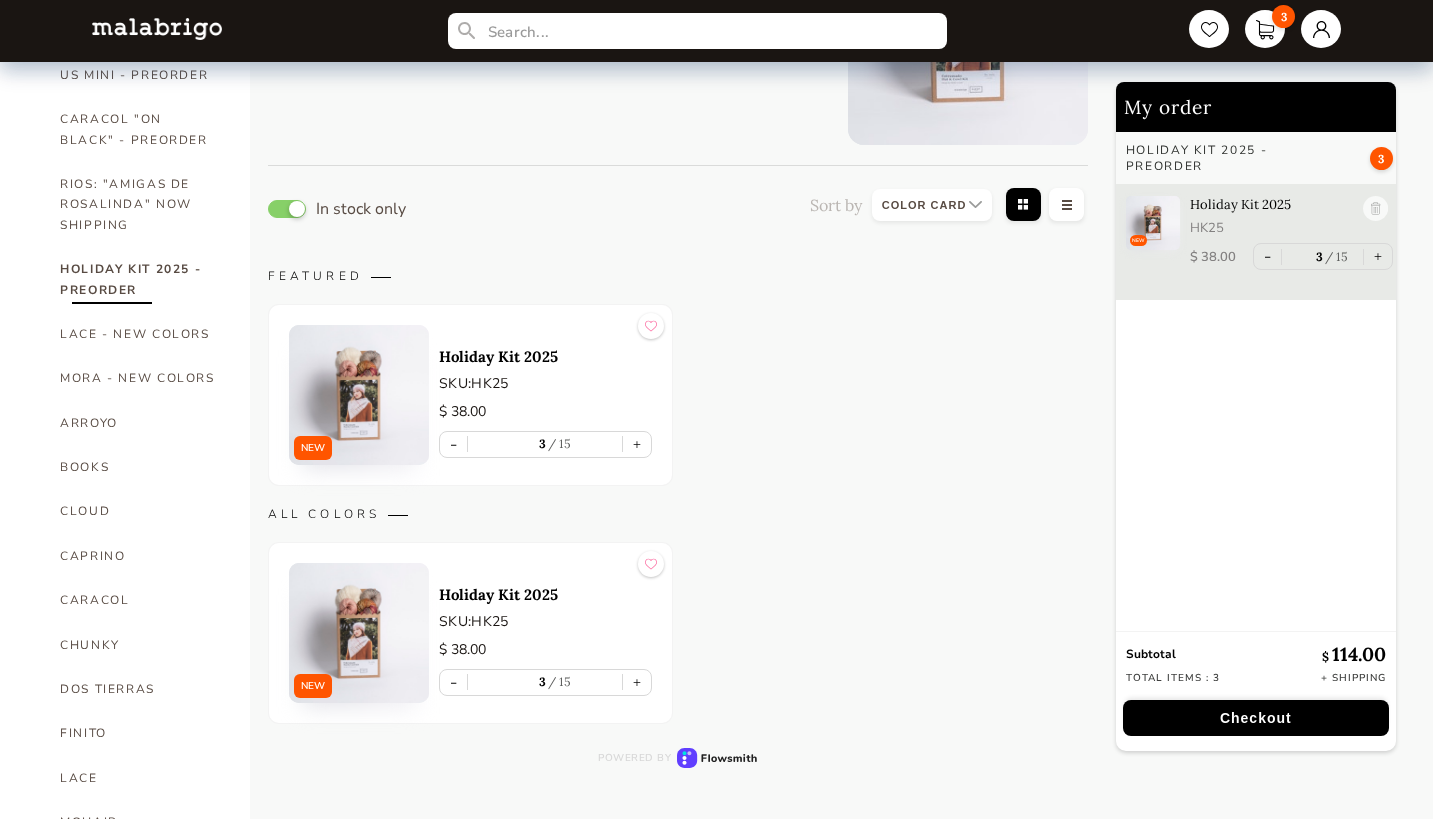 scroll, scrollTop: 189, scrollLeft: 0, axis: vertical 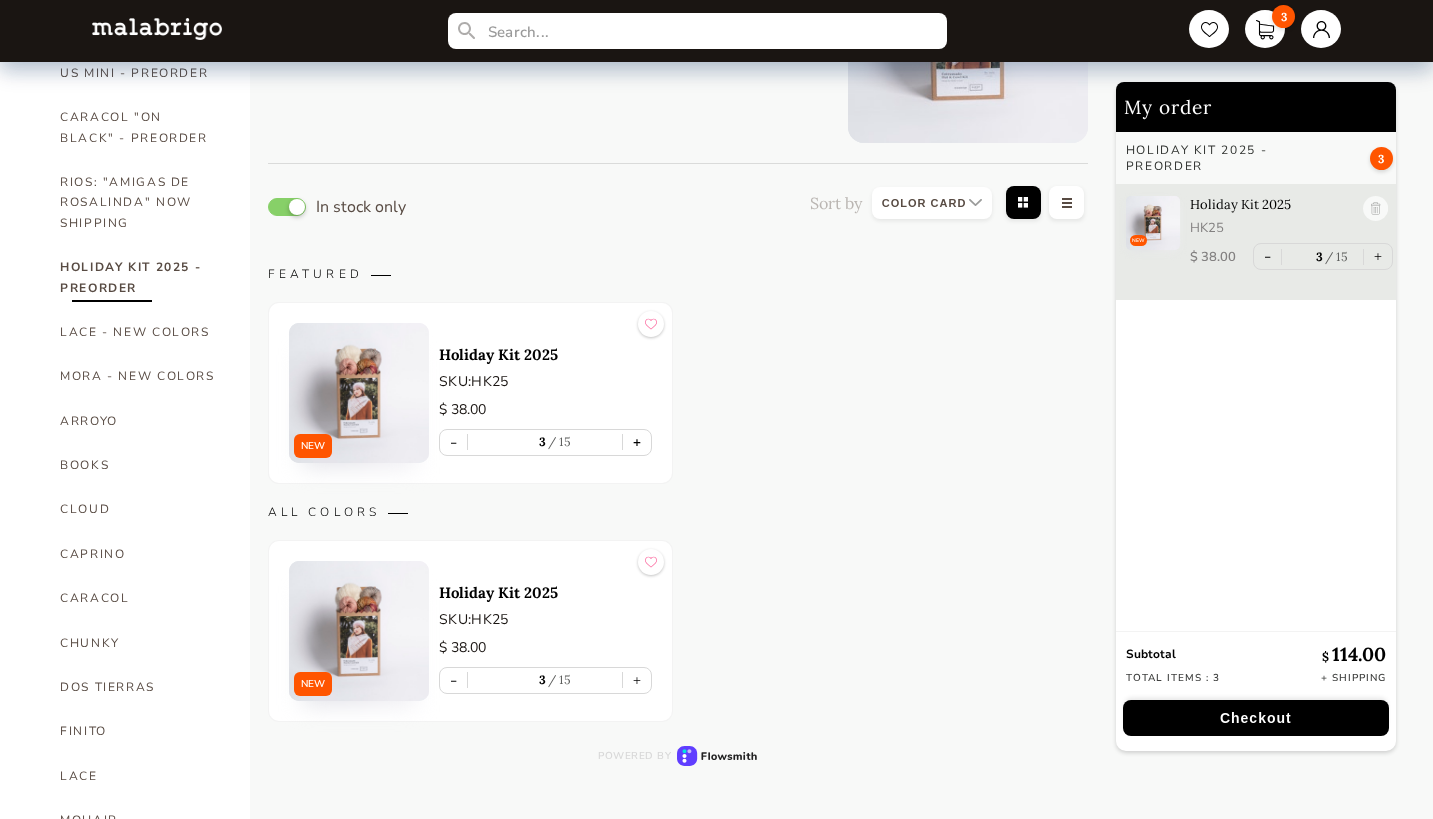 click on "+" at bounding box center (637, 442) 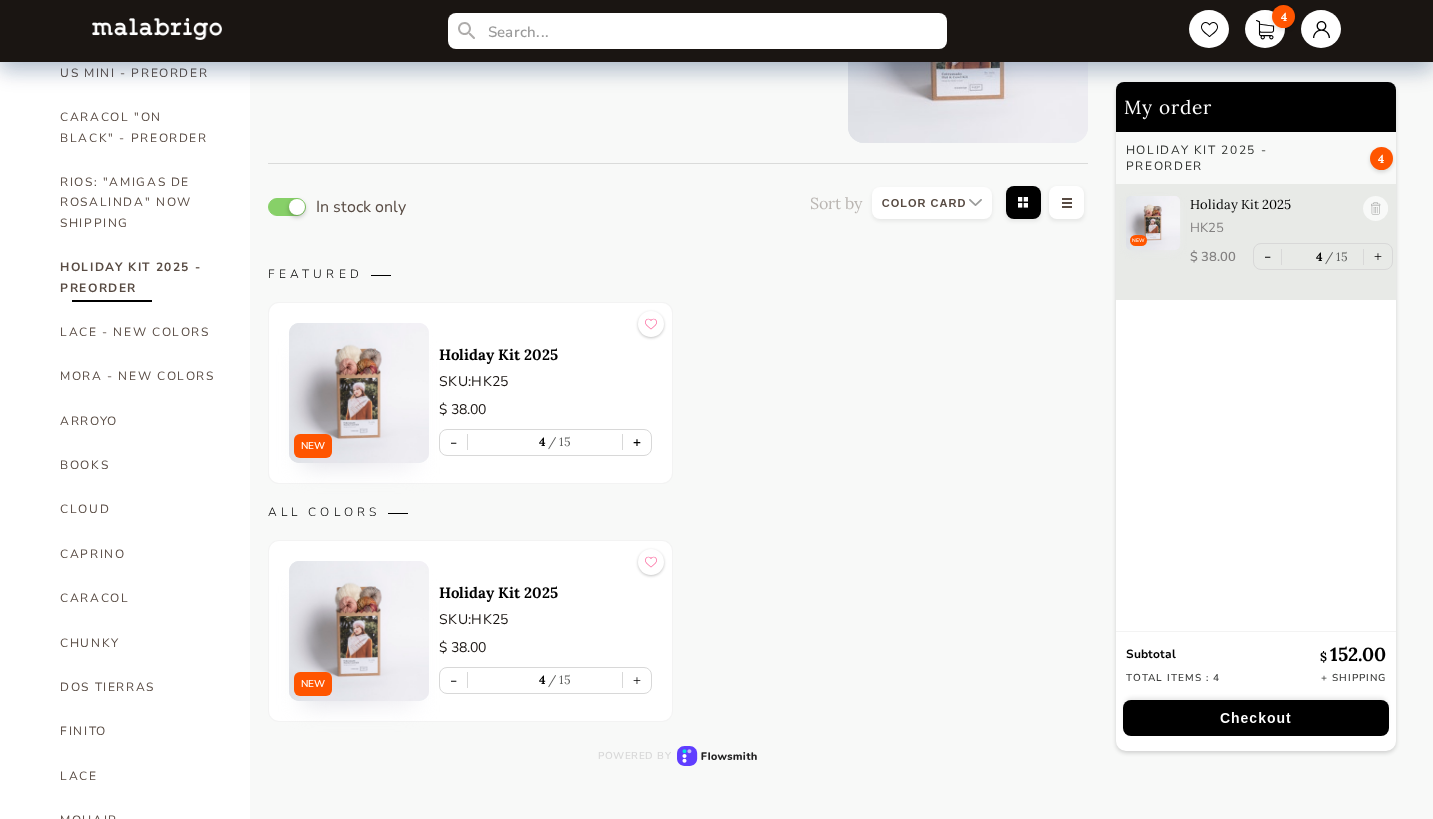 click on "+" at bounding box center (637, 442) 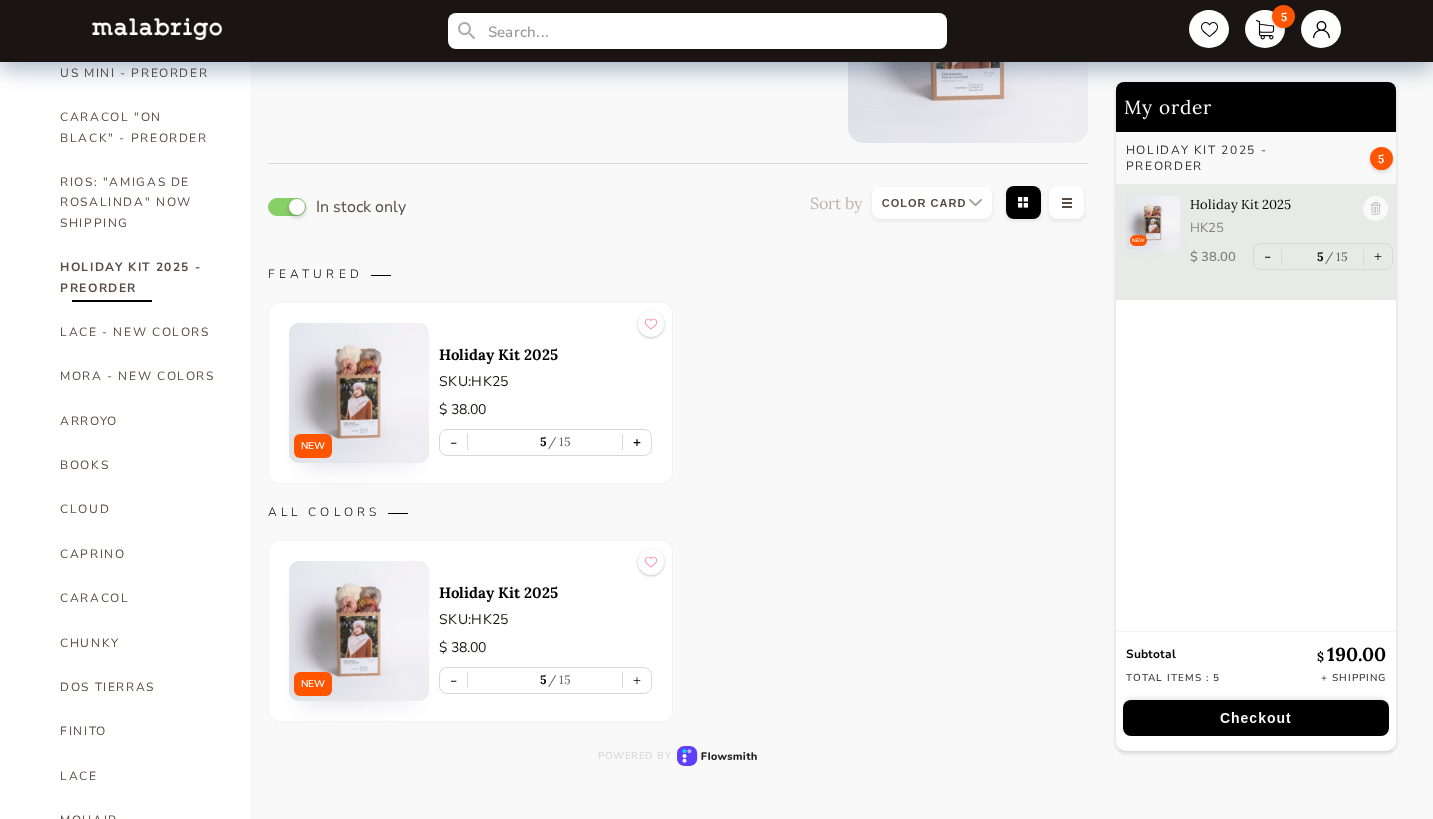 click on "+" at bounding box center [637, 442] 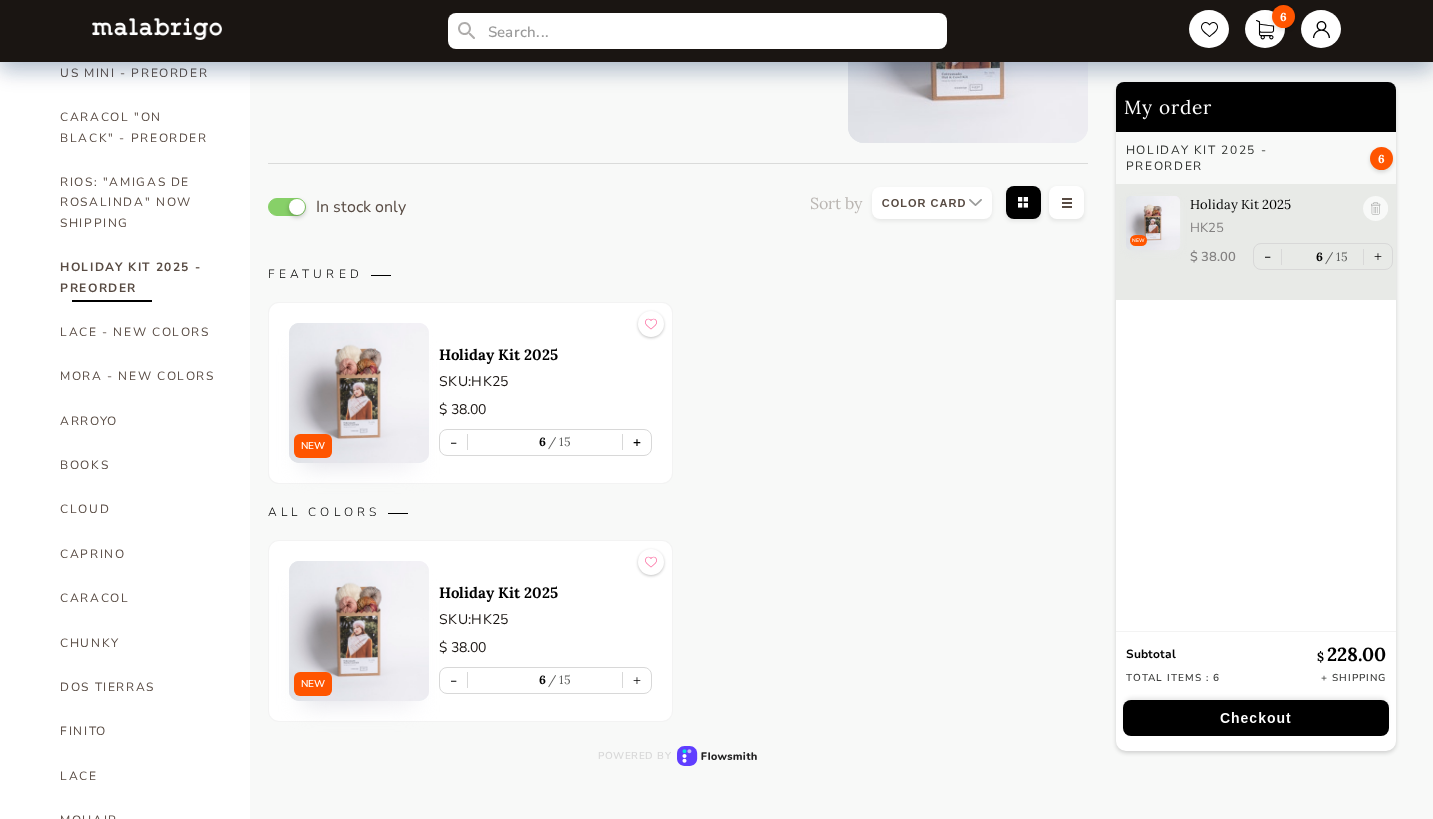 click on "+" at bounding box center [637, 442] 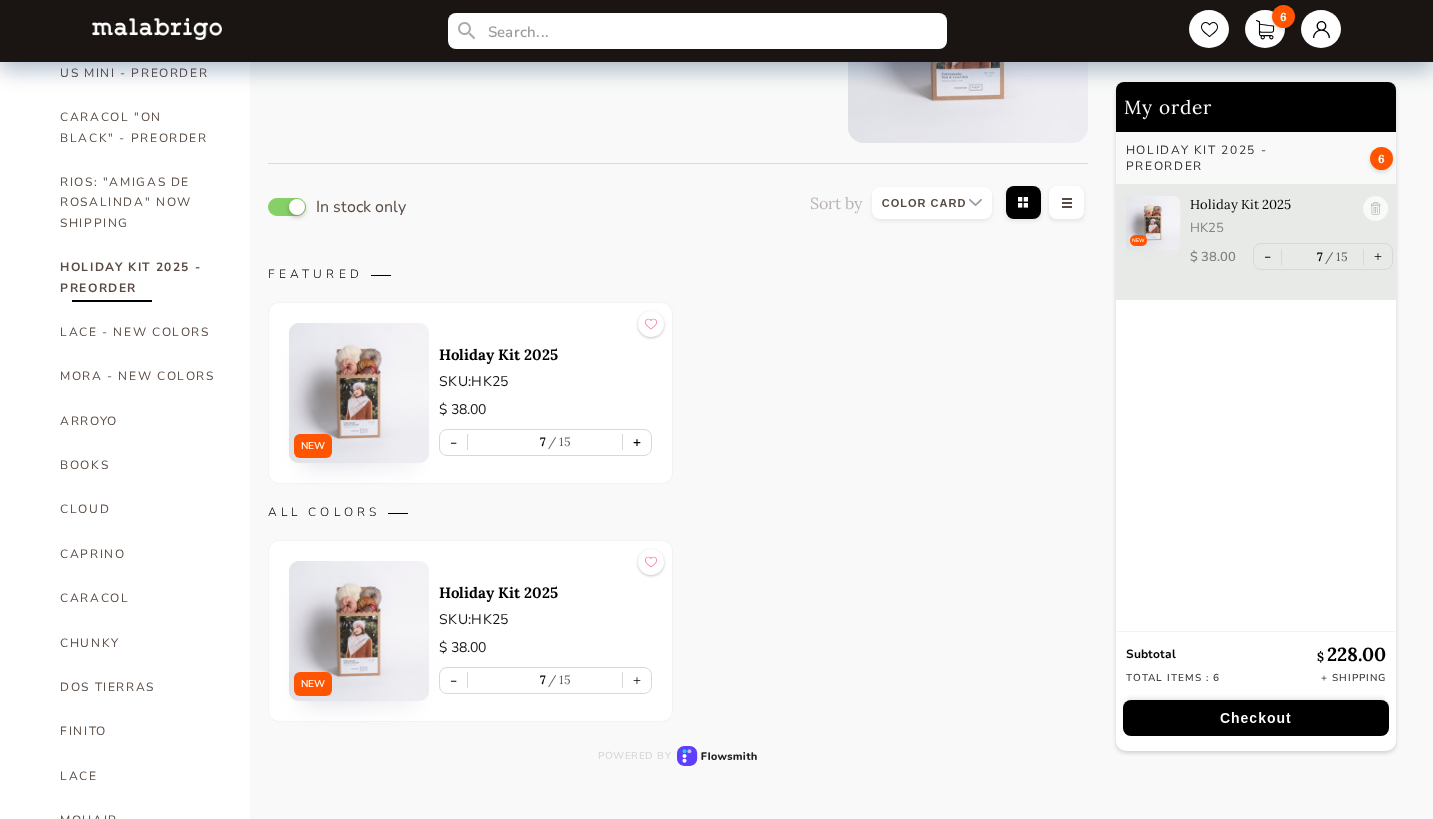 click on "+" at bounding box center [637, 442] 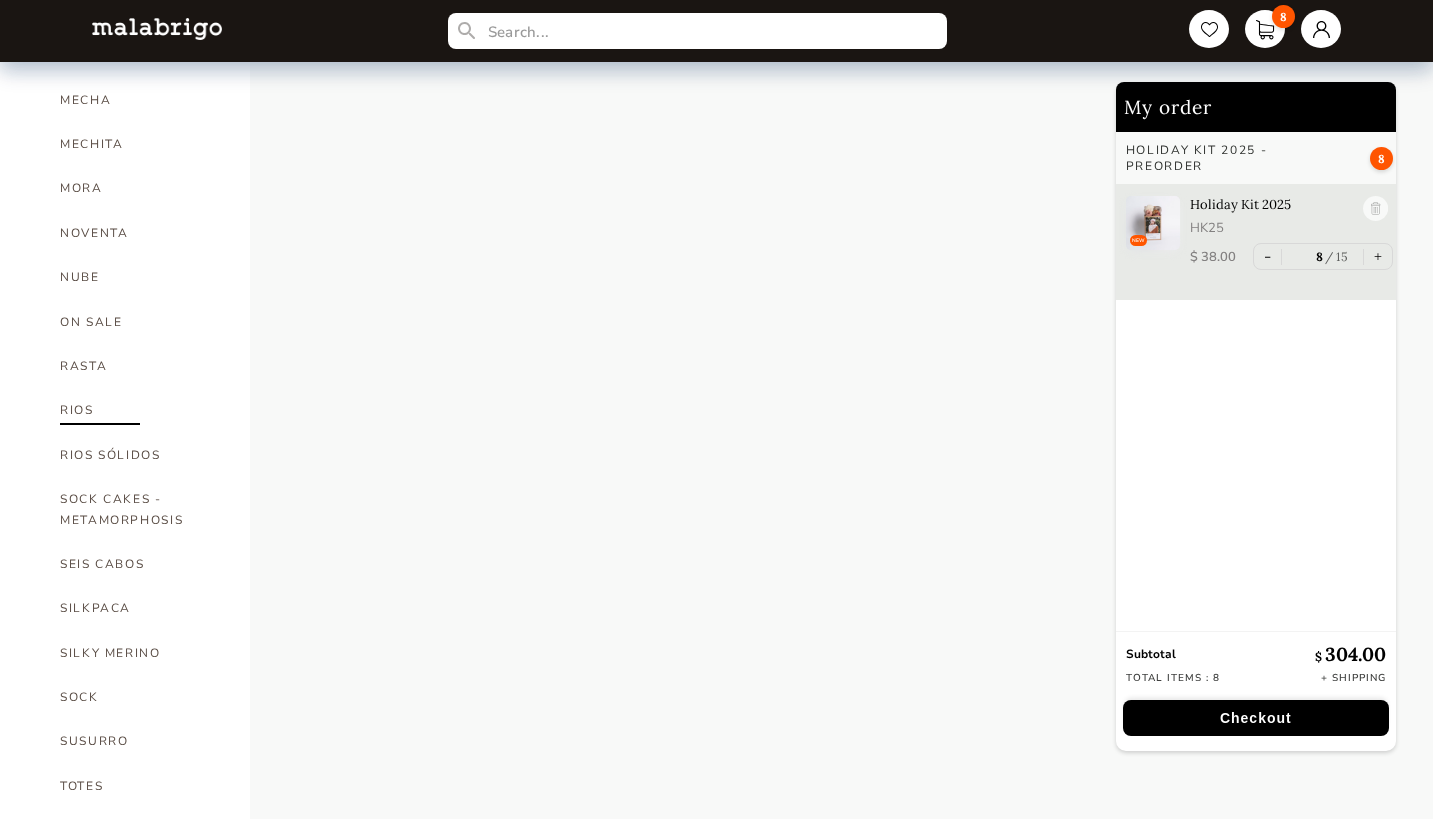 scroll, scrollTop: 960, scrollLeft: 0, axis: vertical 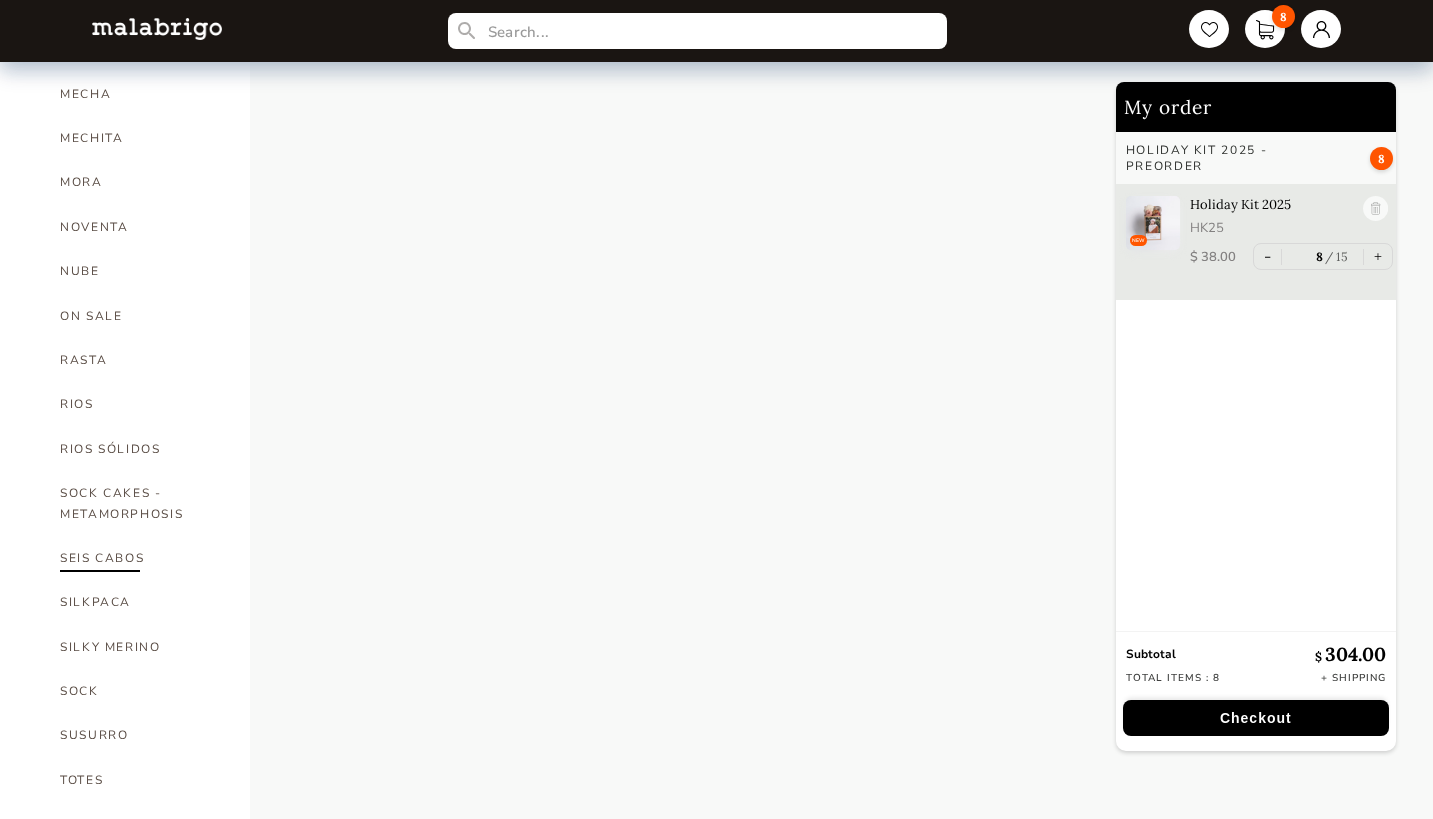 click on "SEIS CABOS" at bounding box center (140, 558) 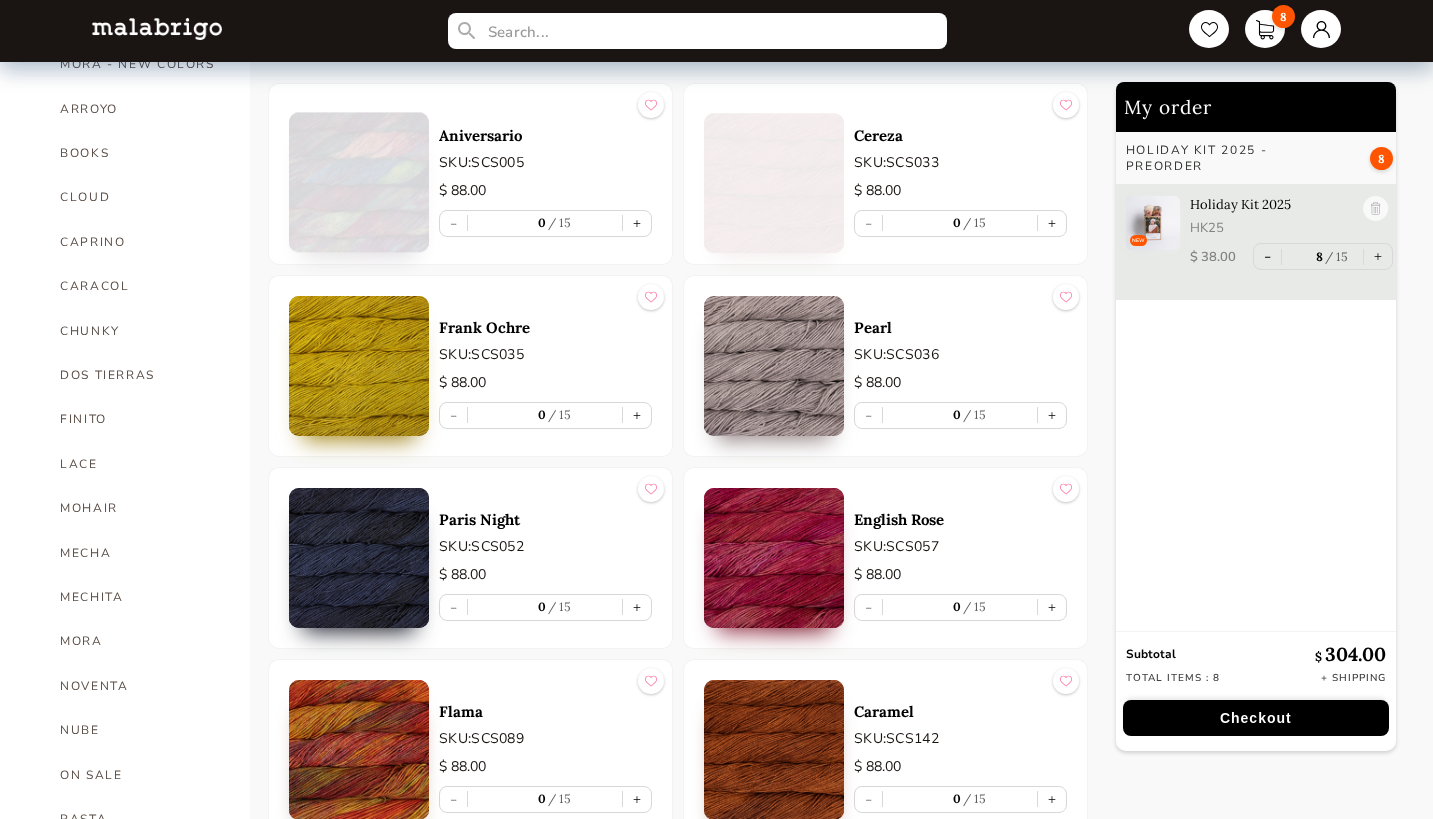 scroll, scrollTop: 428, scrollLeft: 0, axis: vertical 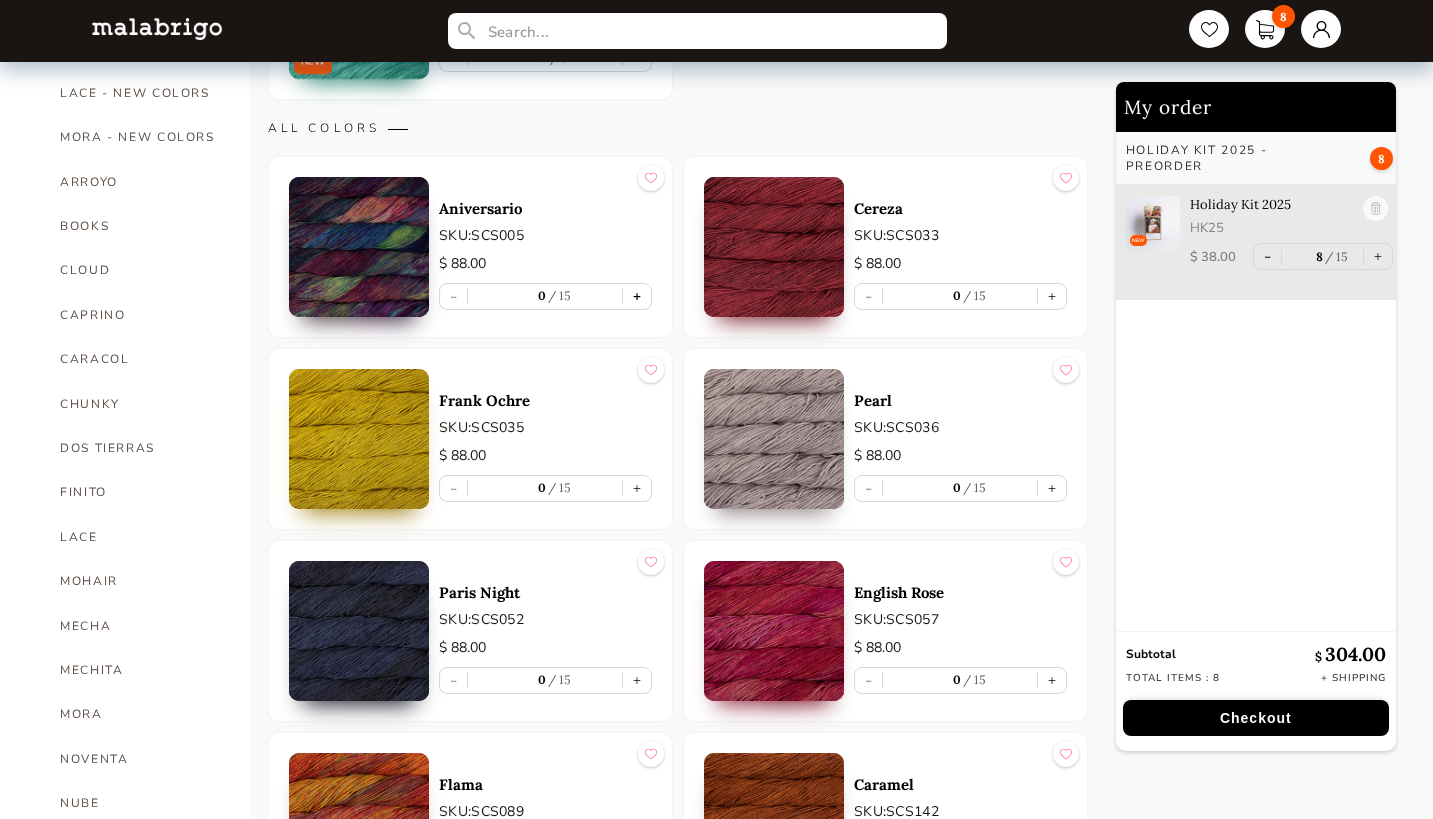 click on "+" at bounding box center [637, 296] 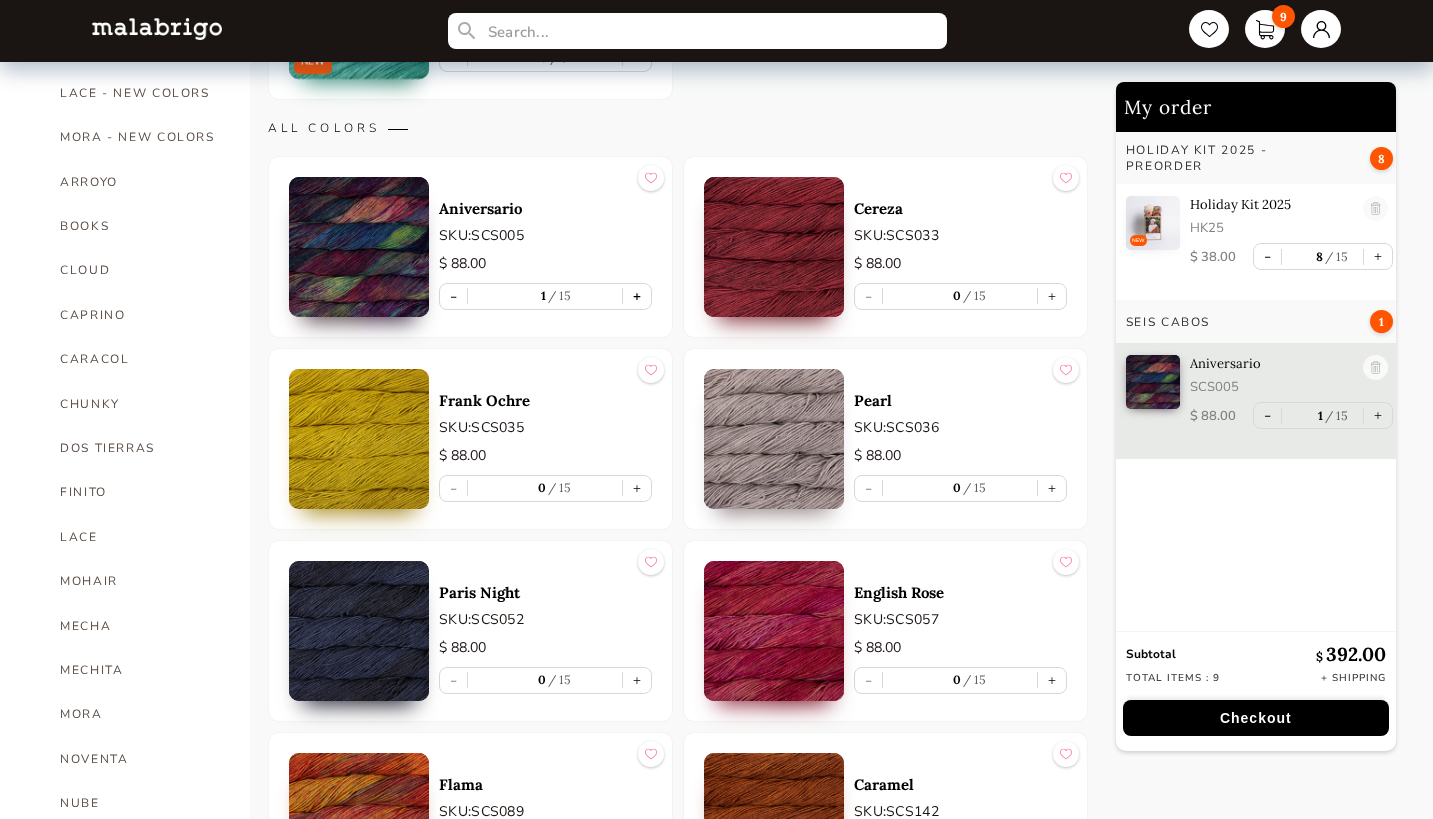 click on "+" at bounding box center (637, 296) 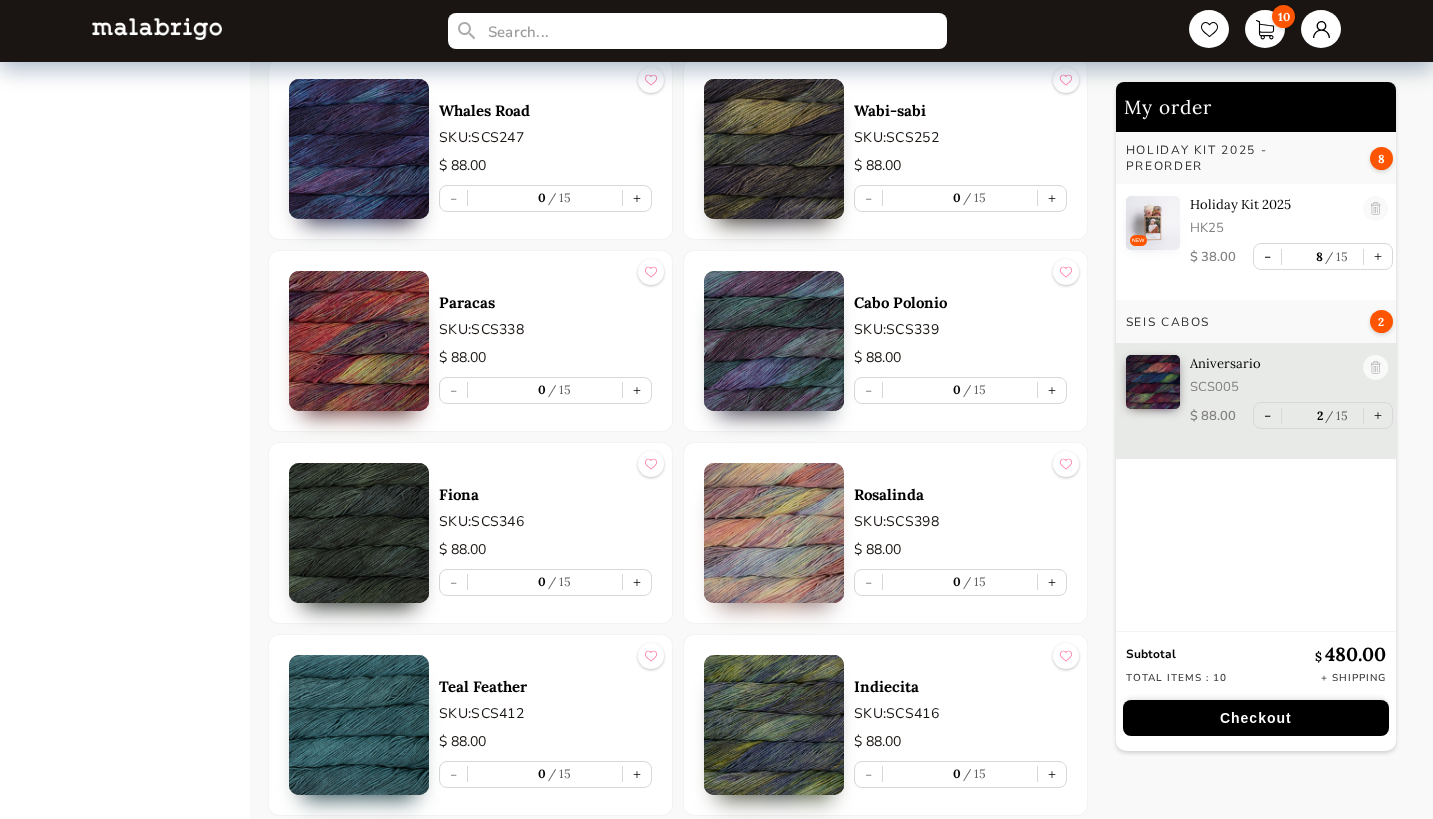scroll, scrollTop: 1916, scrollLeft: 0, axis: vertical 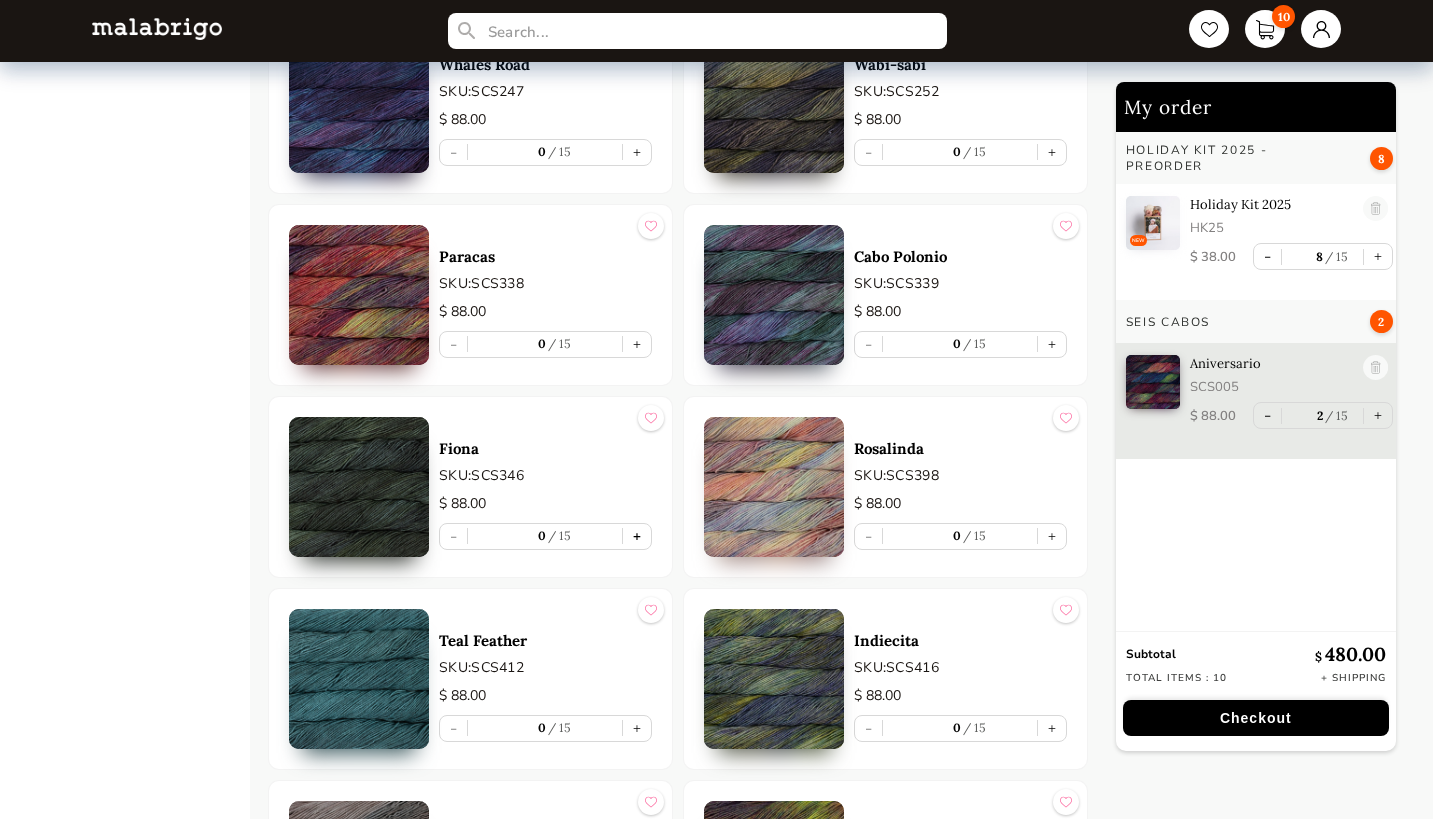 click on "+" at bounding box center [637, 536] 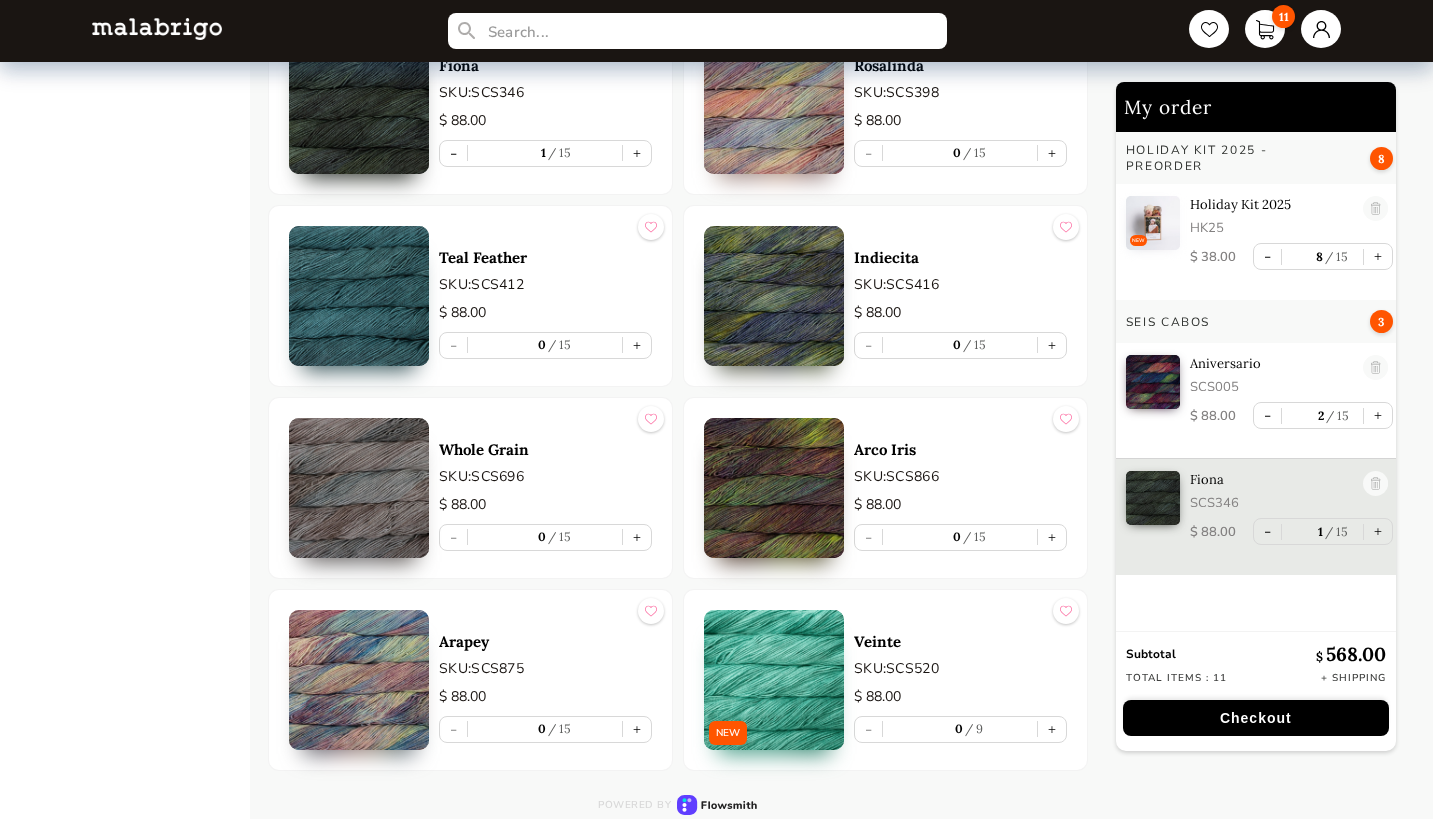 scroll, scrollTop: 2299, scrollLeft: 0, axis: vertical 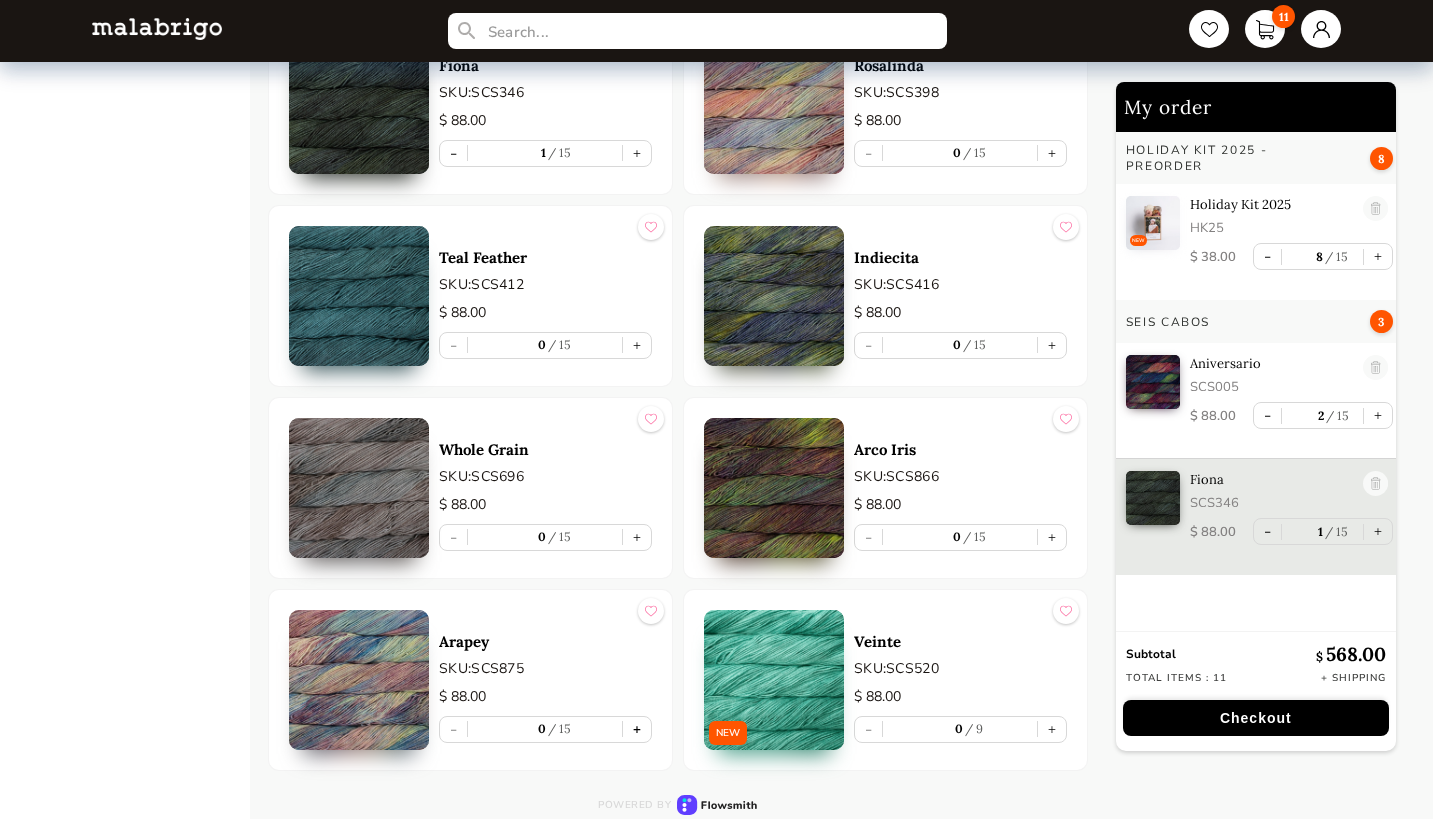 click on "+" at bounding box center (637, 729) 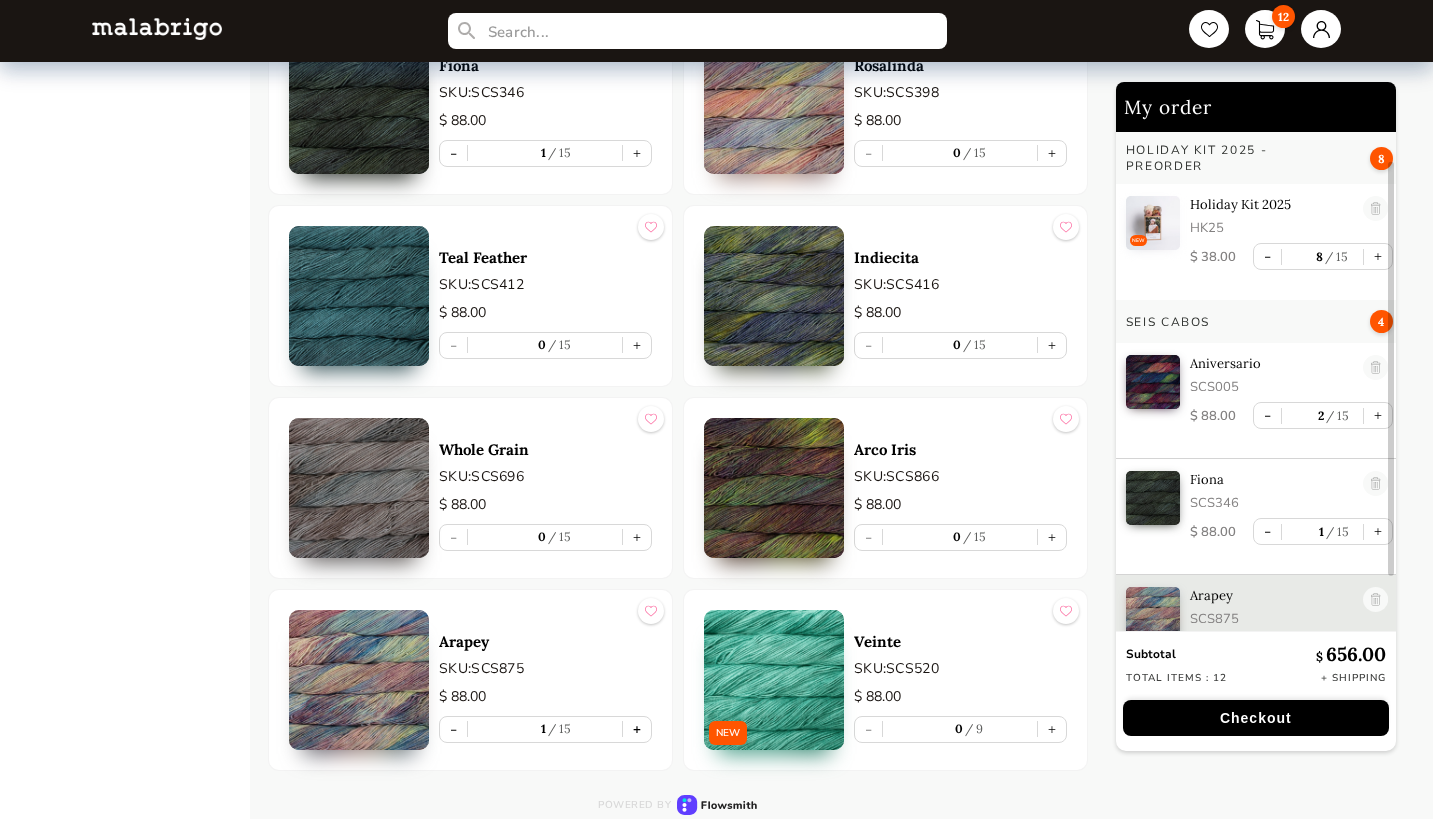 scroll, scrollTop: 37, scrollLeft: 0, axis: vertical 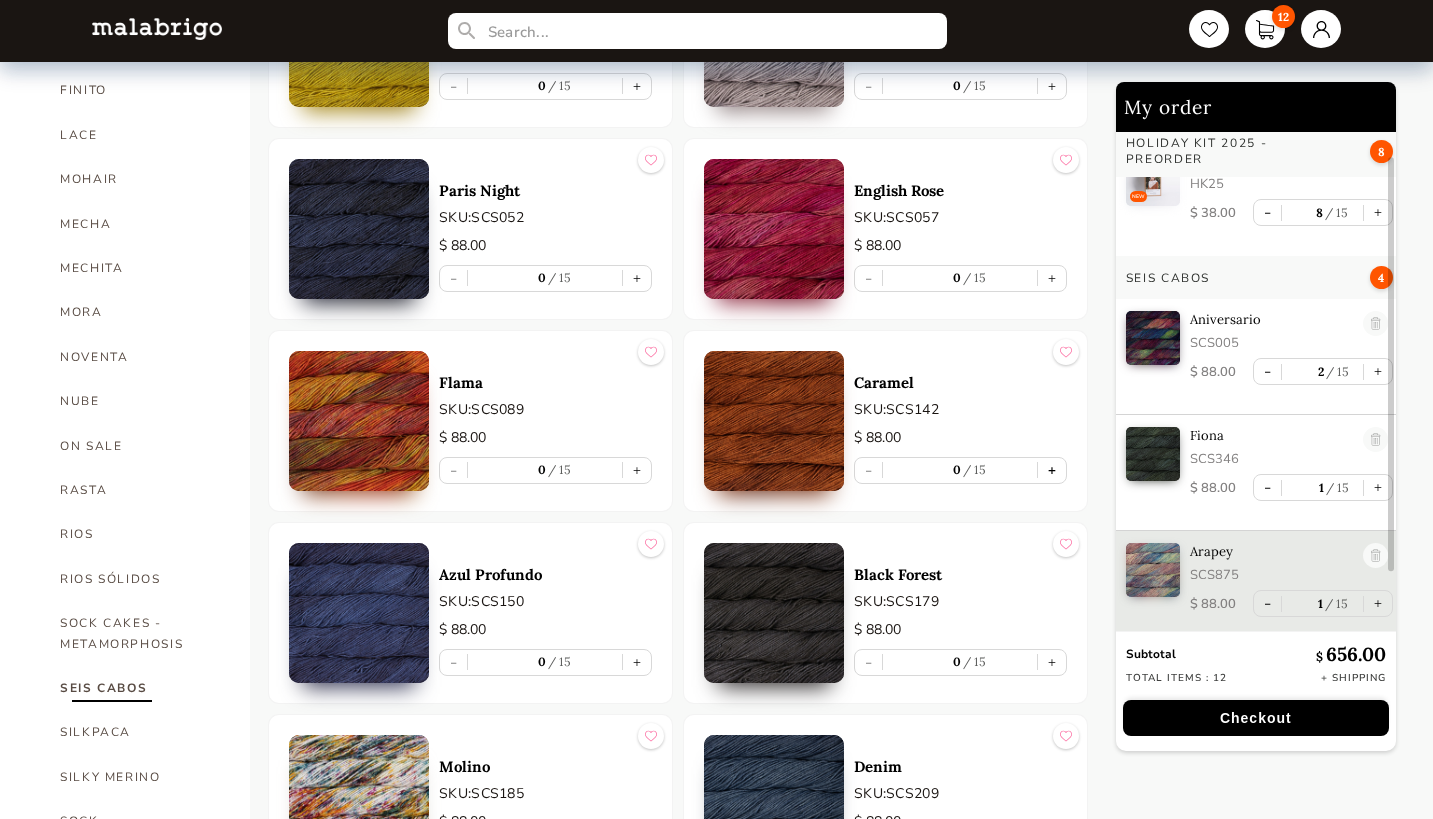 click on "+" at bounding box center [1052, 470] 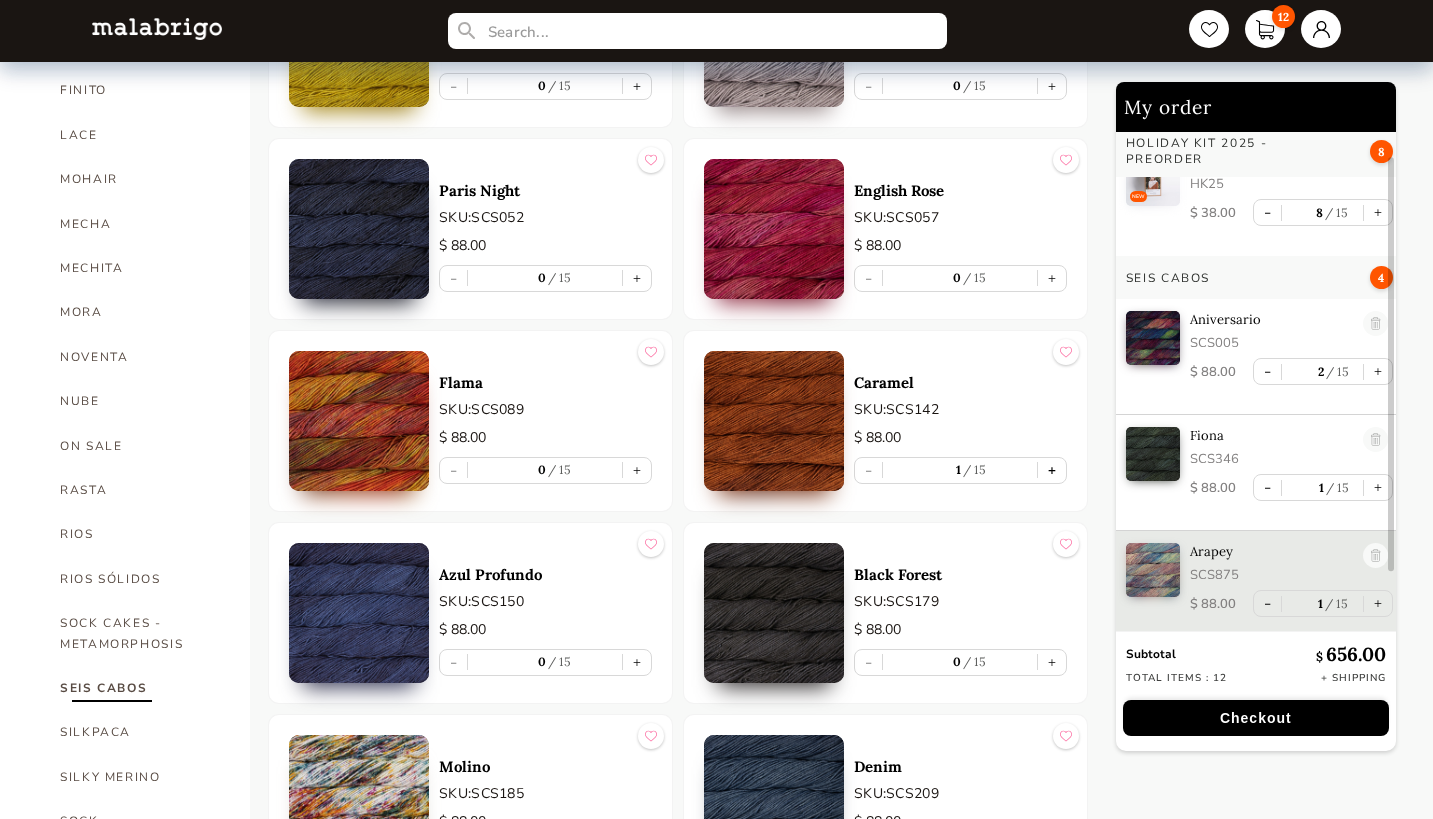 scroll, scrollTop: 153, scrollLeft: 0, axis: vertical 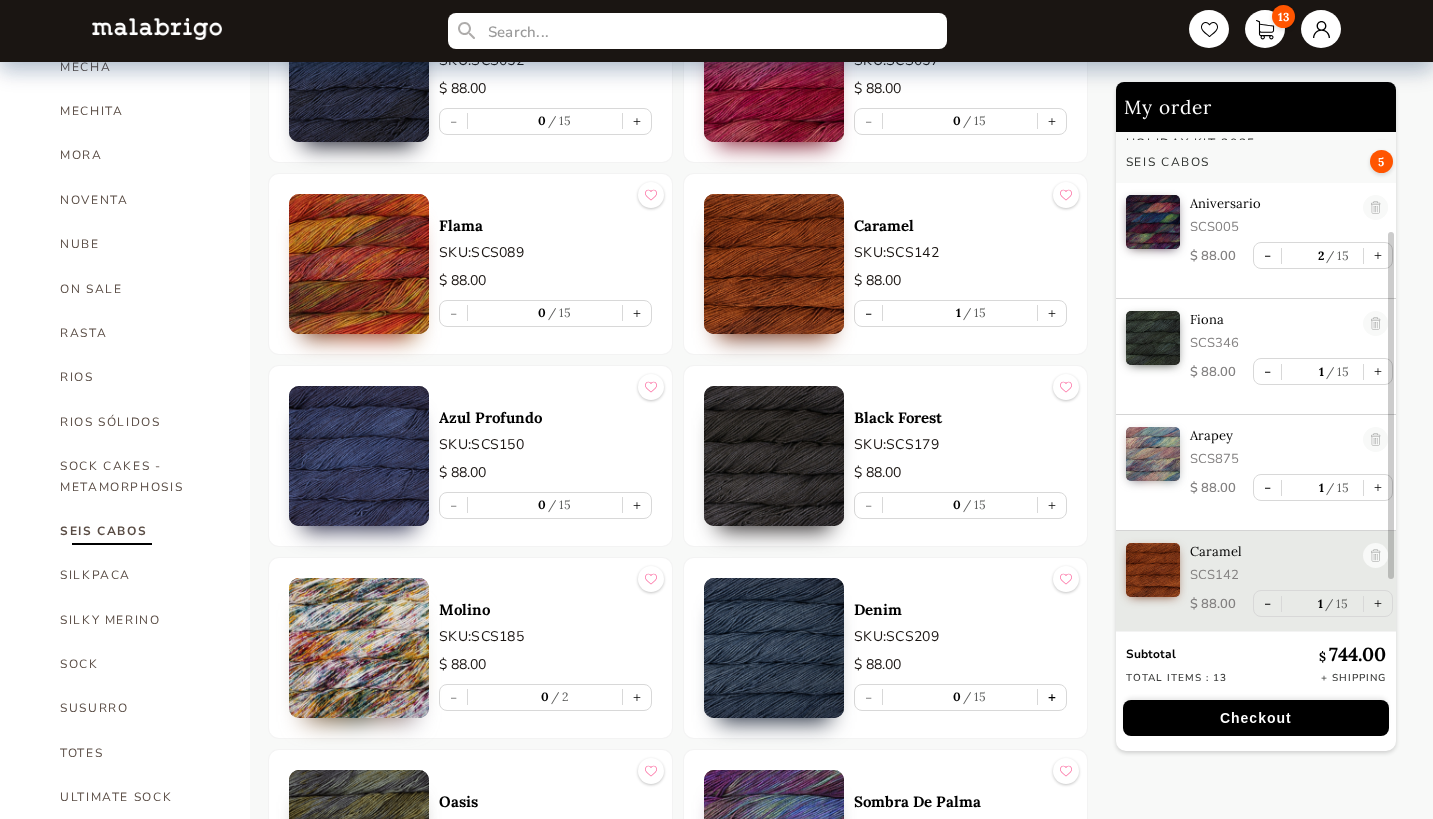 click on "+" at bounding box center (1052, 697) 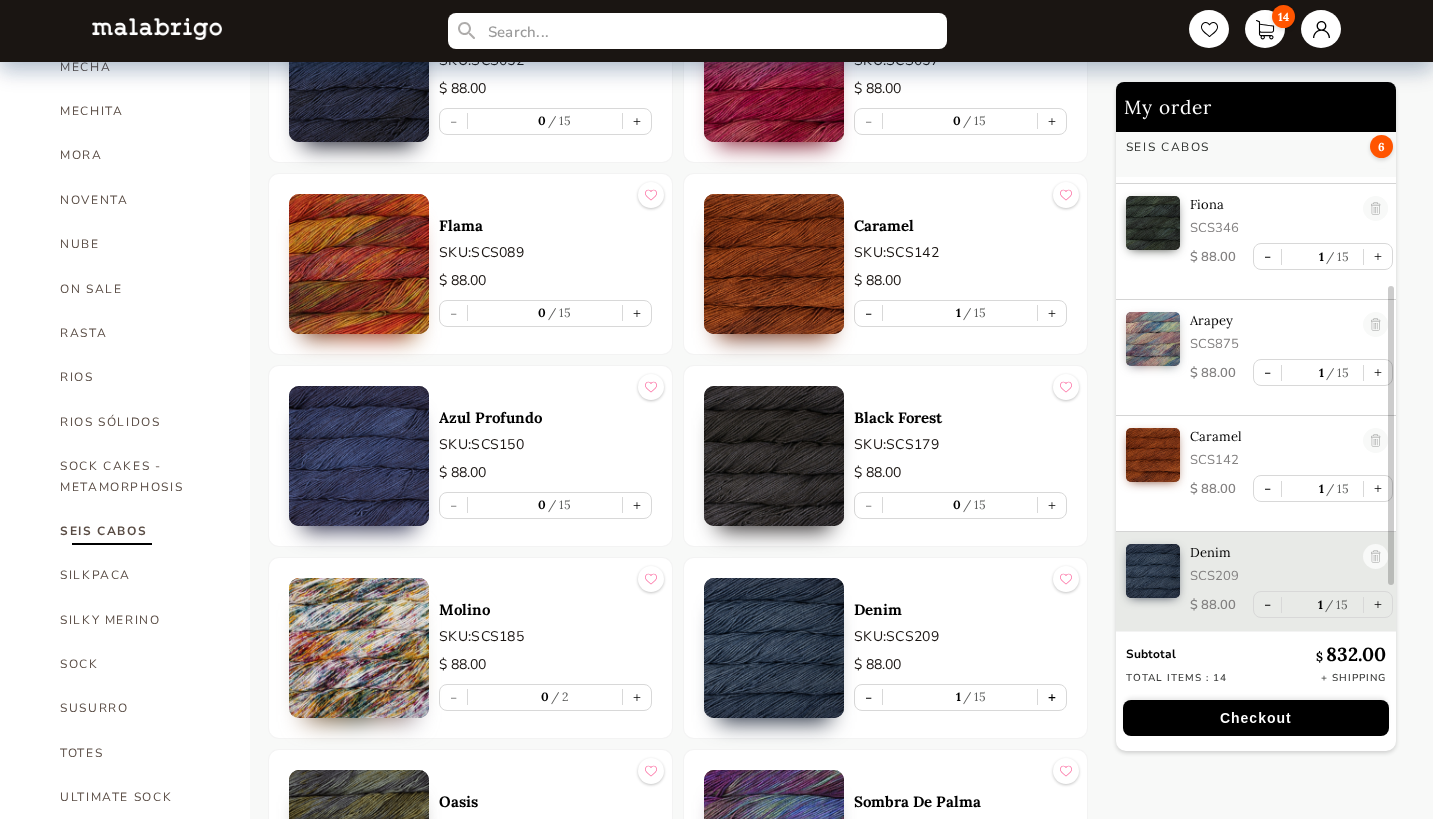 scroll, scrollTop: 269, scrollLeft: 0, axis: vertical 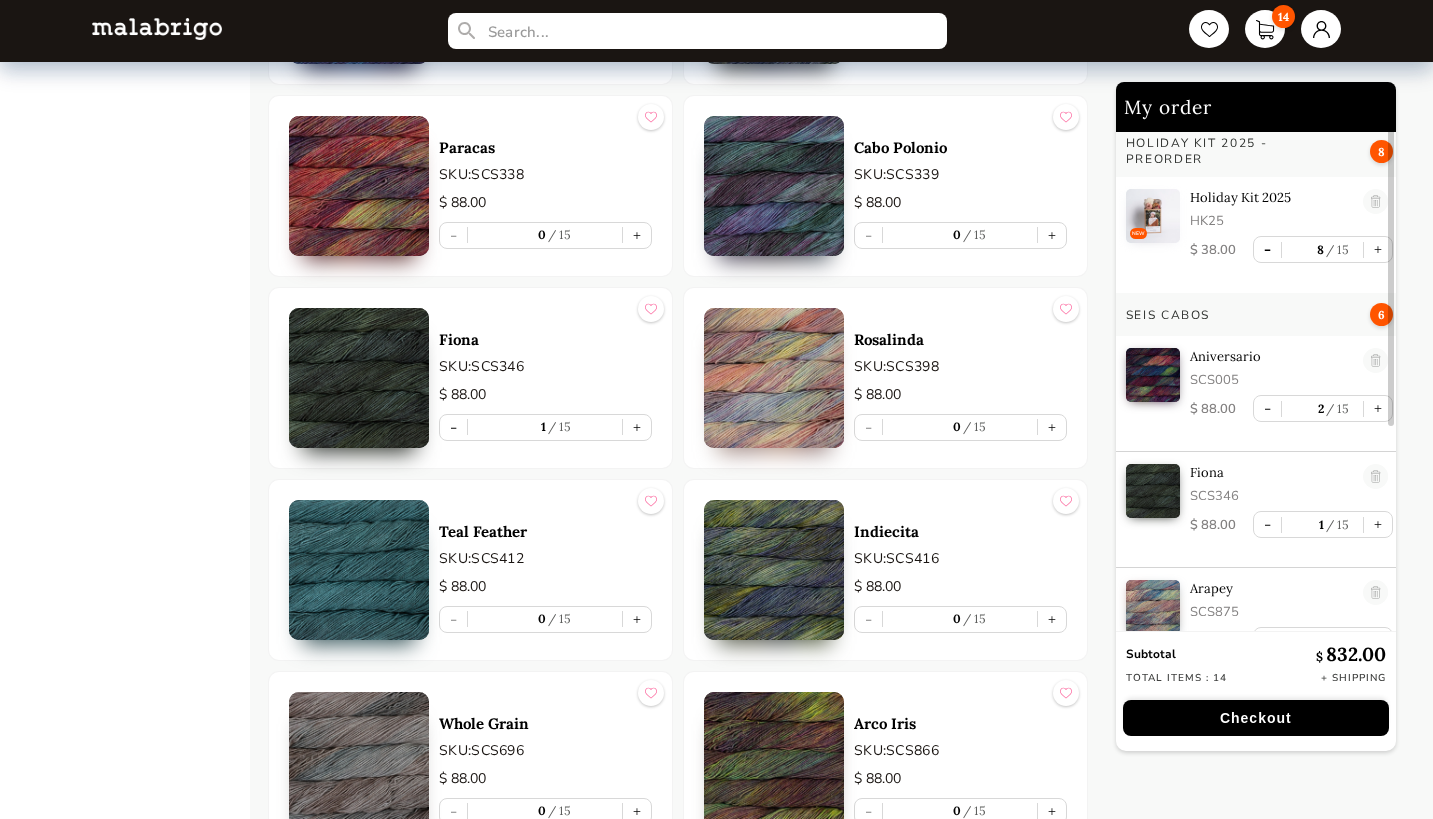click on "-" at bounding box center [1267, 249] 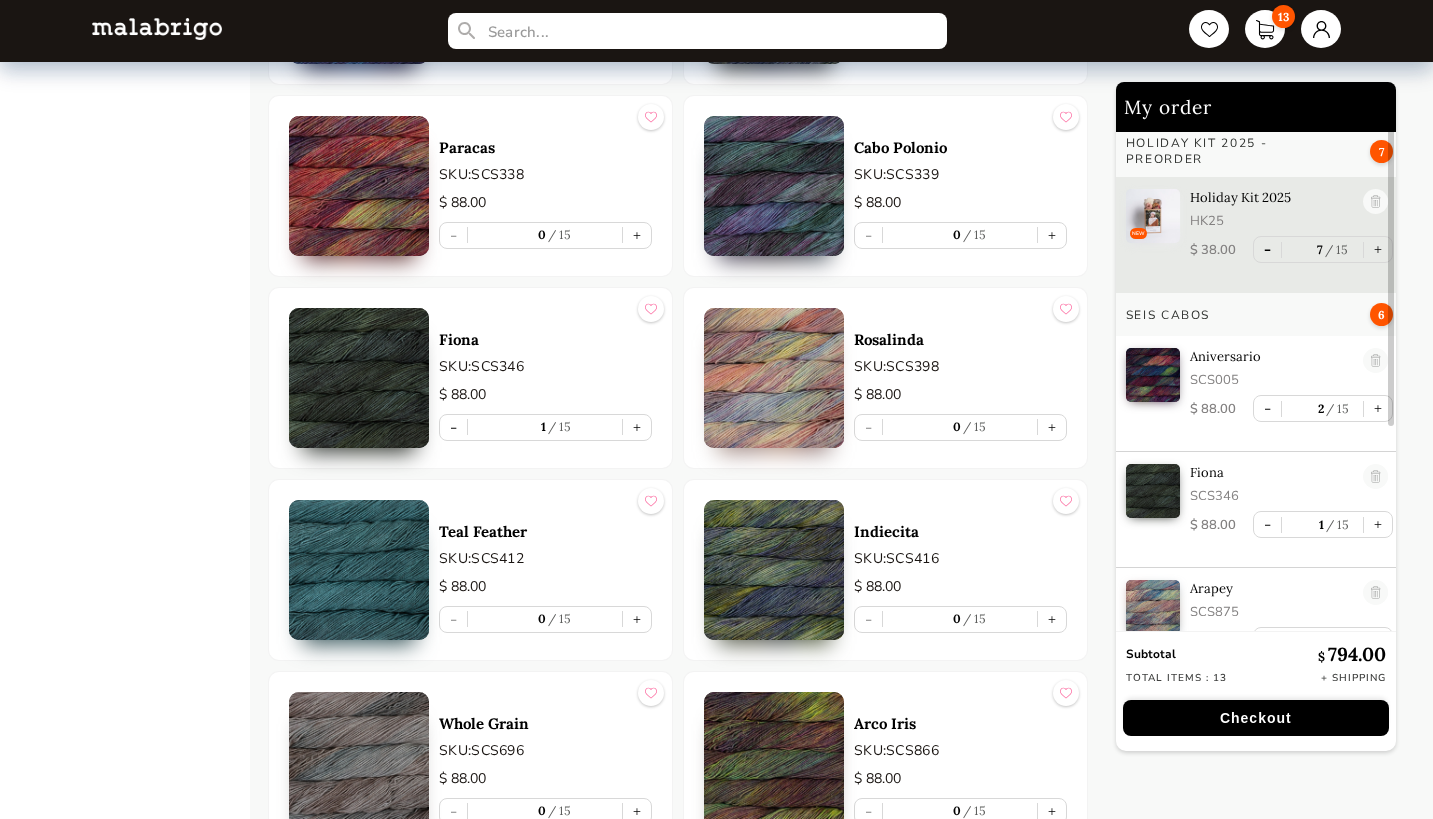 click on "-" at bounding box center (1267, 249) 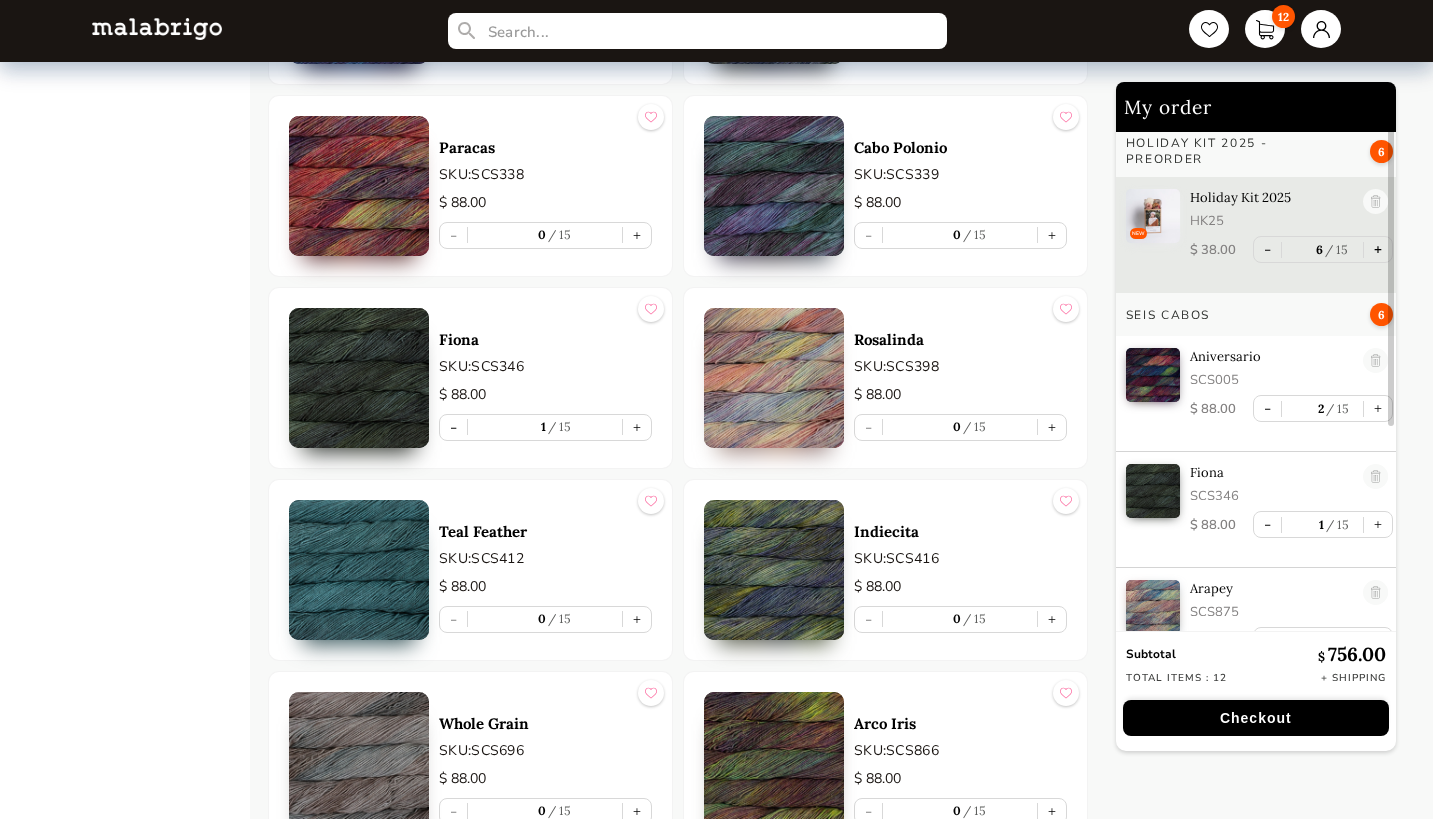 click on "+" at bounding box center (1378, 249) 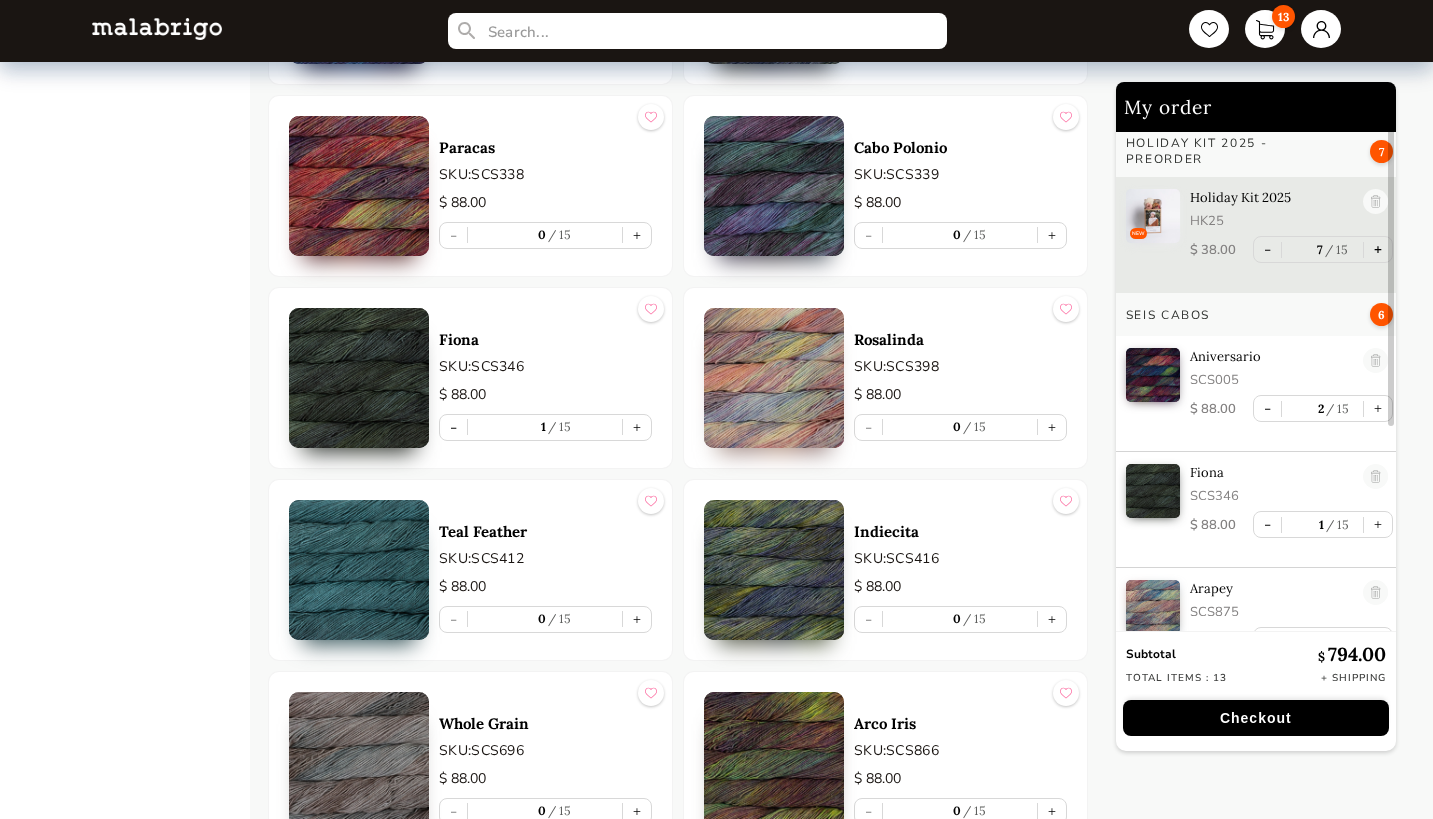 click on "+" at bounding box center (1378, 249) 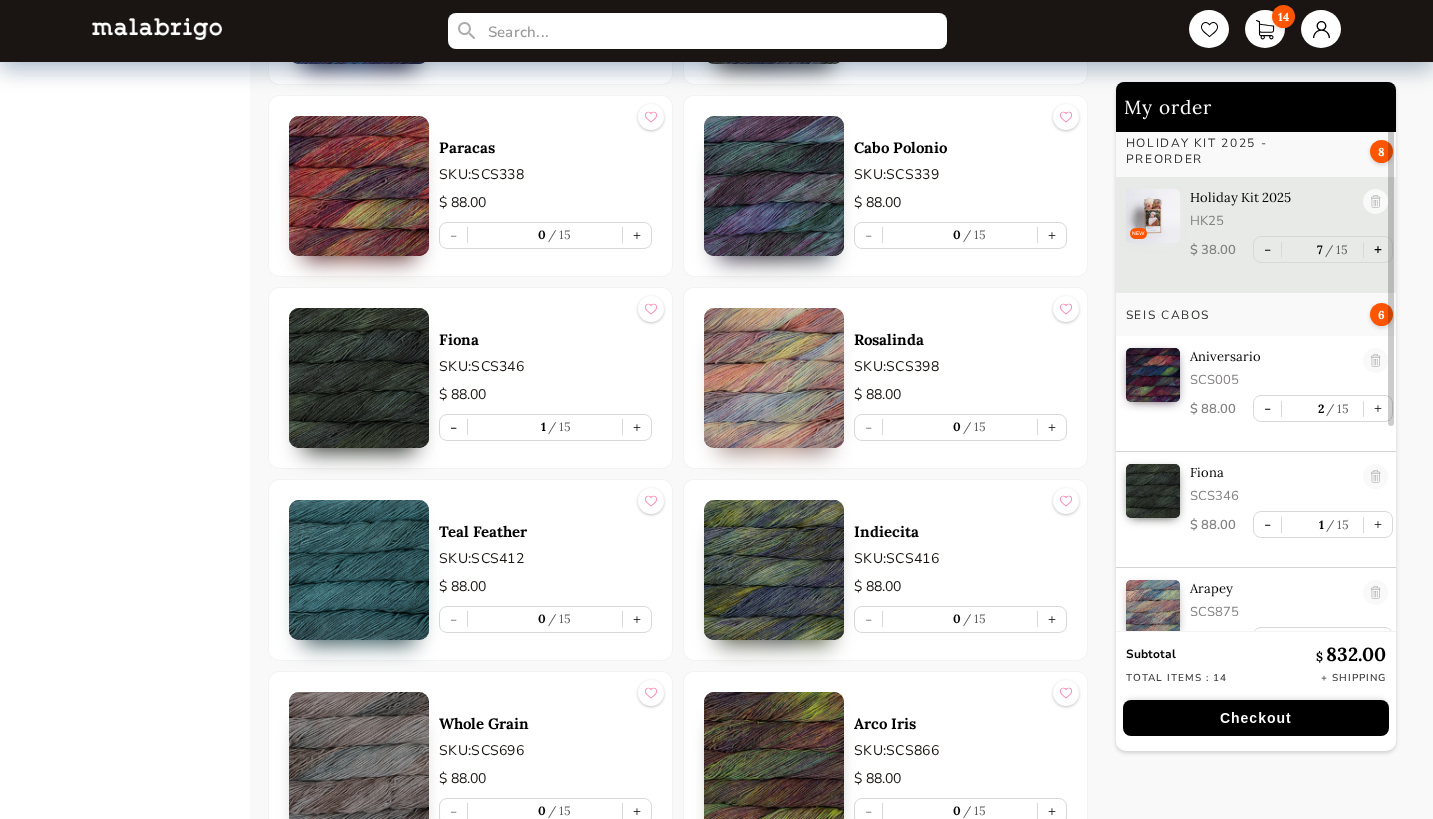 type on "8" 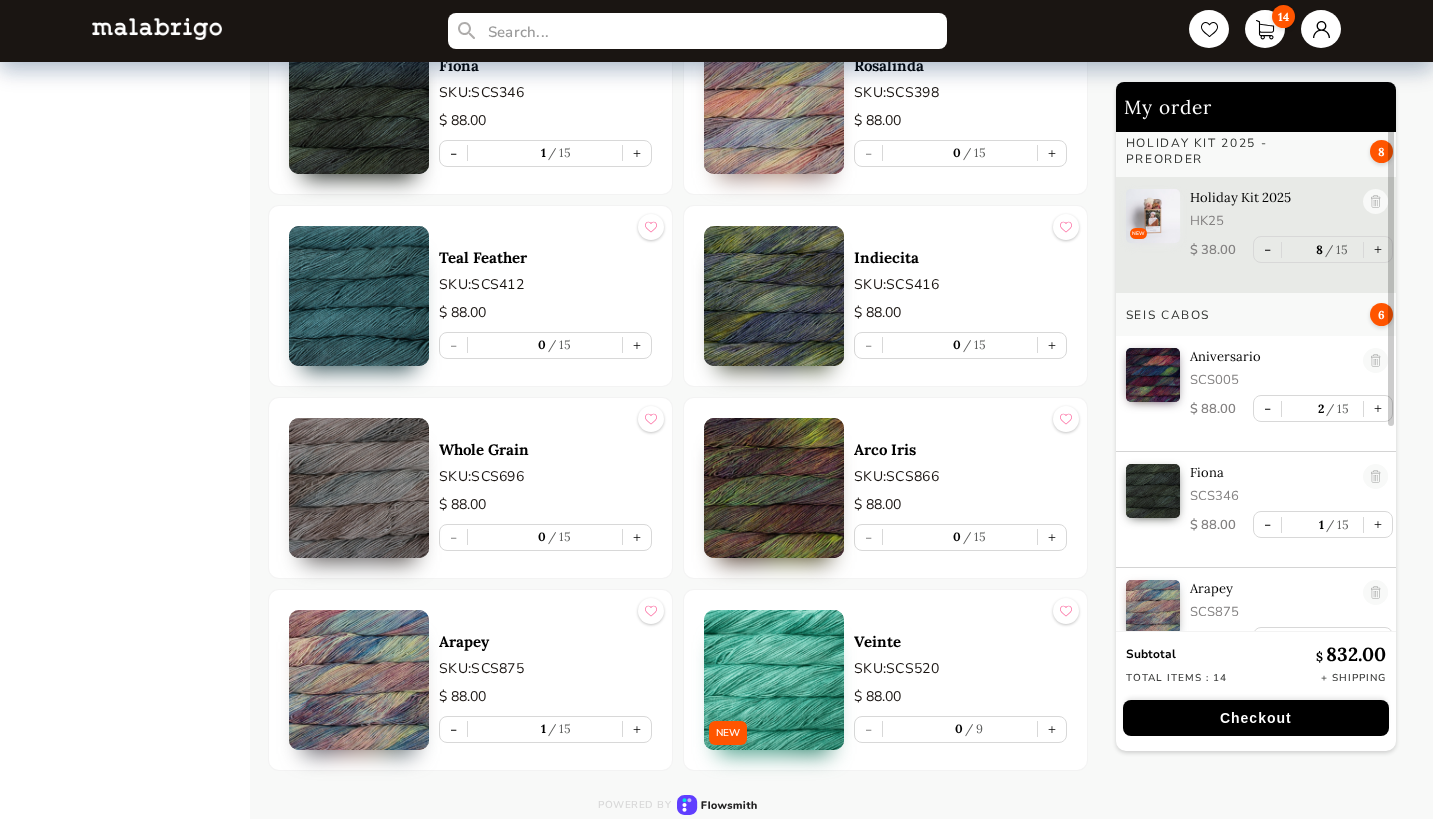 scroll, scrollTop: 2299, scrollLeft: 0, axis: vertical 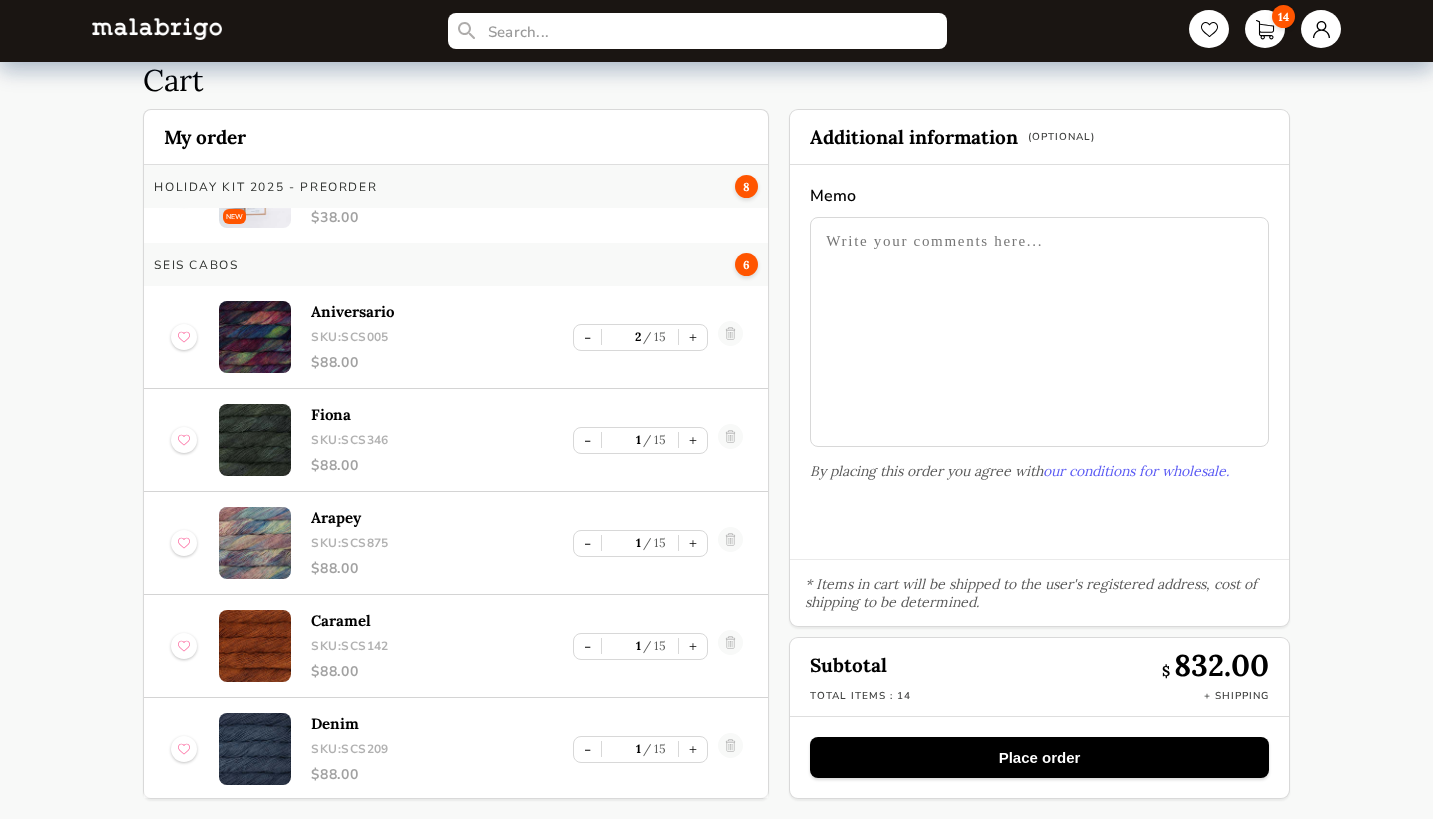 click at bounding box center (1039, 332) 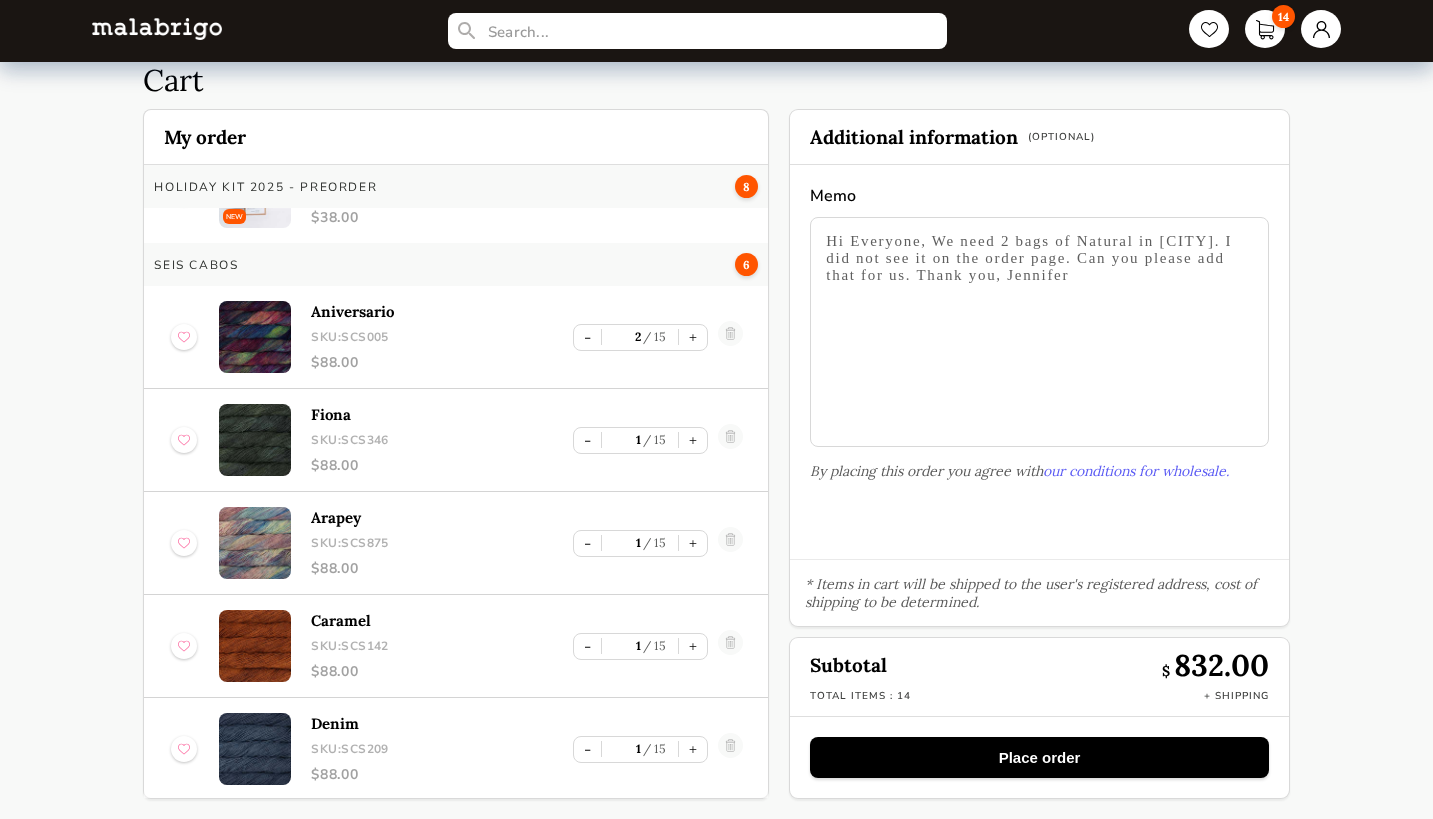 scroll, scrollTop: 54, scrollLeft: 0, axis: vertical 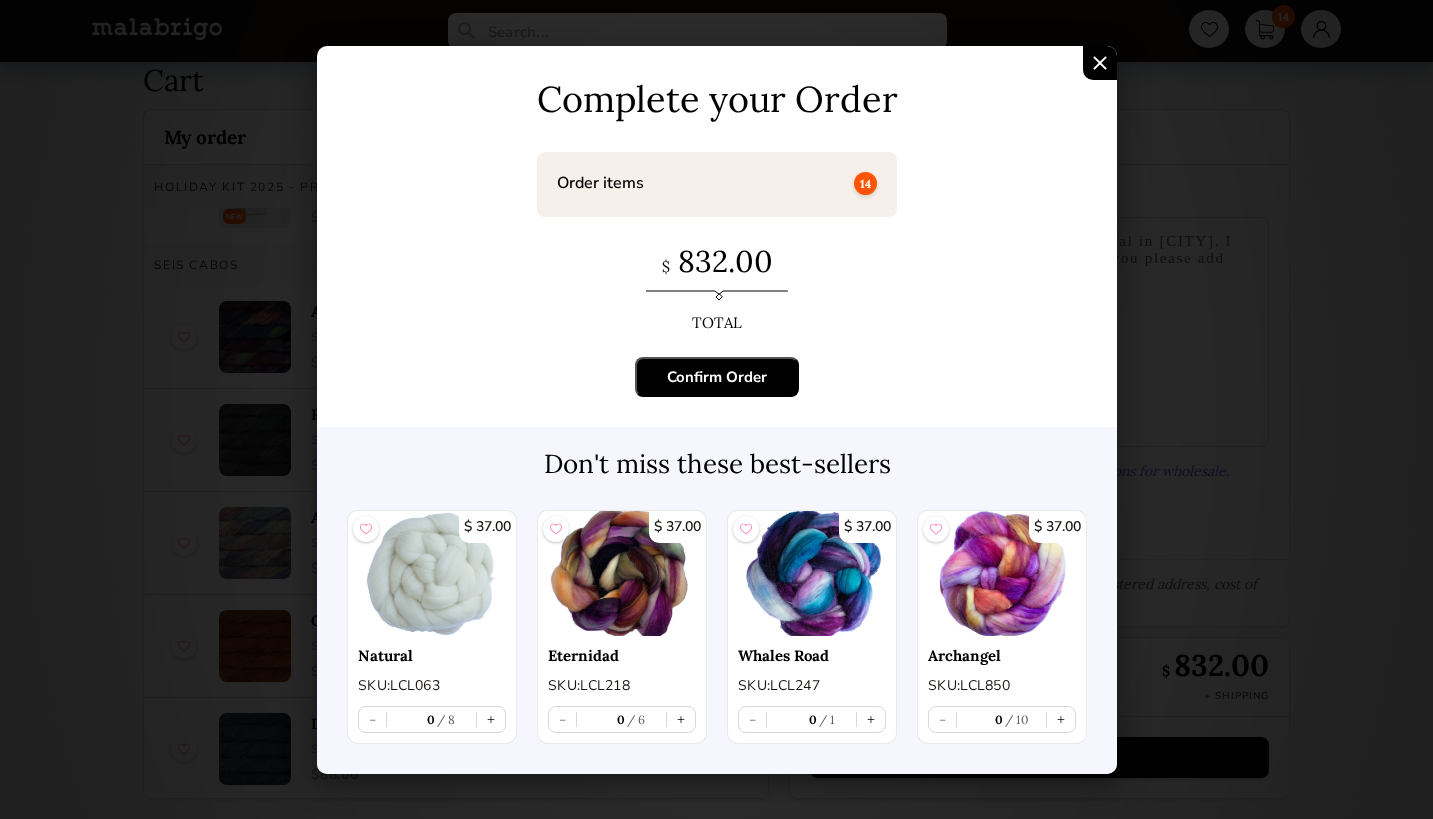 click on "Confirm Order" at bounding box center (717, 377) 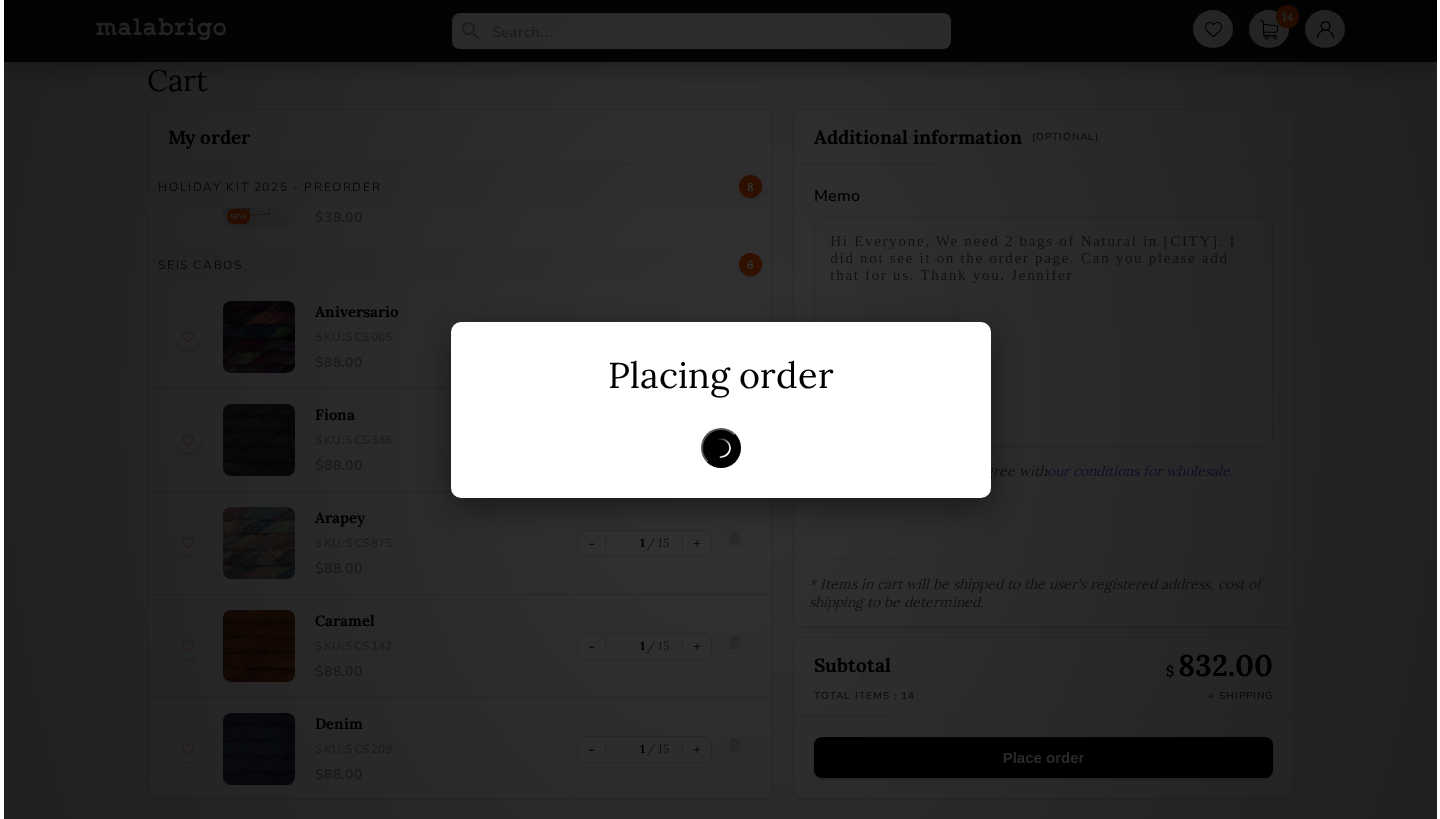 scroll, scrollTop: 0, scrollLeft: 0, axis: both 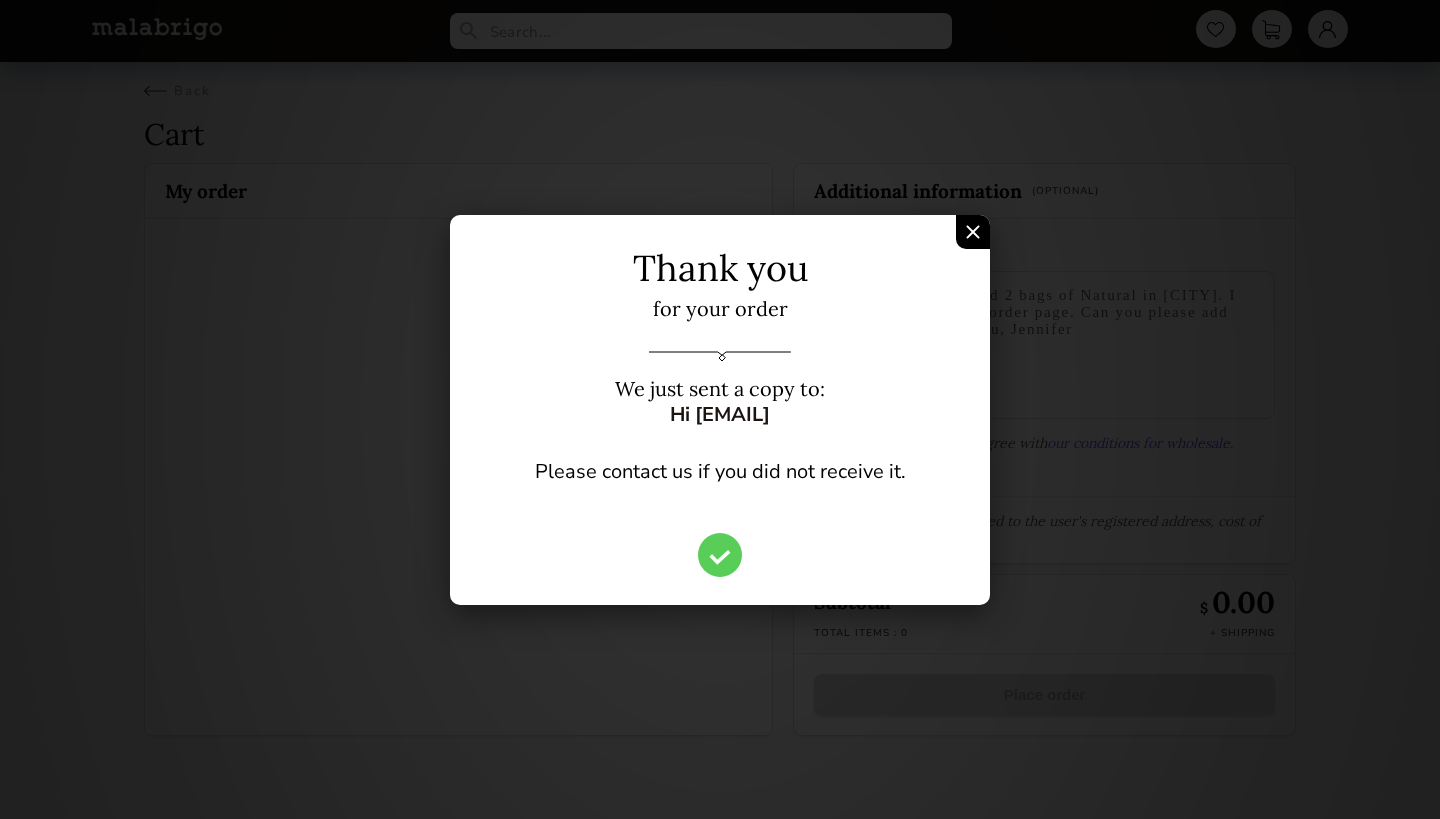 click at bounding box center [973, 232] 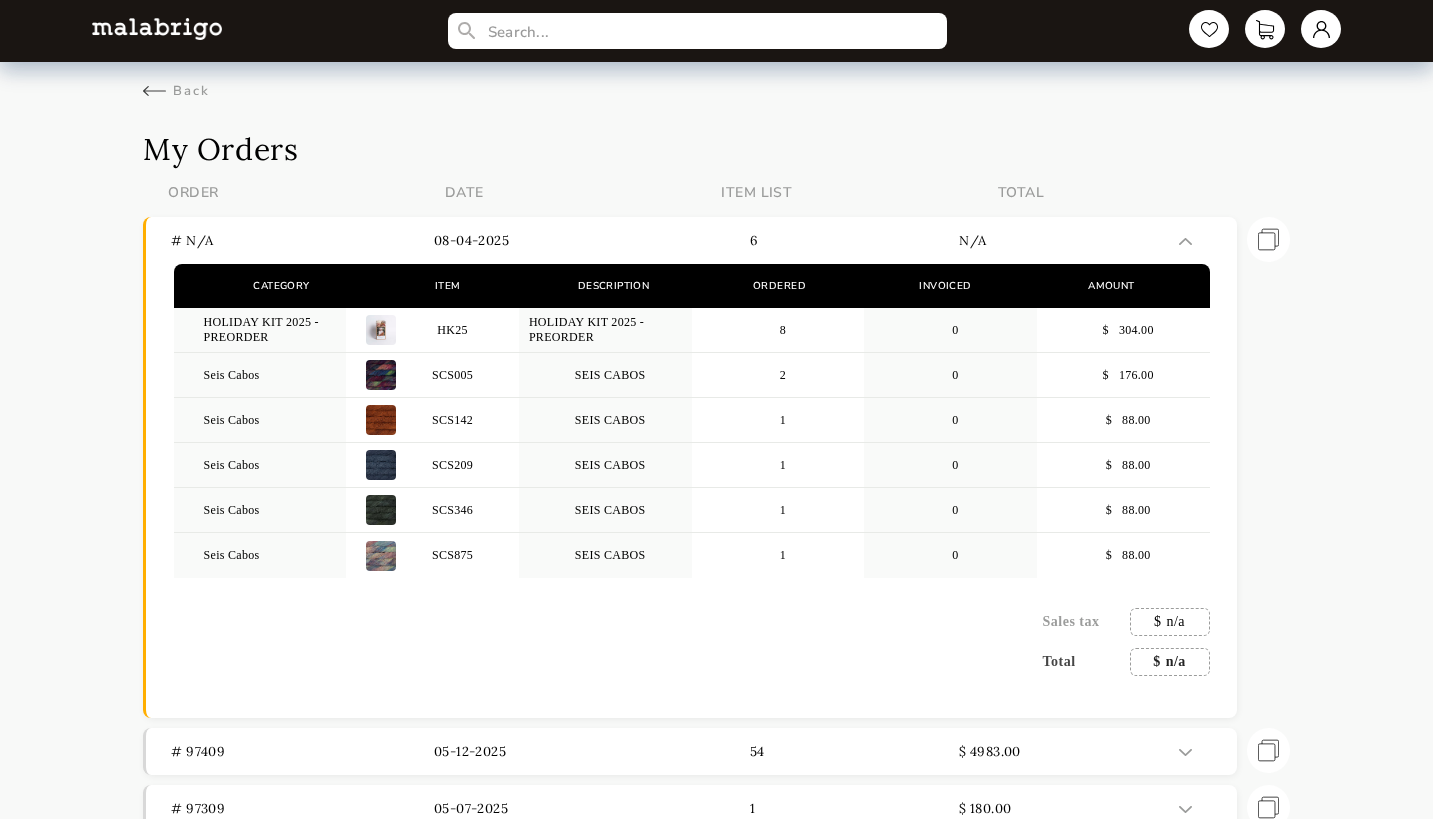 scroll, scrollTop: 0, scrollLeft: 0, axis: both 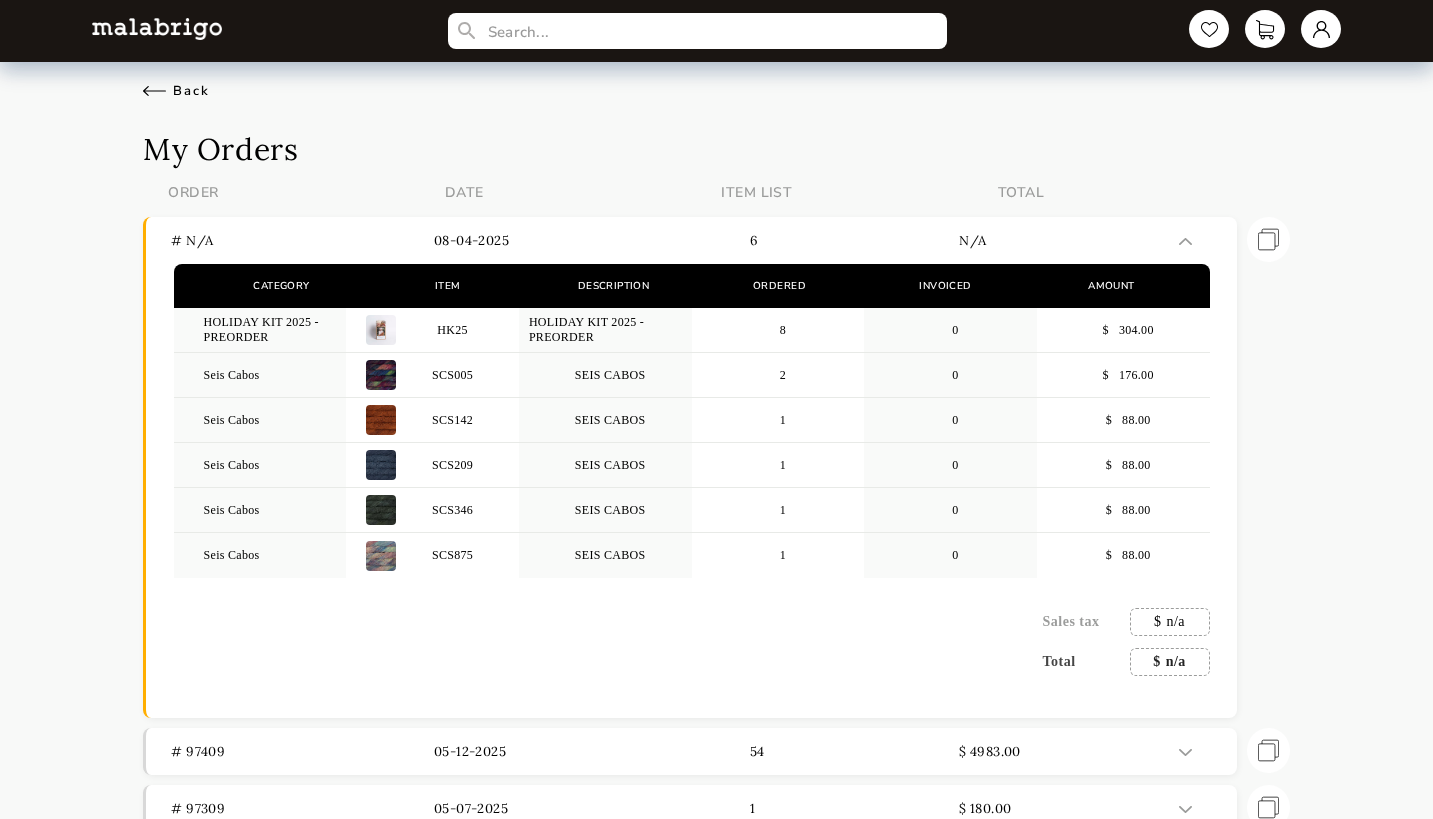click on "Back" at bounding box center [176, 91] 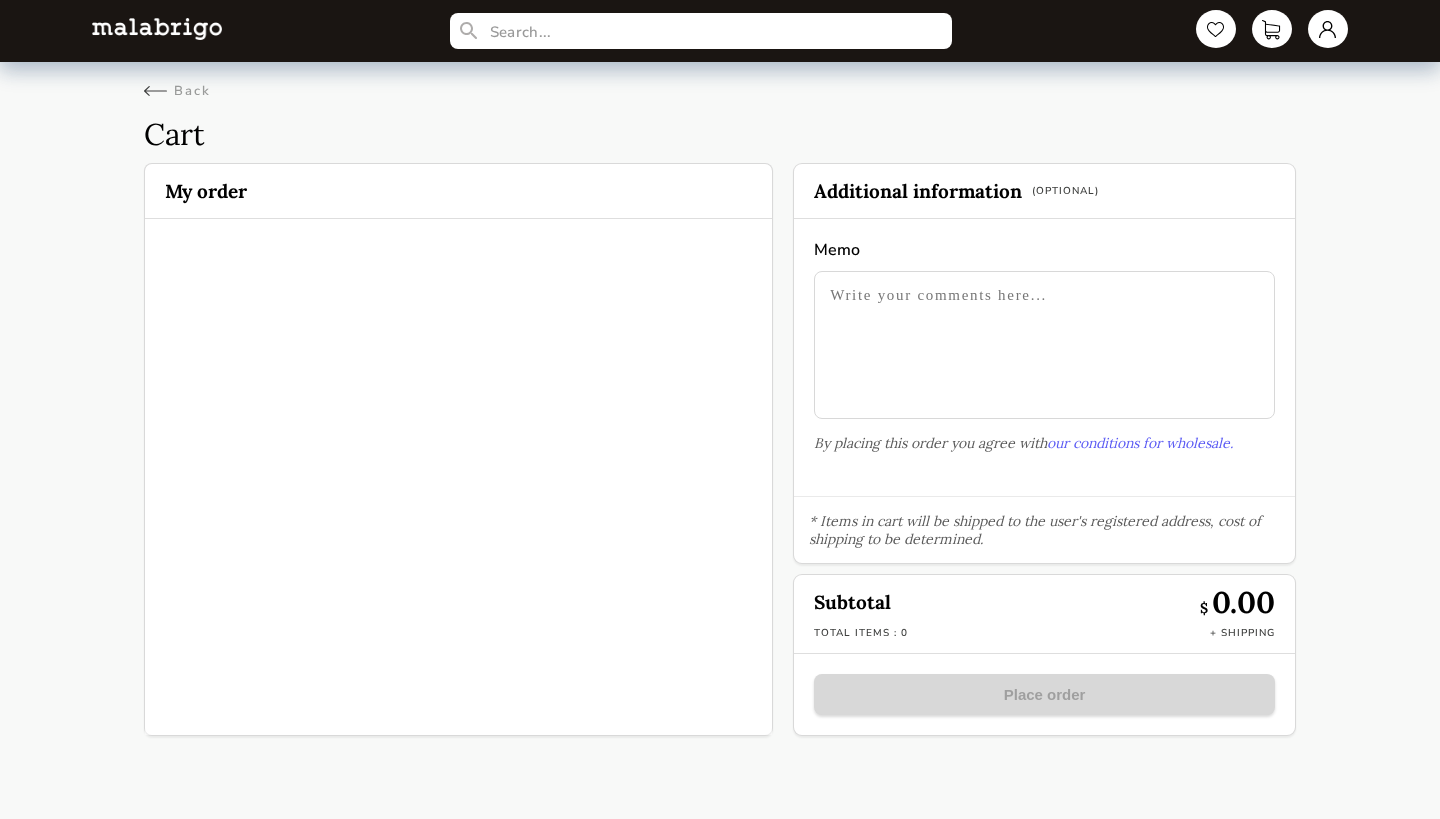 click at bounding box center (157, 28) 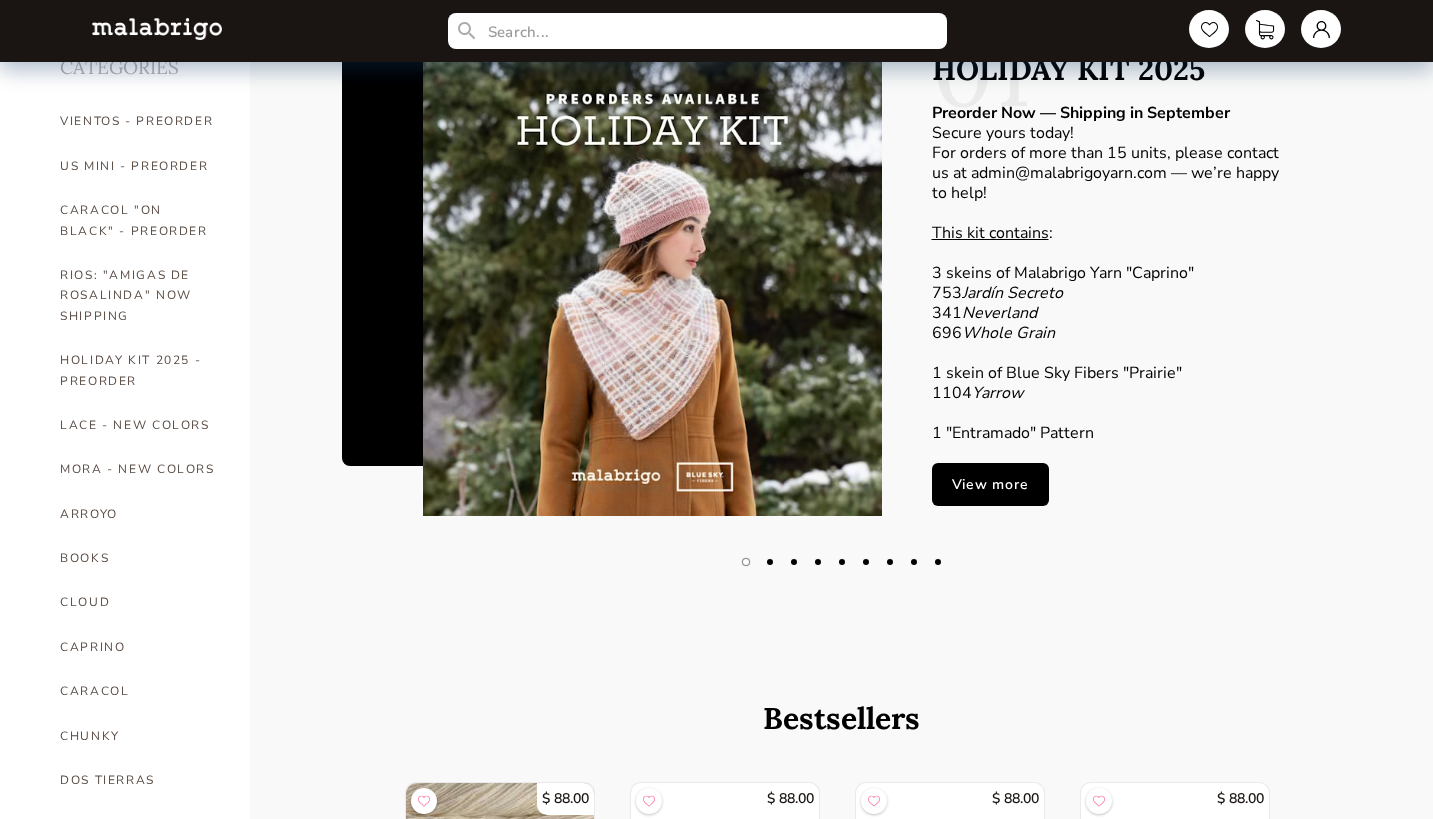 scroll, scrollTop: 100, scrollLeft: 0, axis: vertical 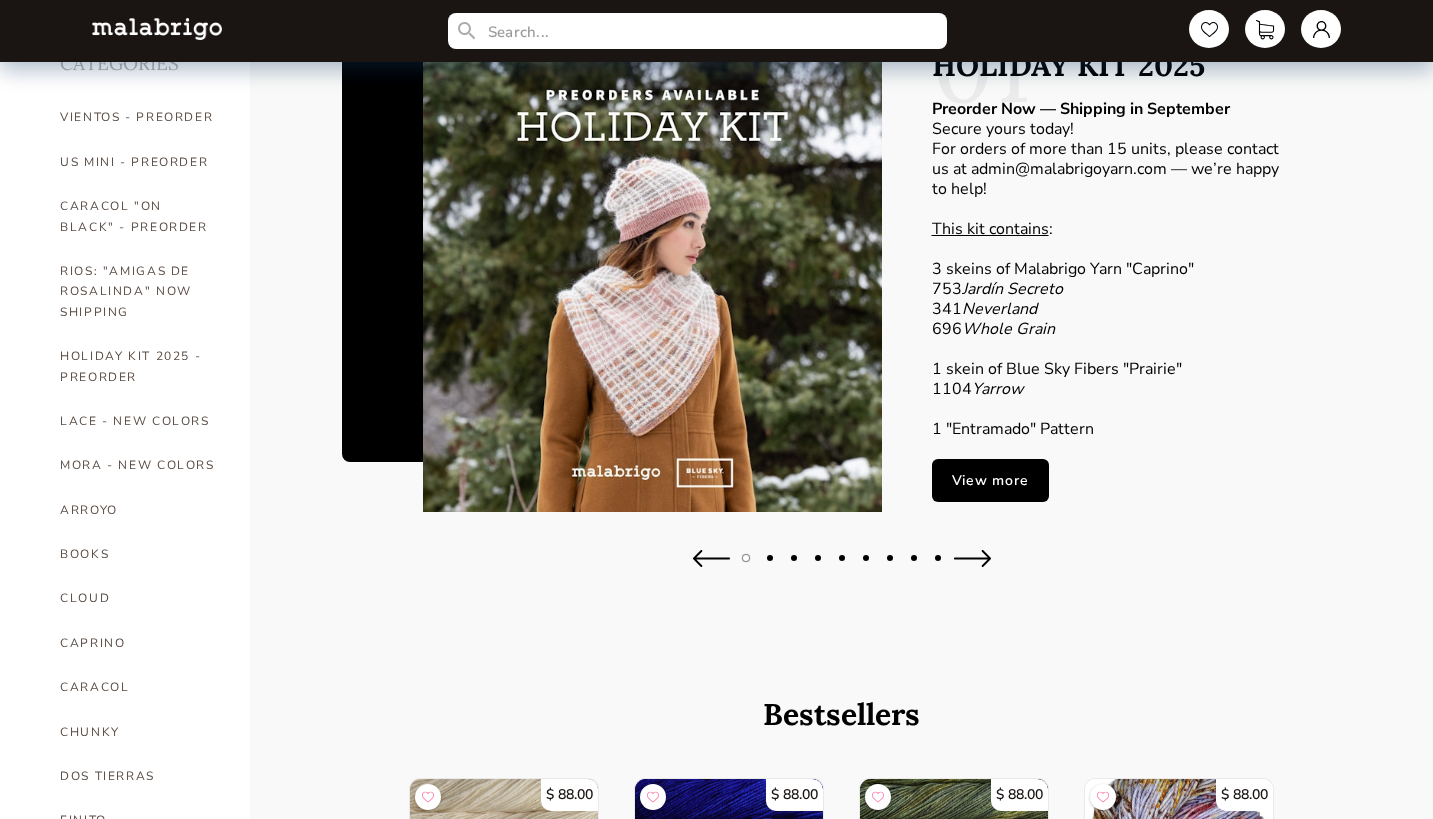 click at bounding box center [972, 558] 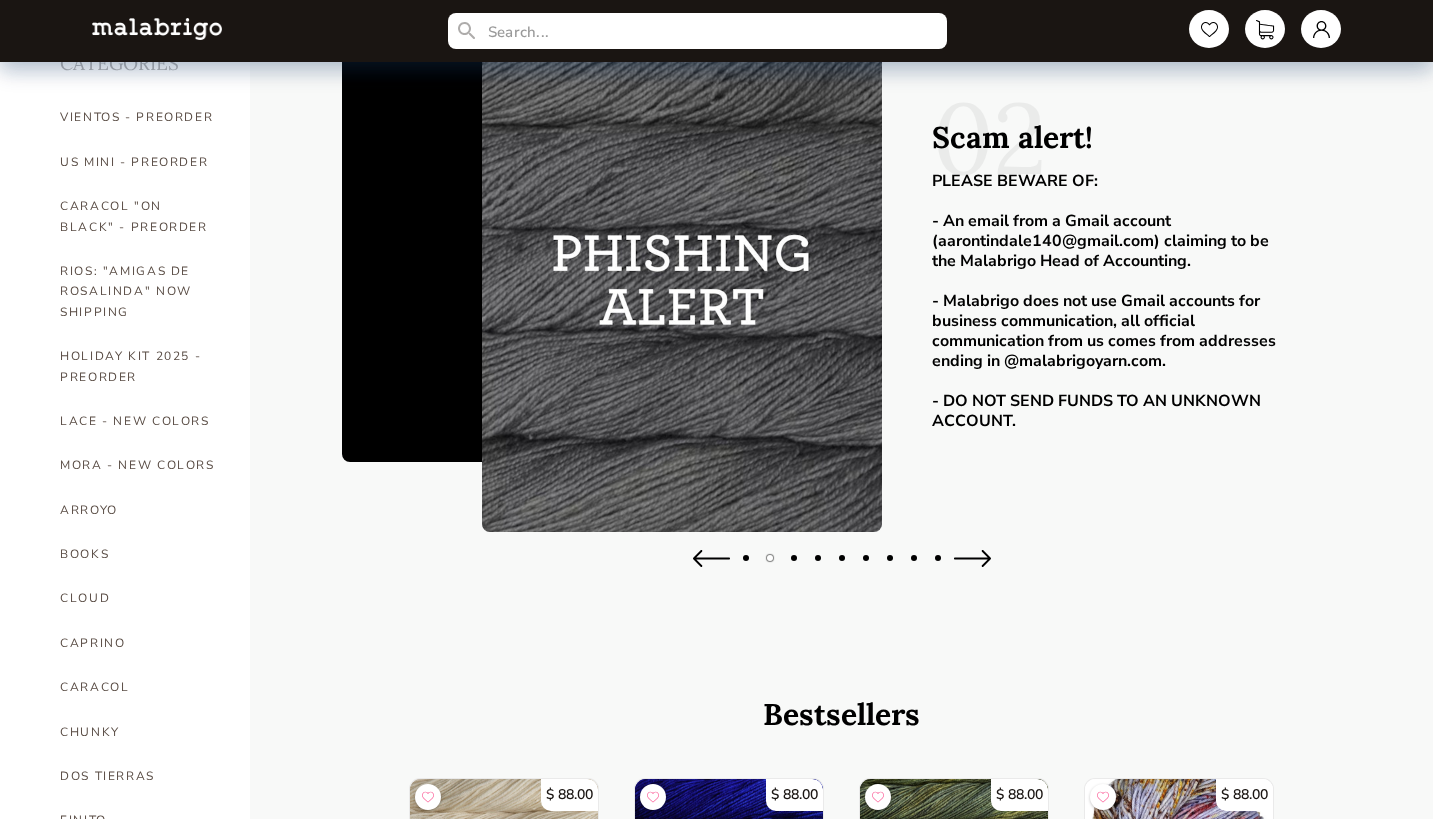 click at bounding box center (972, 558) 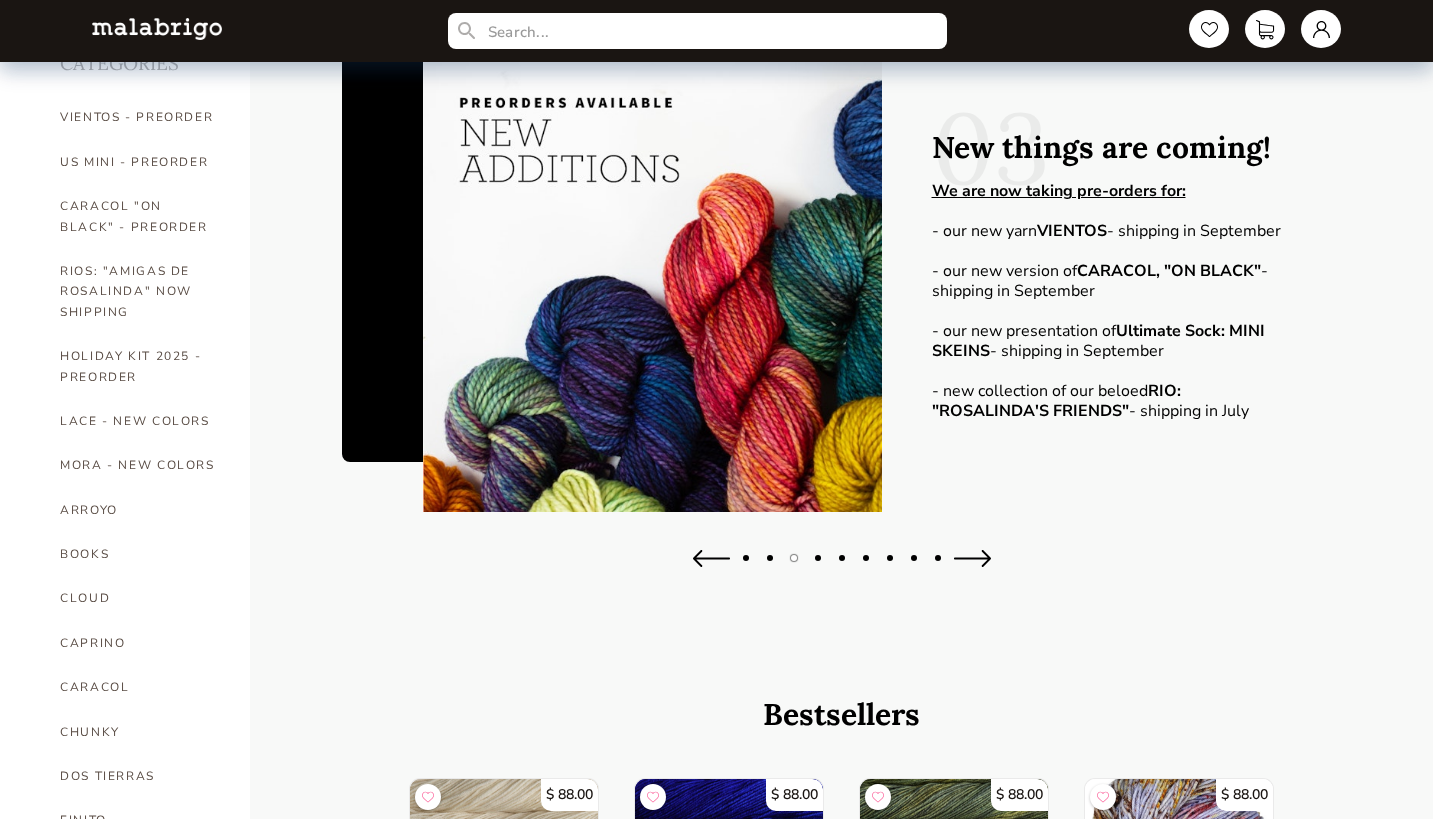 click at bounding box center (972, 558) 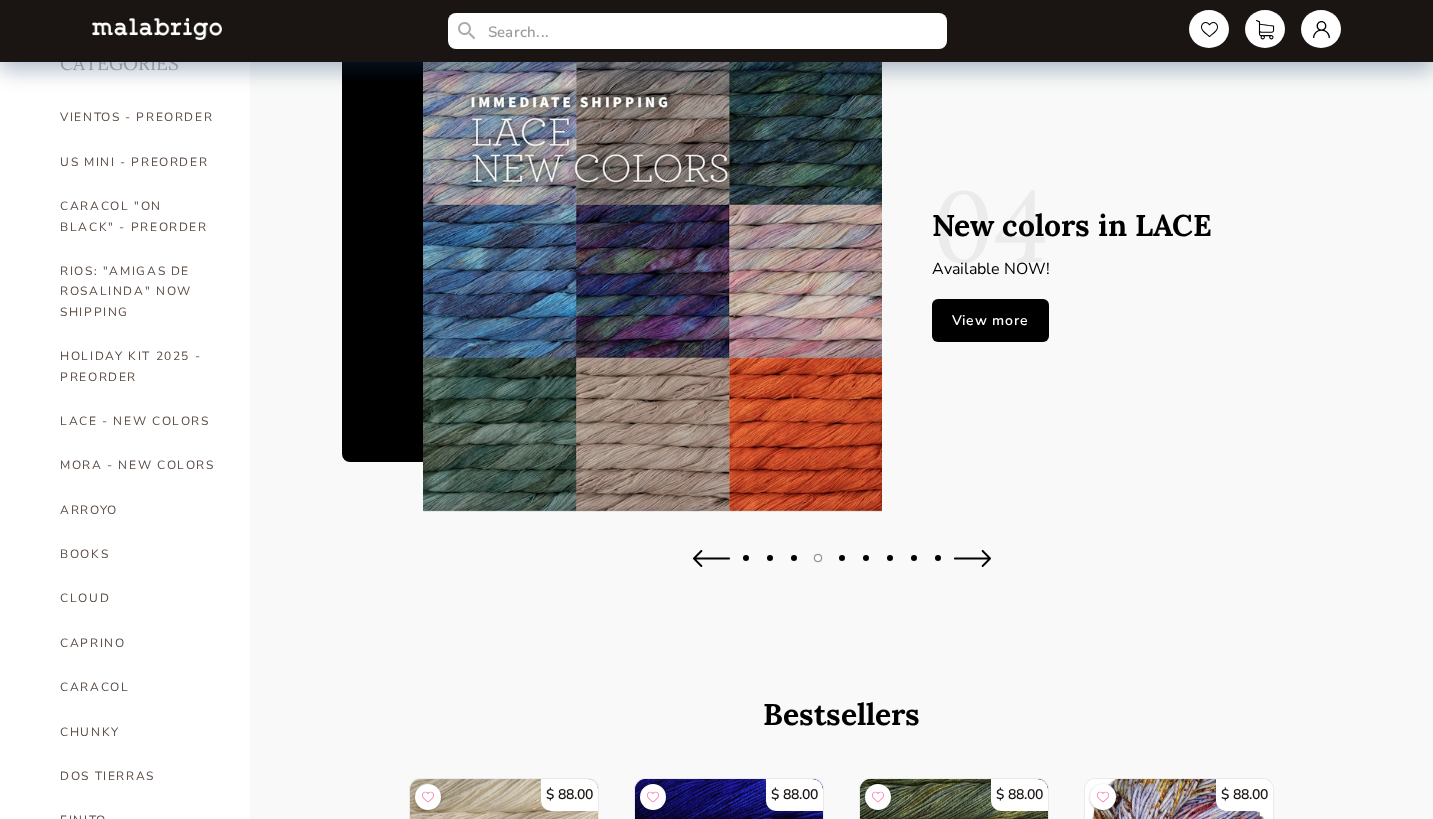 click at bounding box center [972, 558] 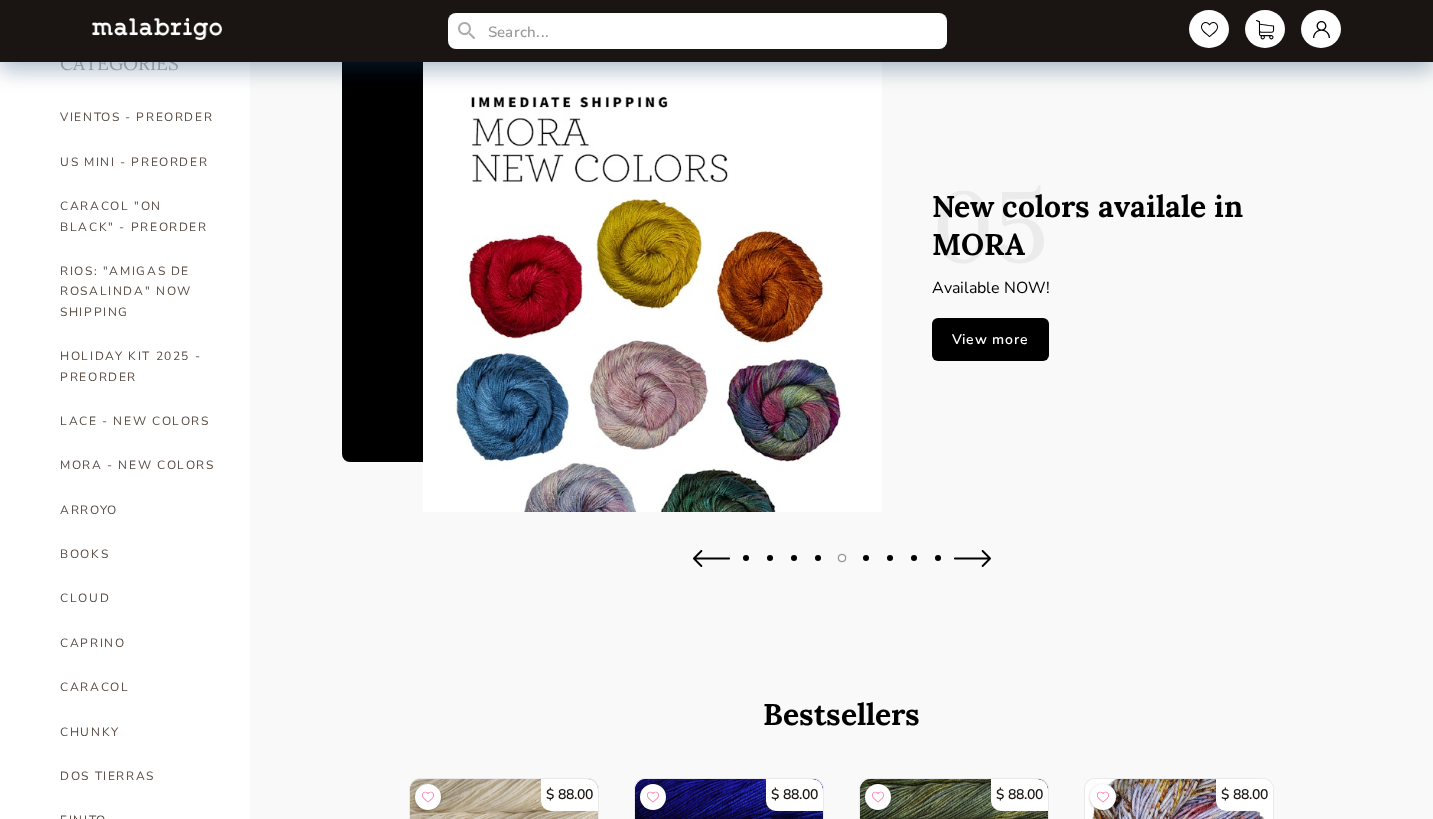click at bounding box center (972, 558) 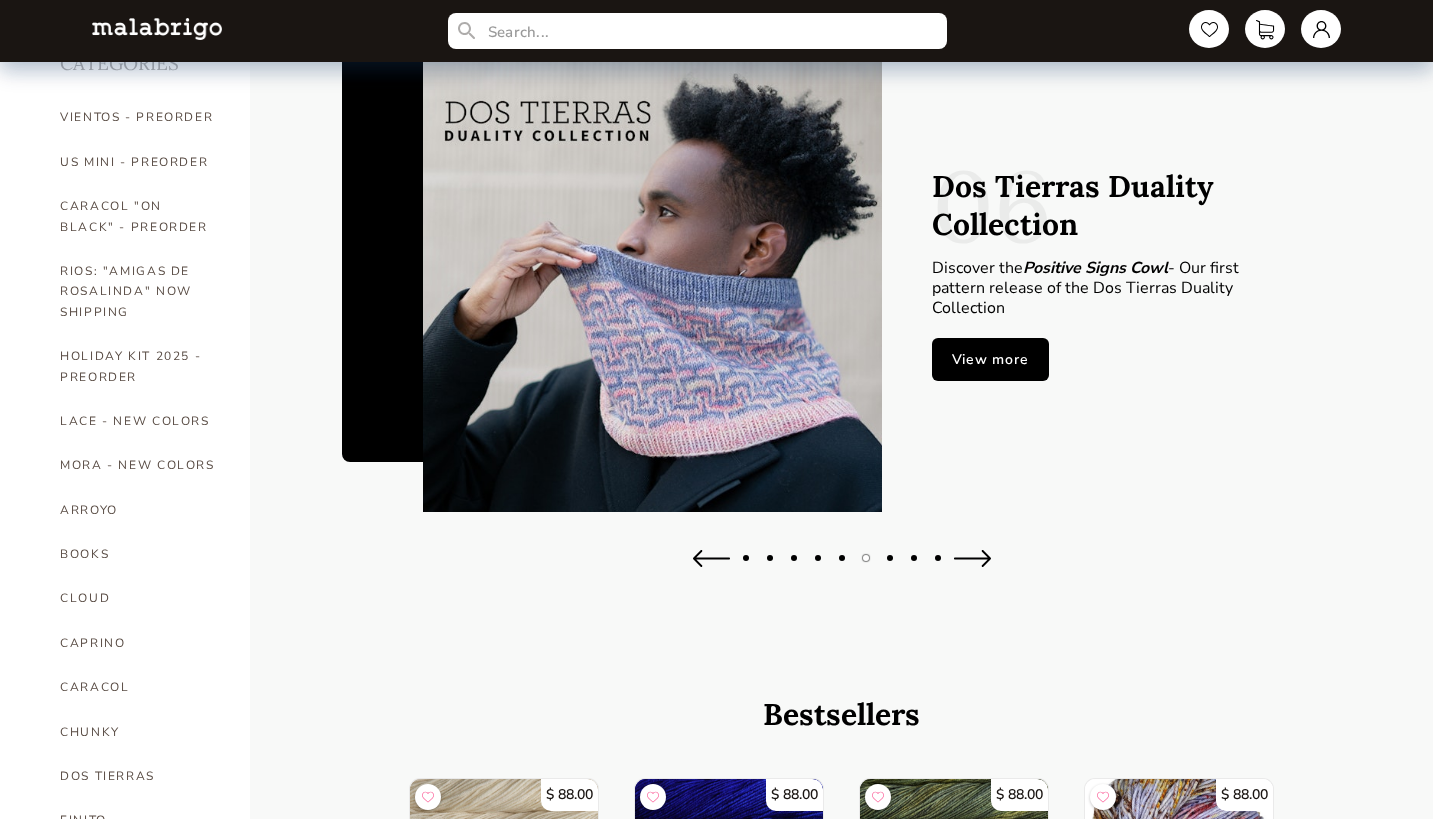 click at bounding box center [972, 558] 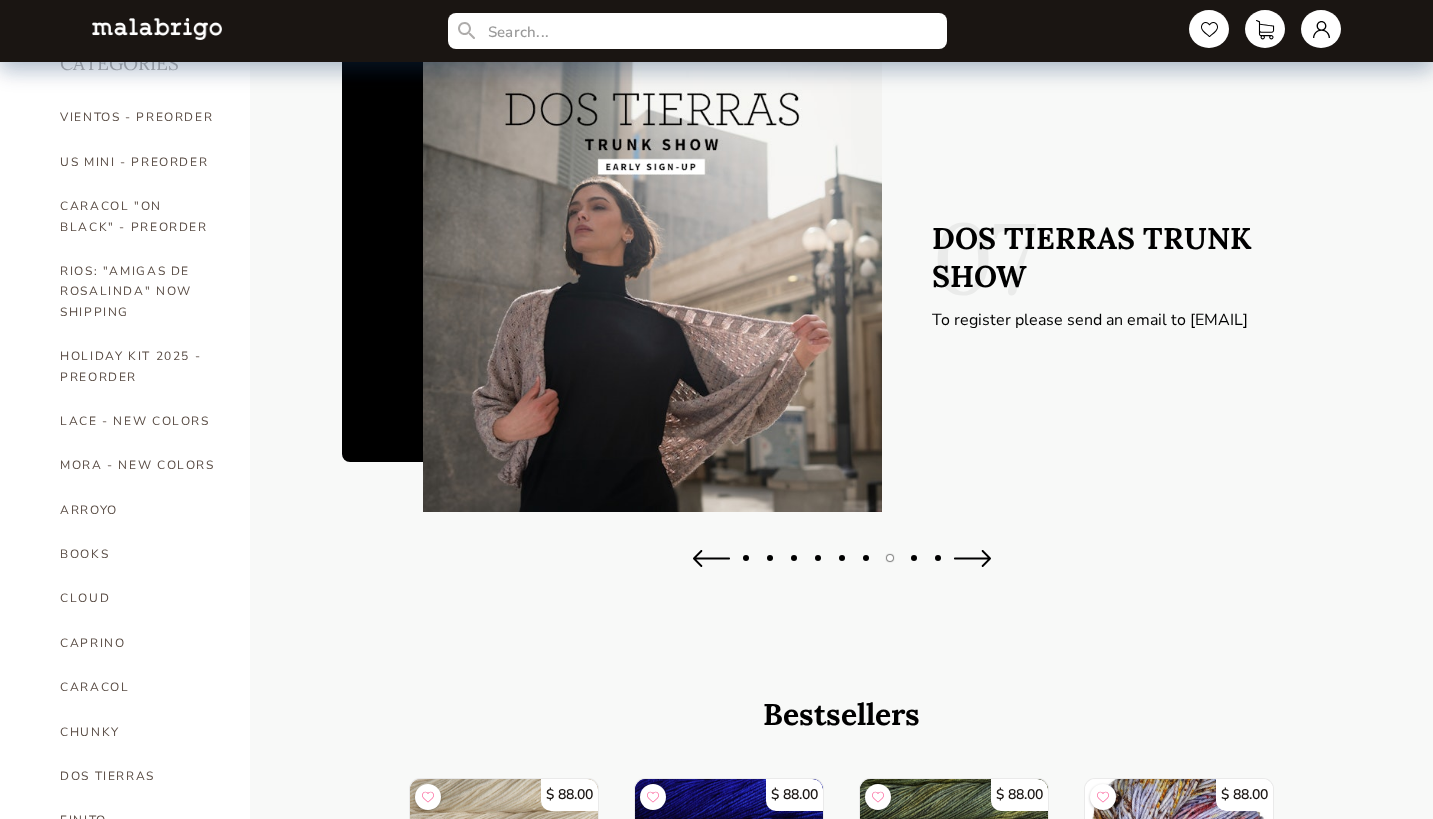 click at bounding box center (972, 558) 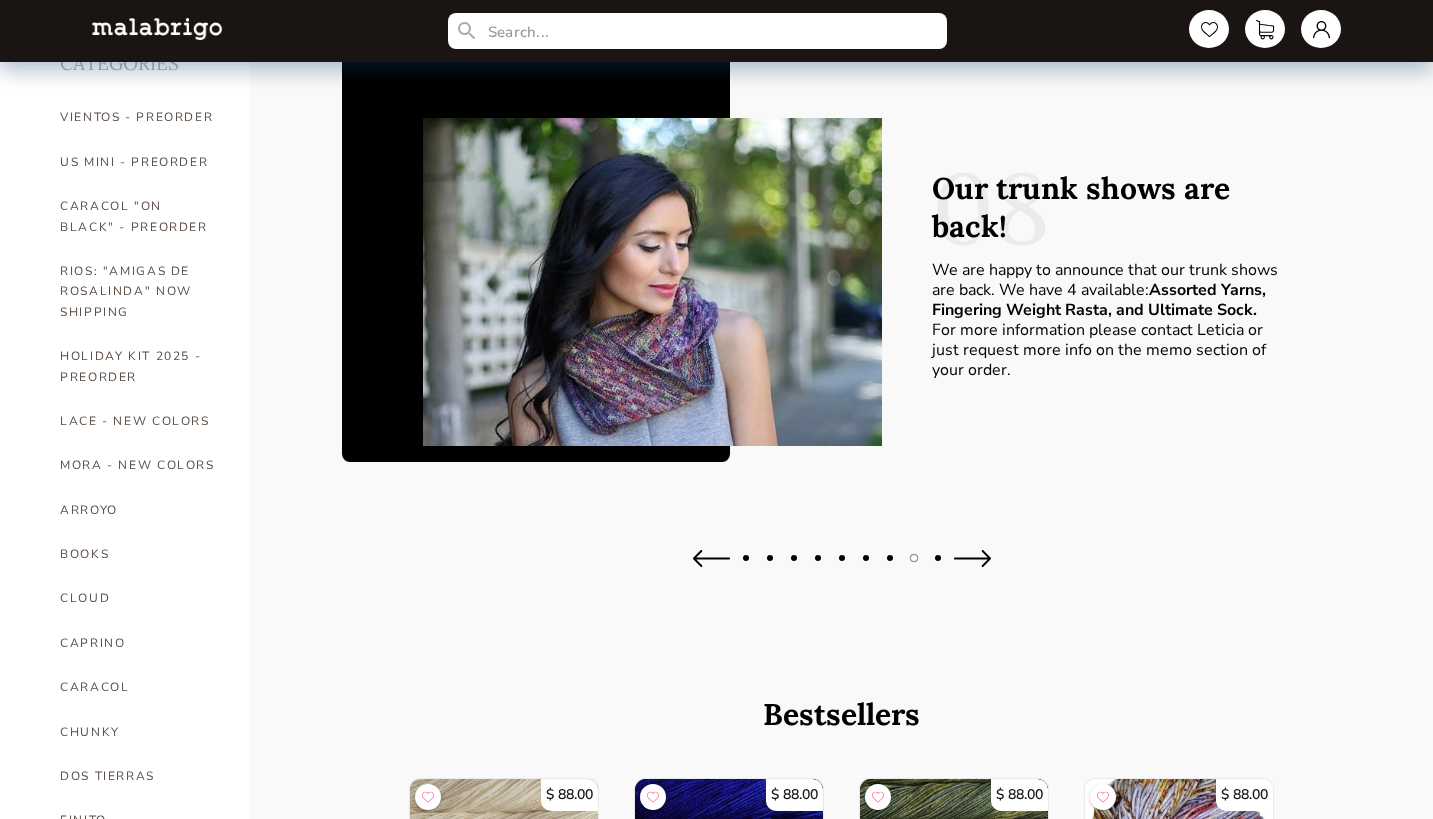 click at bounding box center (972, 558) 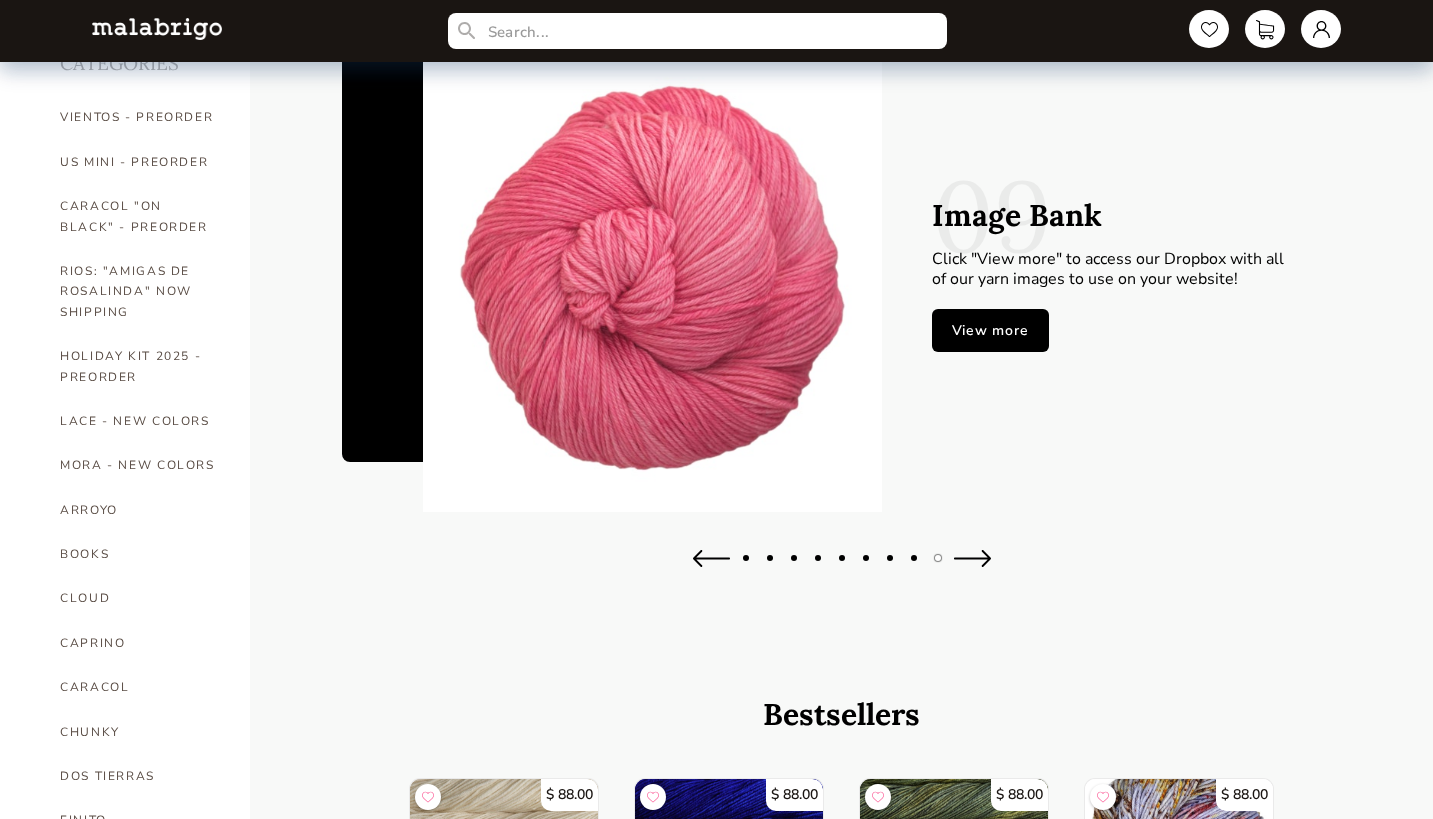 click at bounding box center (972, 558) 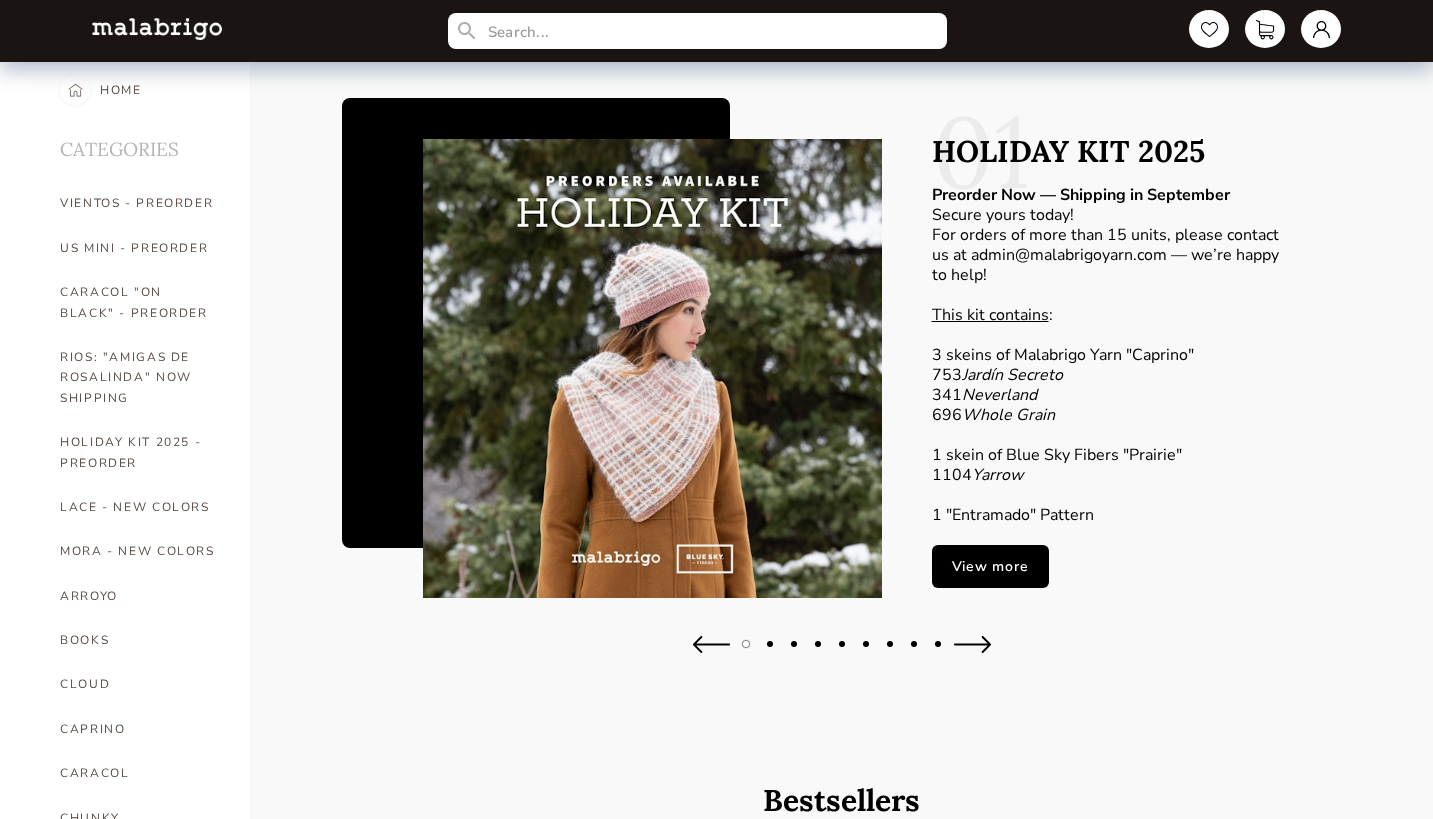scroll, scrollTop: 10, scrollLeft: 0, axis: vertical 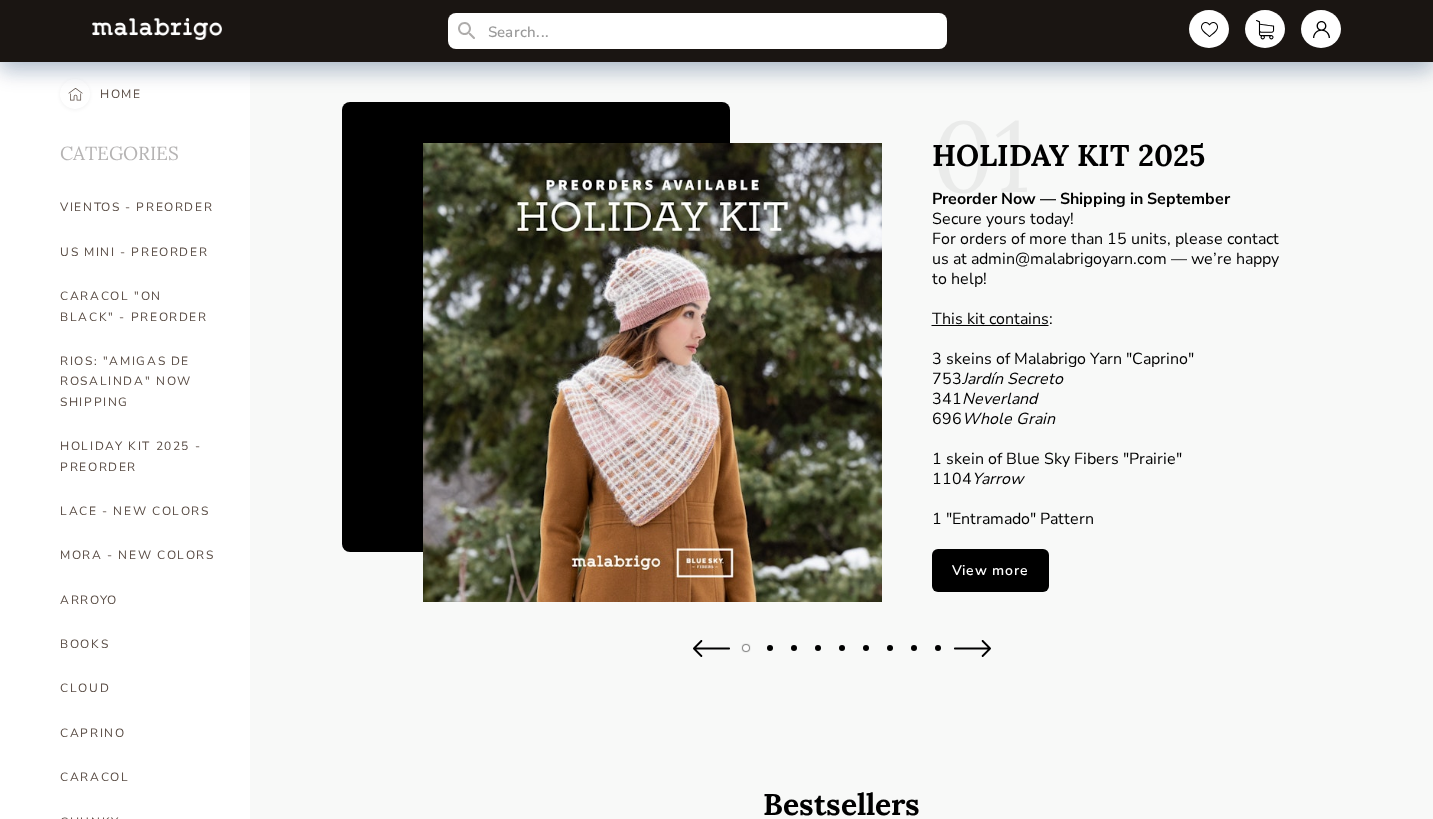 click at bounding box center (652, 372) 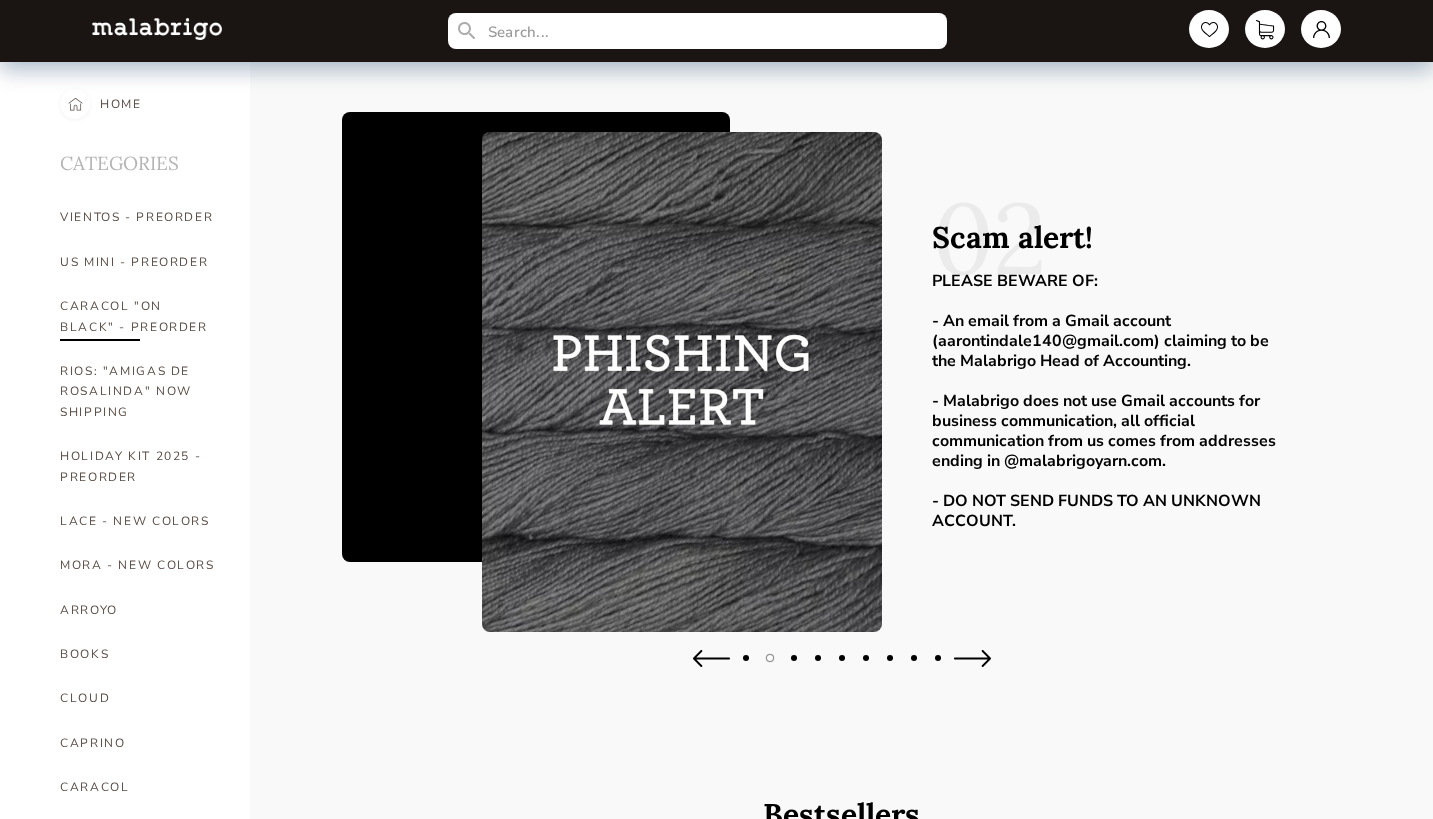 scroll, scrollTop: 0, scrollLeft: 0, axis: both 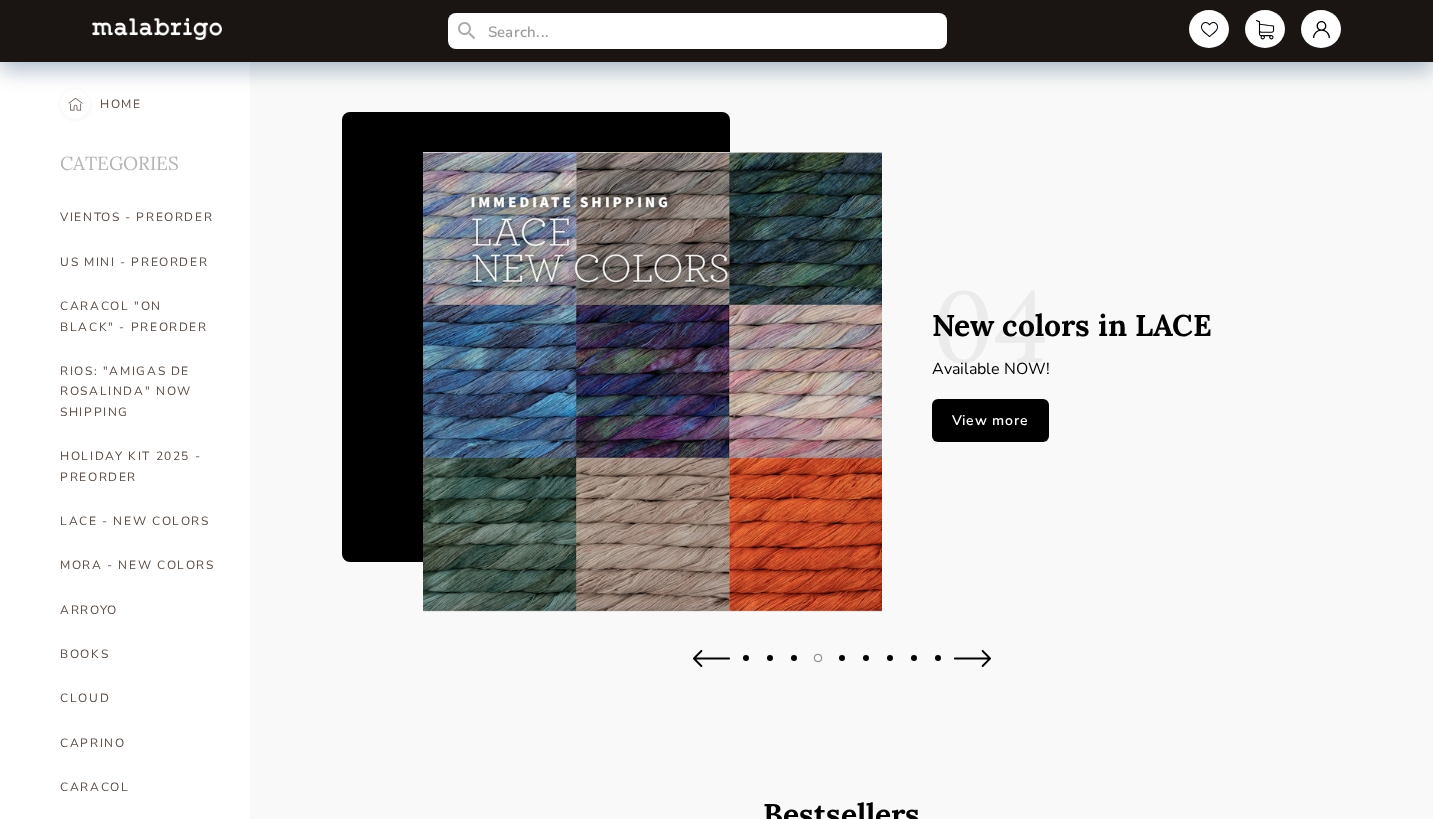 click at bounding box center [157, 28] 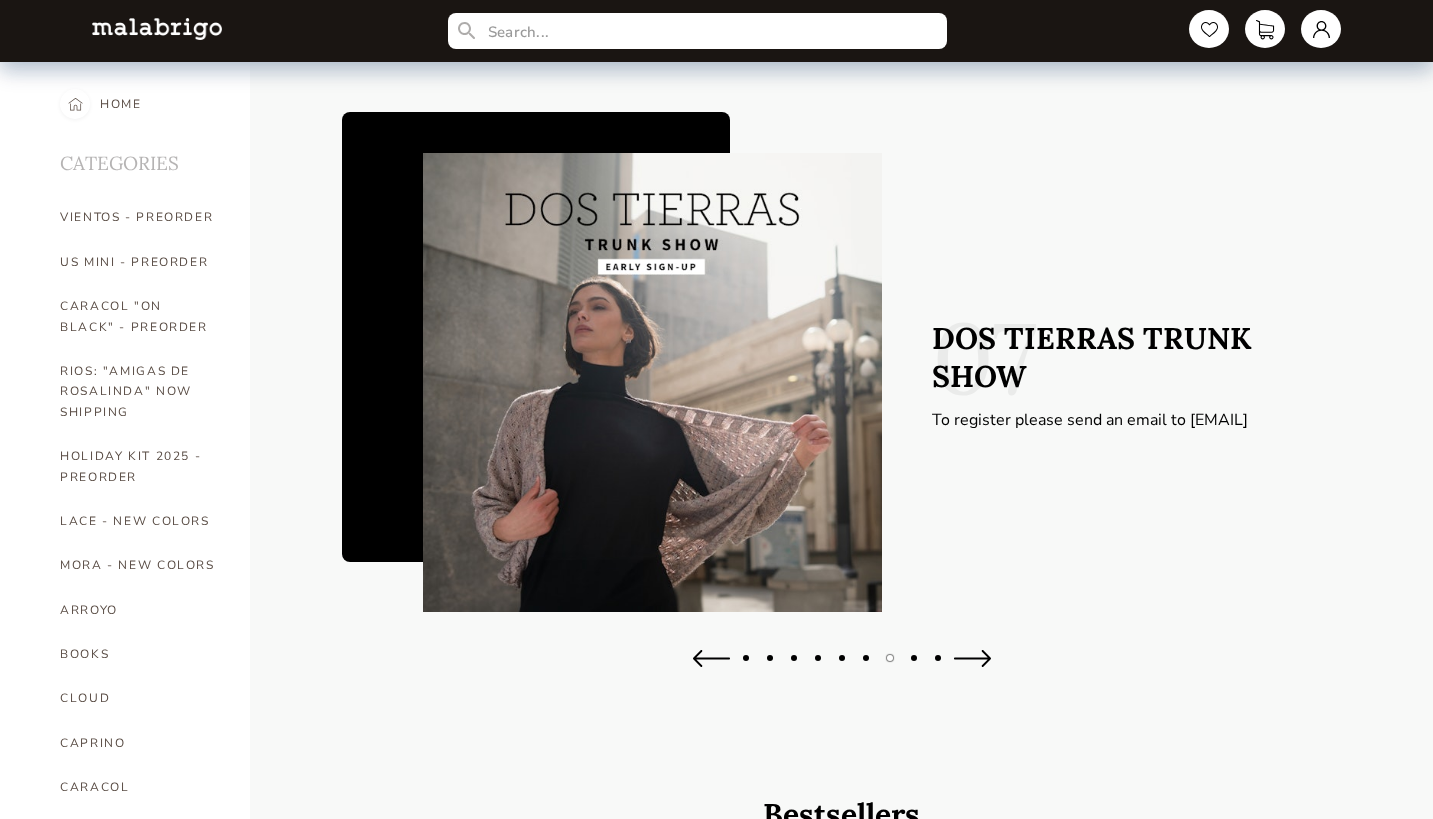 scroll, scrollTop: 0, scrollLeft: 0, axis: both 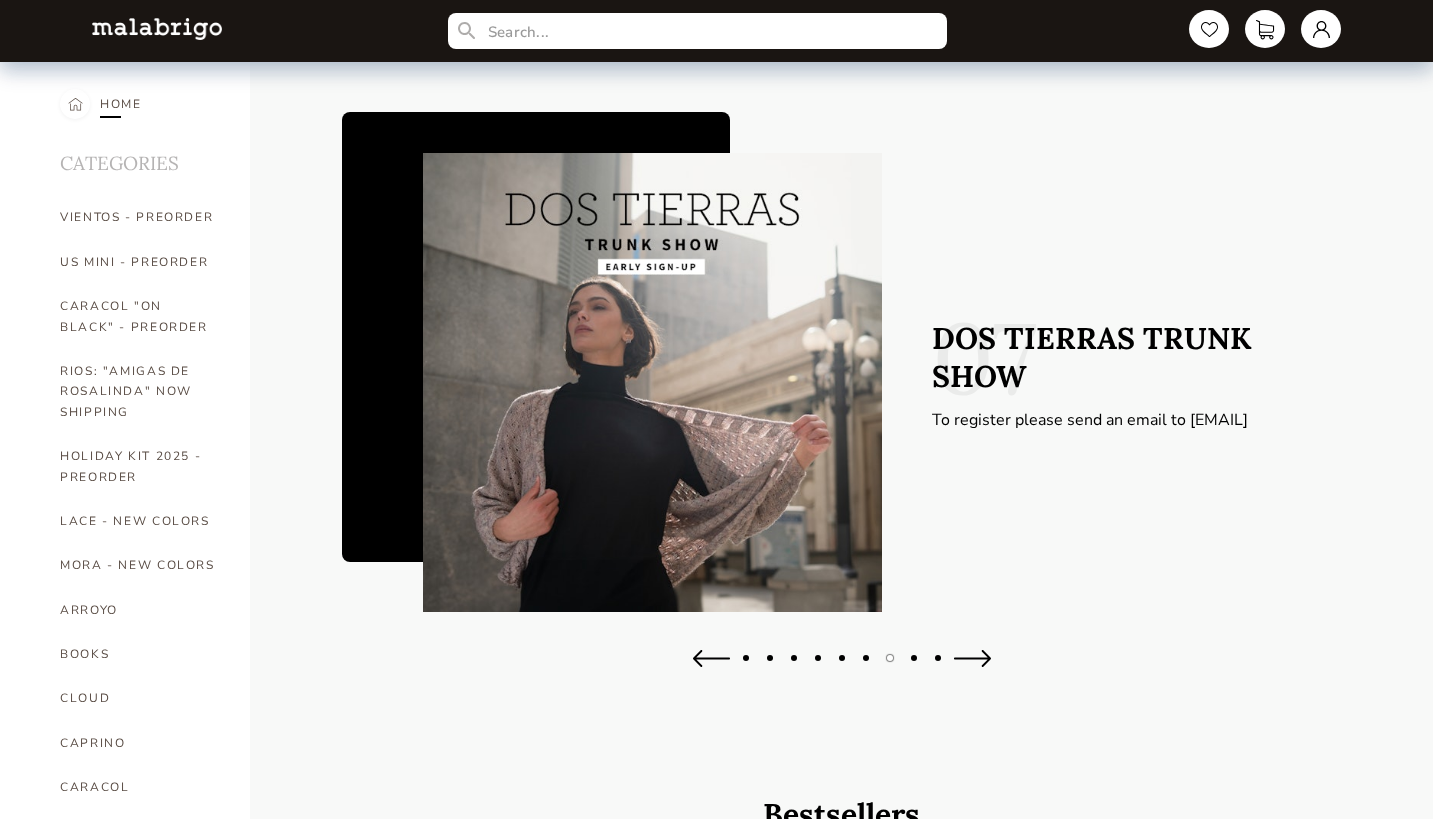 click on "HOME" at bounding box center [121, 104] 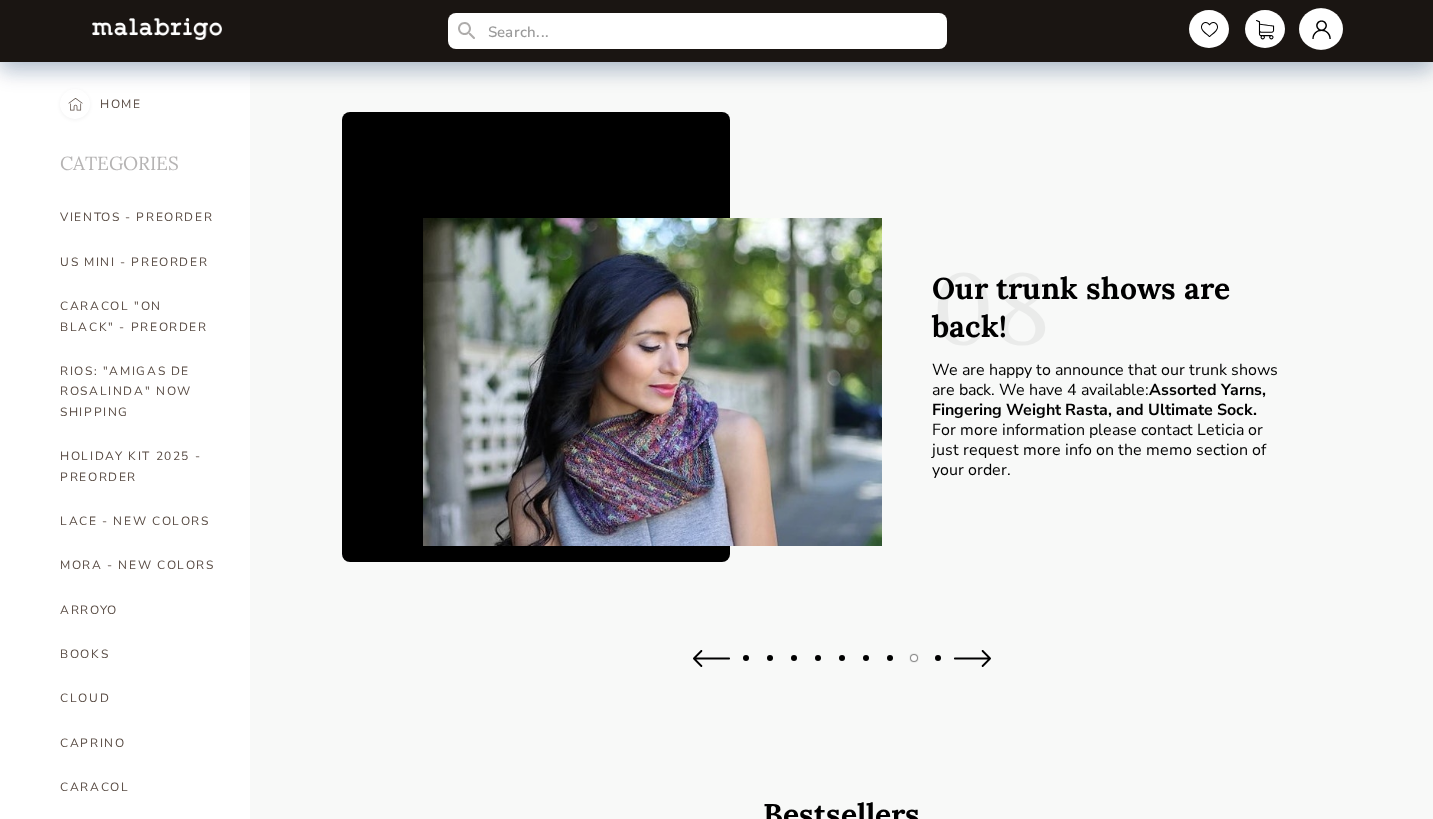click at bounding box center (1321, 29) 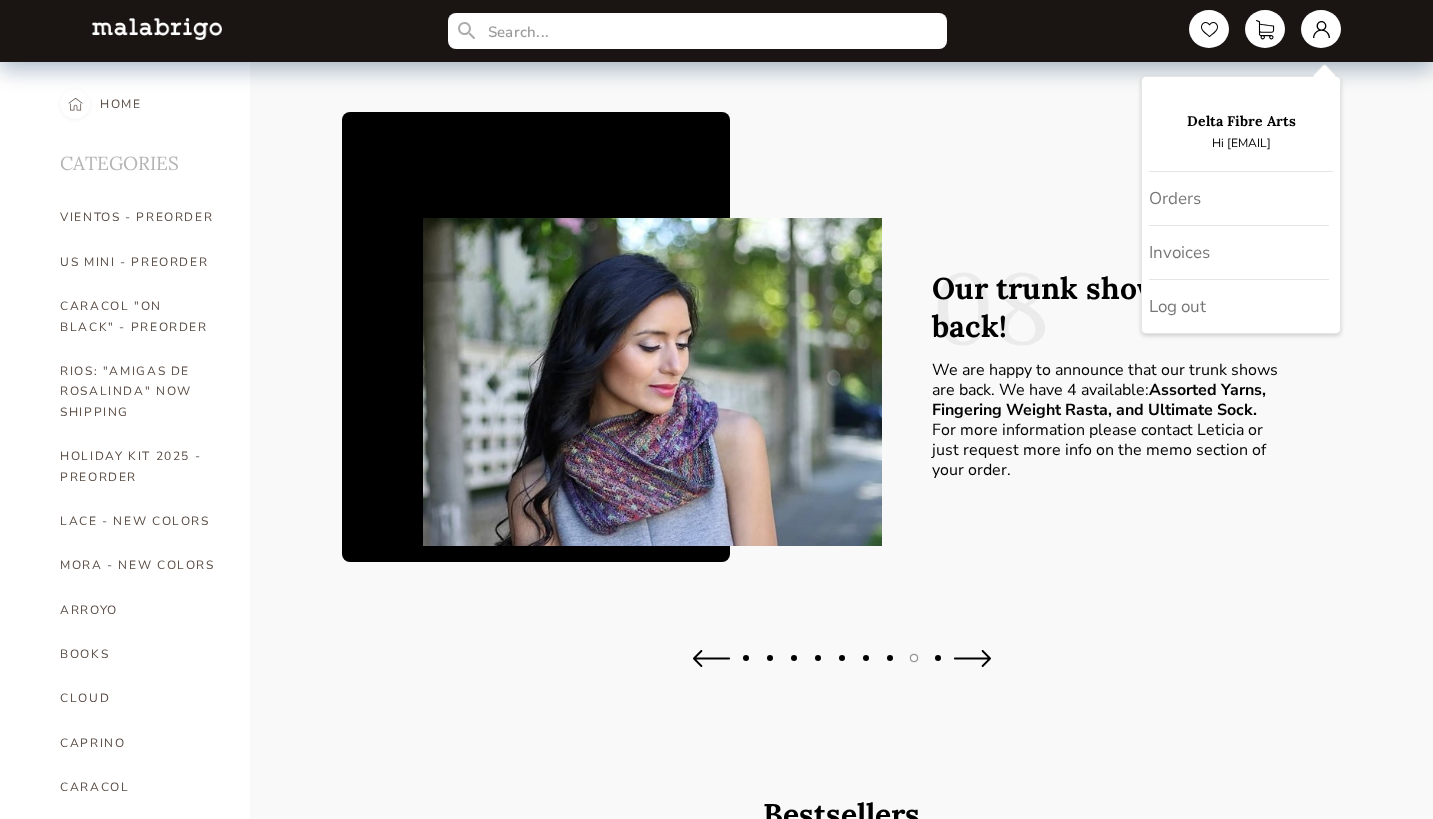 click on "HOME CATEGORIES VIENTOS - PREORDER US MINI - PREORDER CARACOL "ON BLACK" - PREORDER RIOS: "AMIGAS DE ROSALINDA" NOW SHIPPING HOLIDAY KIT 2025 - PREORDER LACE - NEW COLORS MORA - NEW COLORS ARROYO BOOKS CLOUD CAPRINO CARACOL CHUNKY DOS TIERRAS FINITO LACE MOHAIR MECHA MECHITA MORA NOVENTA NUBE ON SALE RASTA RIOS RIOS SÓLIDOS SOCK CAKES - METAMORPHOSIS SEIS CABOS SILKPACA SILKY MERINO SOCK SUSURRO TOTES ULTIMATE SOCK VERANO WASHTED WORSTED 08 Our trunk shows are back! We are happy to announce that our trunk shows are back. We have 4 available: Assorted Yarns, Fingering Weight Rasta, and Ultimate Sock. For more information please contact [NAME] or just request more info on the memo section of your order. Bestsellers $ 88.00 Natural SKU: RIO063 - 0 15 + $ 88.00 Pisces SKU: RIO289 - 0 15 + $ 88.00 Matisse Blue SKU: RIO415 - 0 15 + $ 62.00 Natural SKU: RAS063 - 0 15 + $ 88.00 Ivy SKU: RIO138 - 0 15 + $ 88.00 Aniversario SKU: RIO005 - 0 15 + $ 88.00 Medusa SKU: RIO276 - 0 15 + $ 88.00 -" at bounding box center [716, 1089] 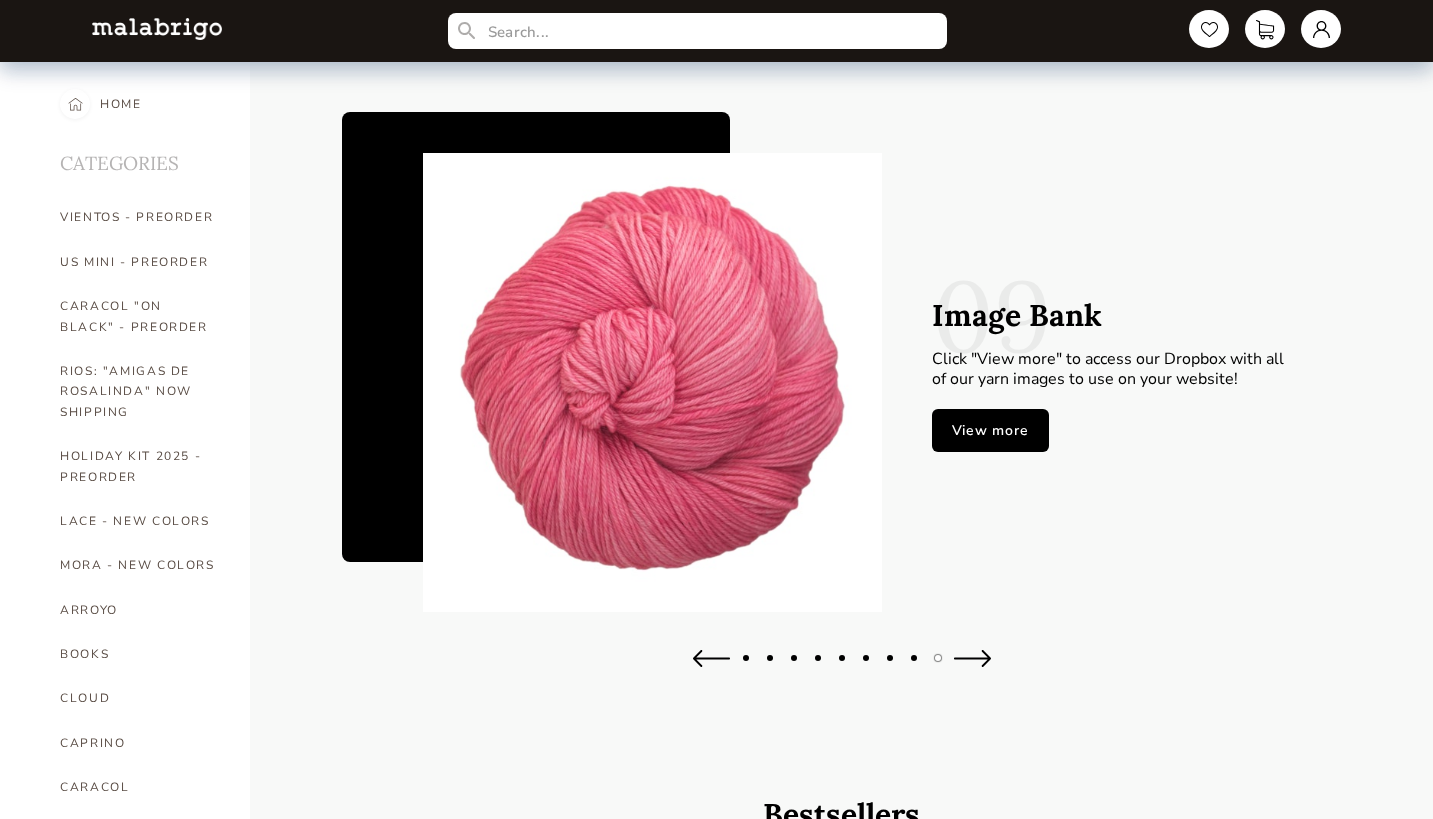 scroll, scrollTop: 0, scrollLeft: 0, axis: both 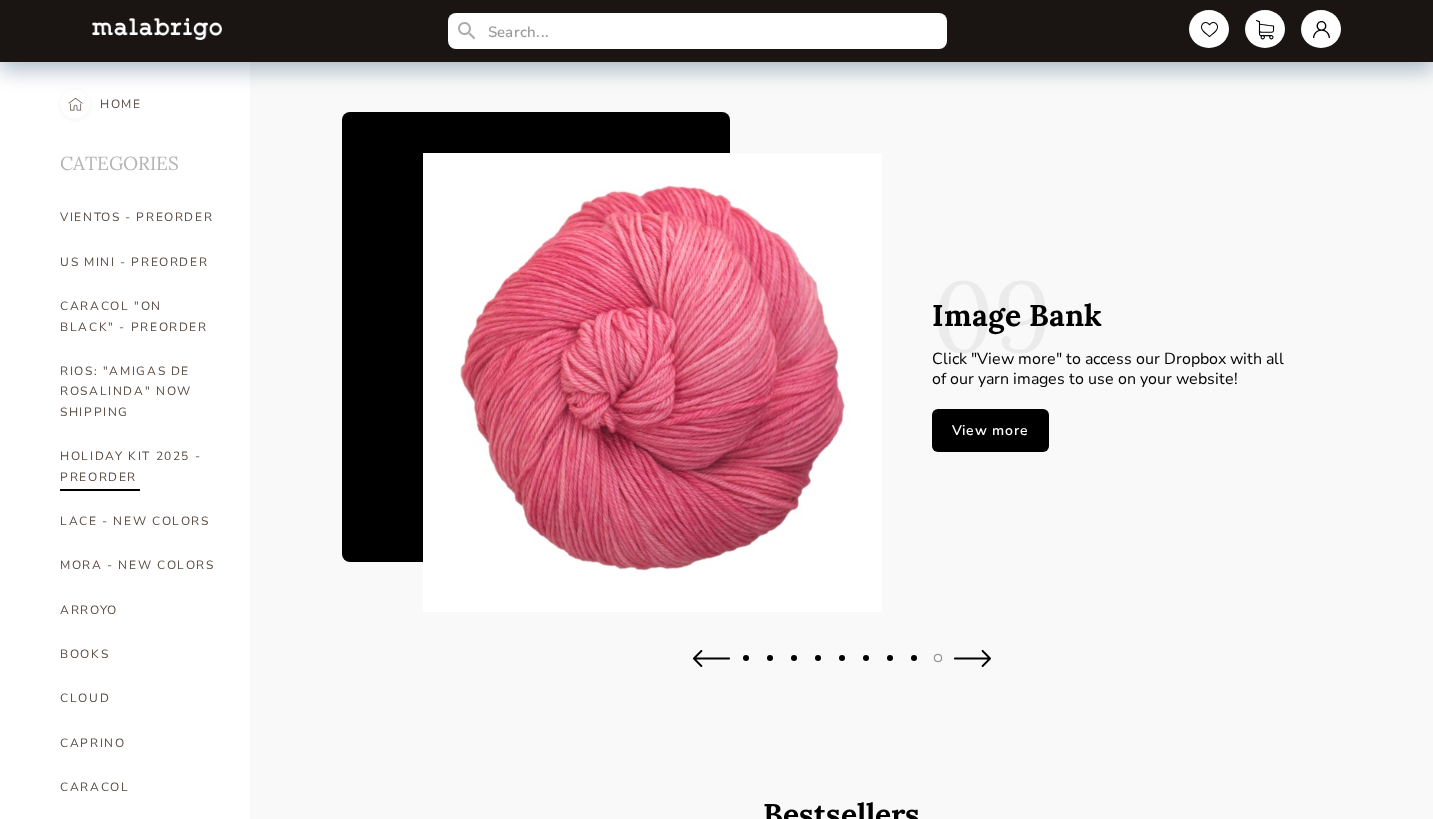 click on "HOLIDAY KIT 2025 - PREORDER" at bounding box center (140, 466) 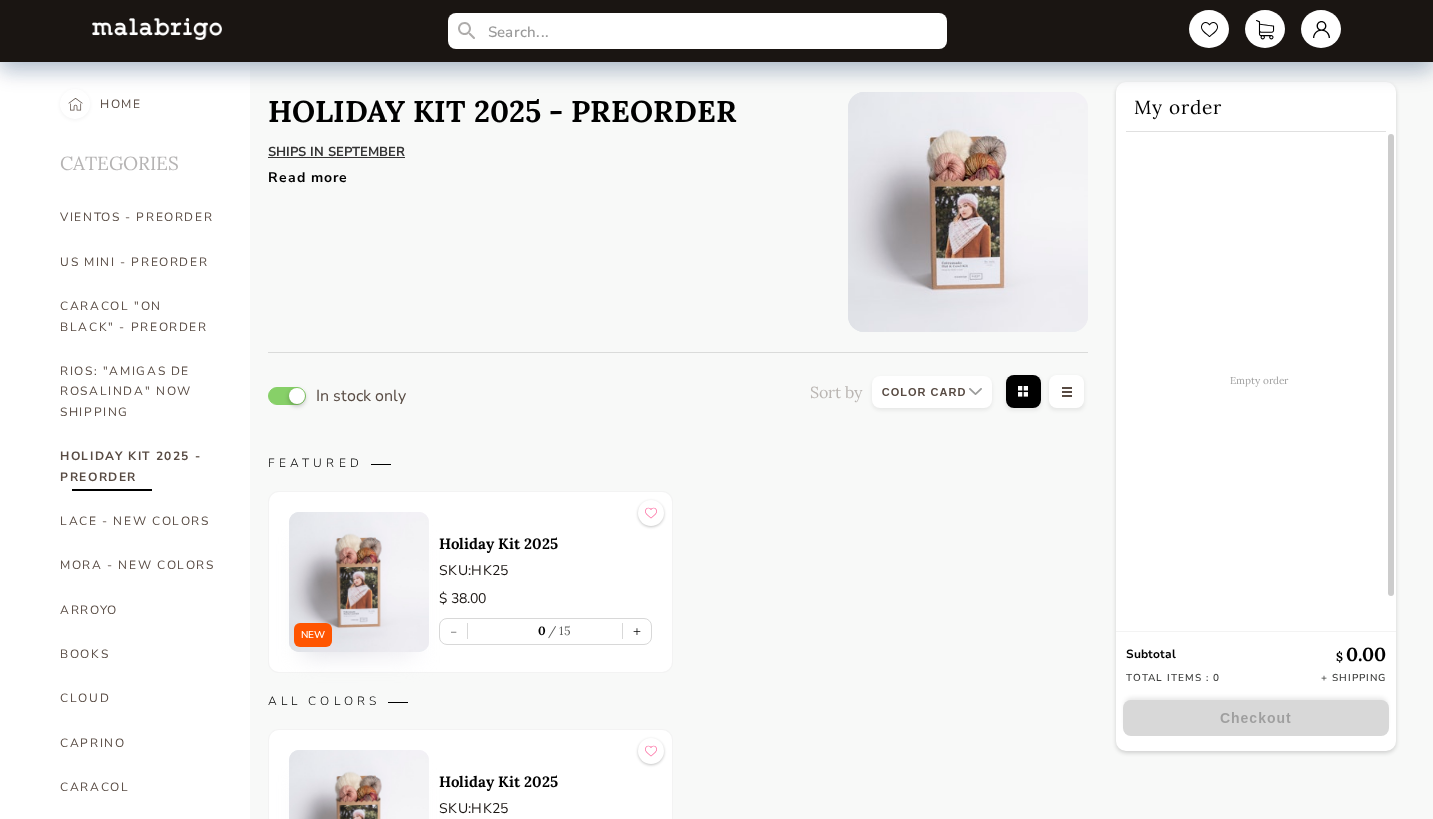 scroll, scrollTop: 0, scrollLeft: 0, axis: both 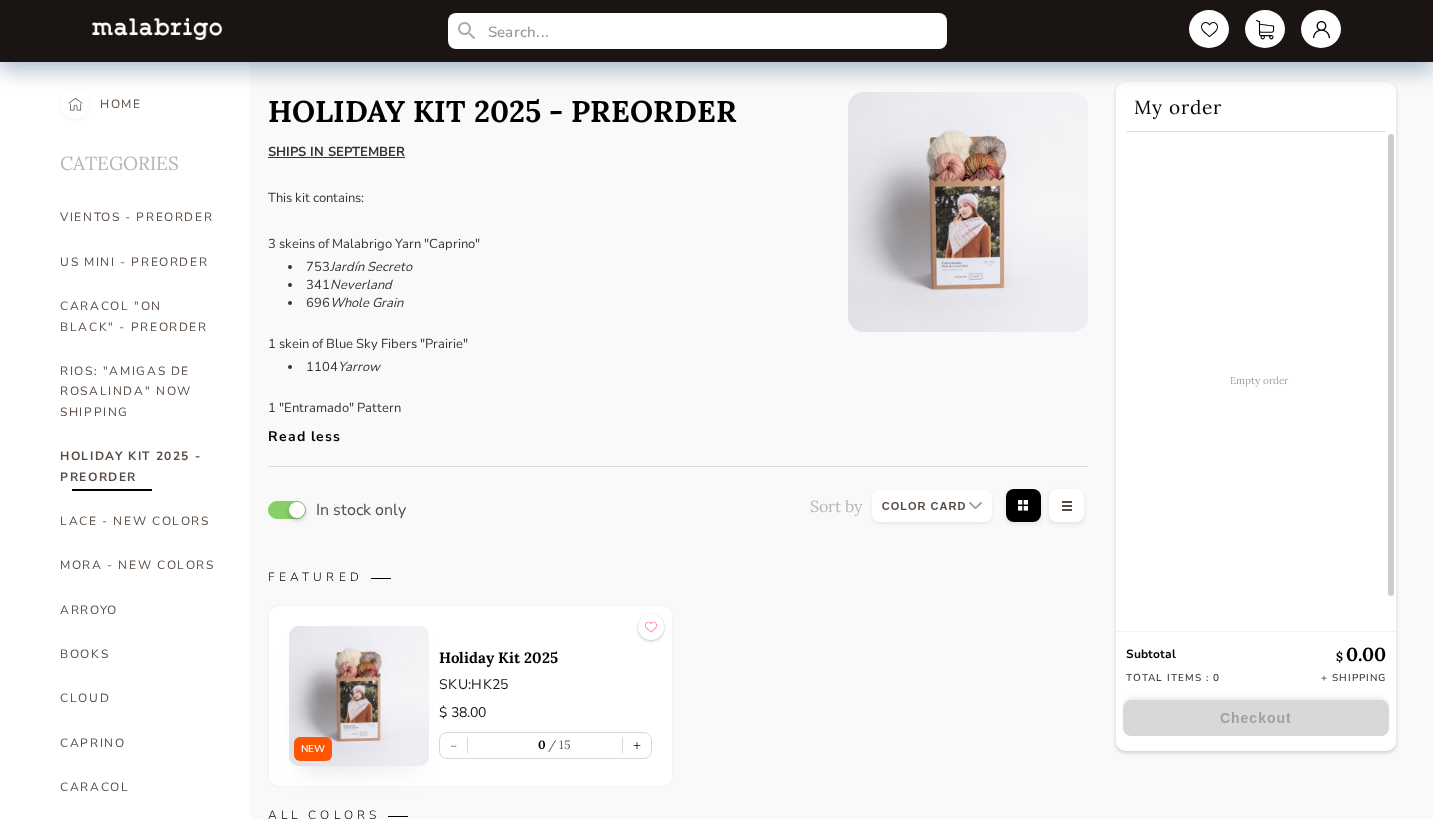 click at bounding box center (157, 28) 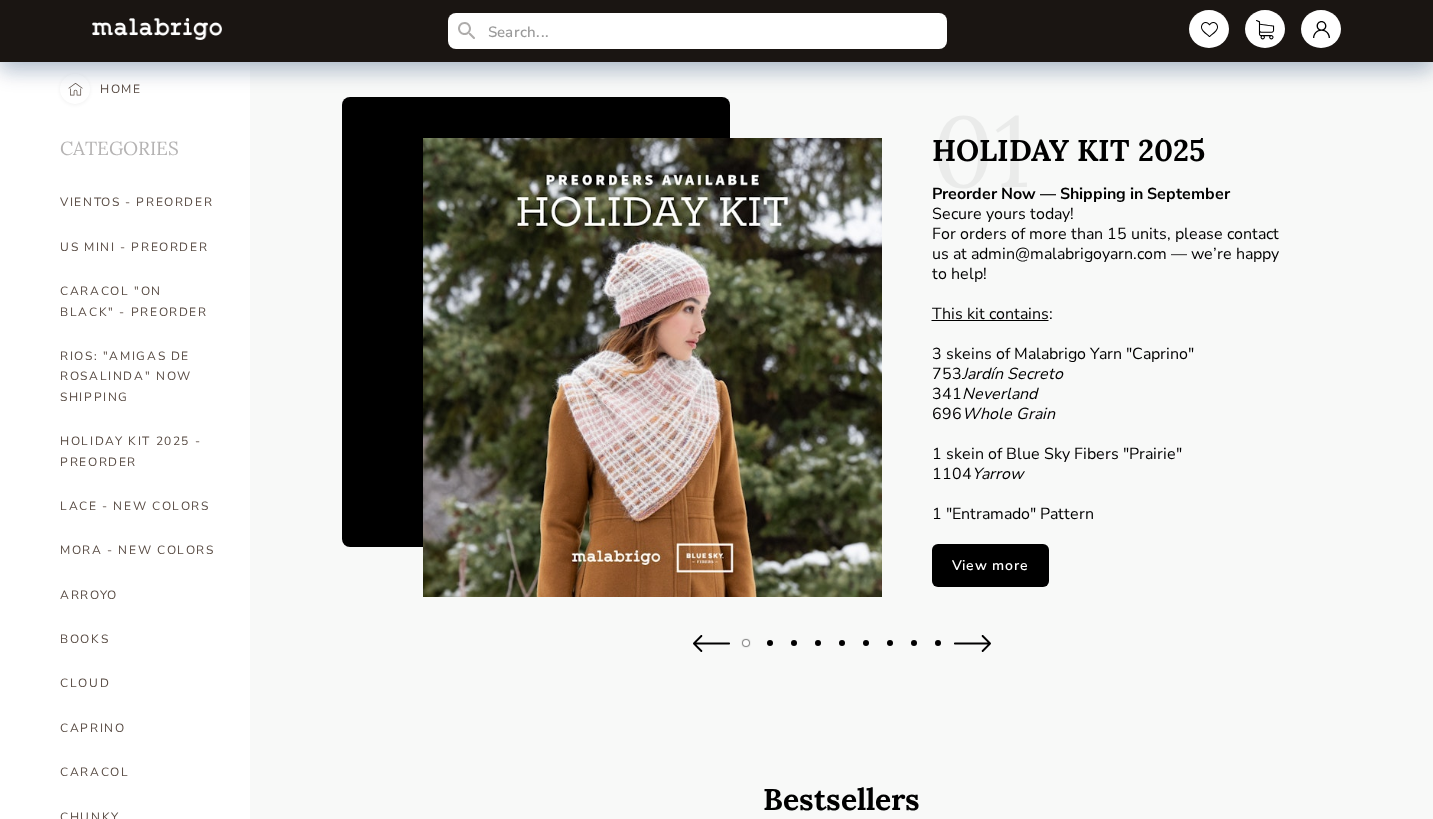 scroll, scrollTop: 0, scrollLeft: 4, axis: horizontal 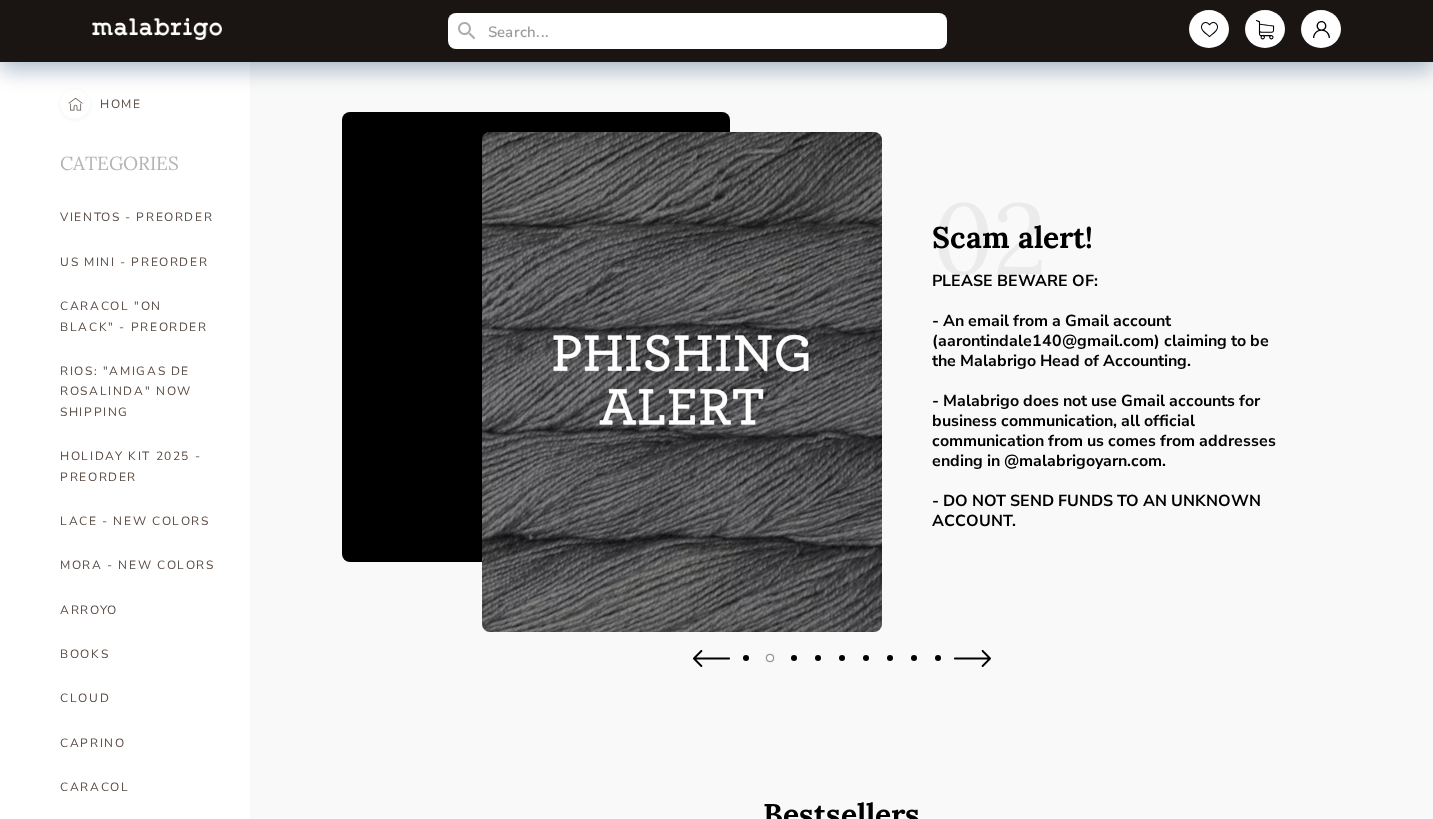 click at bounding box center [711, 658] 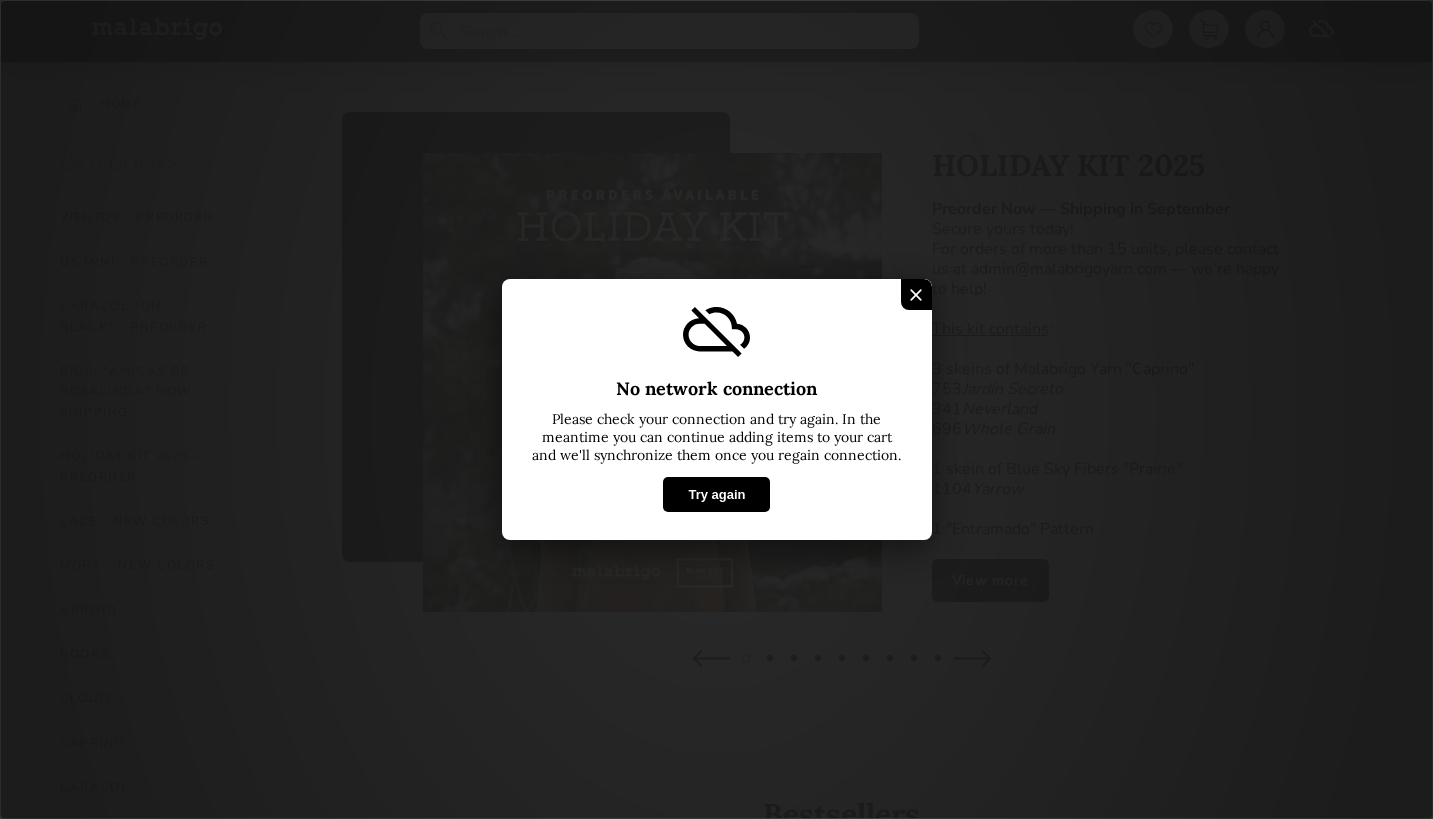 click at bounding box center (916, 294) 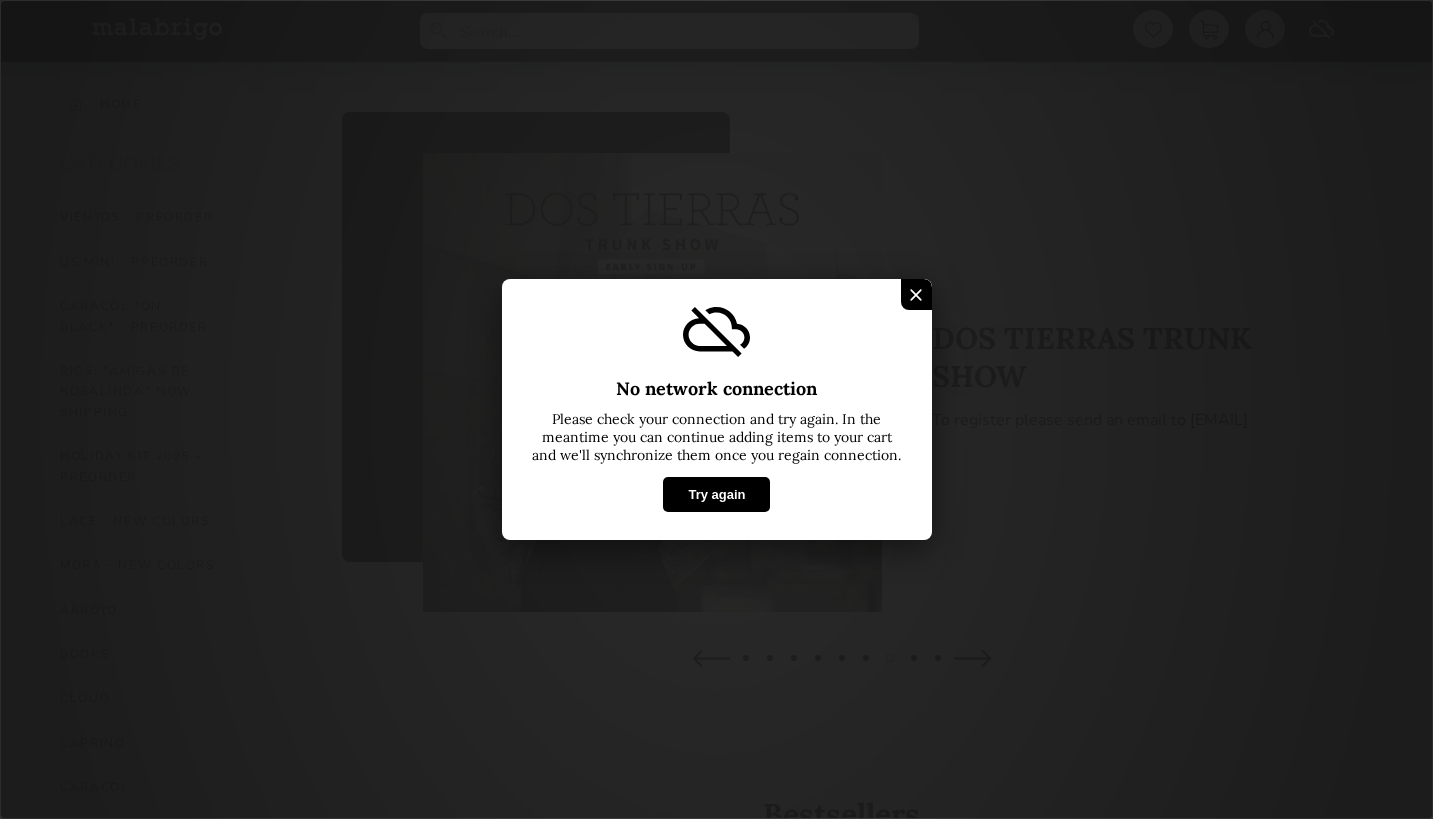 click at bounding box center (915, 294) 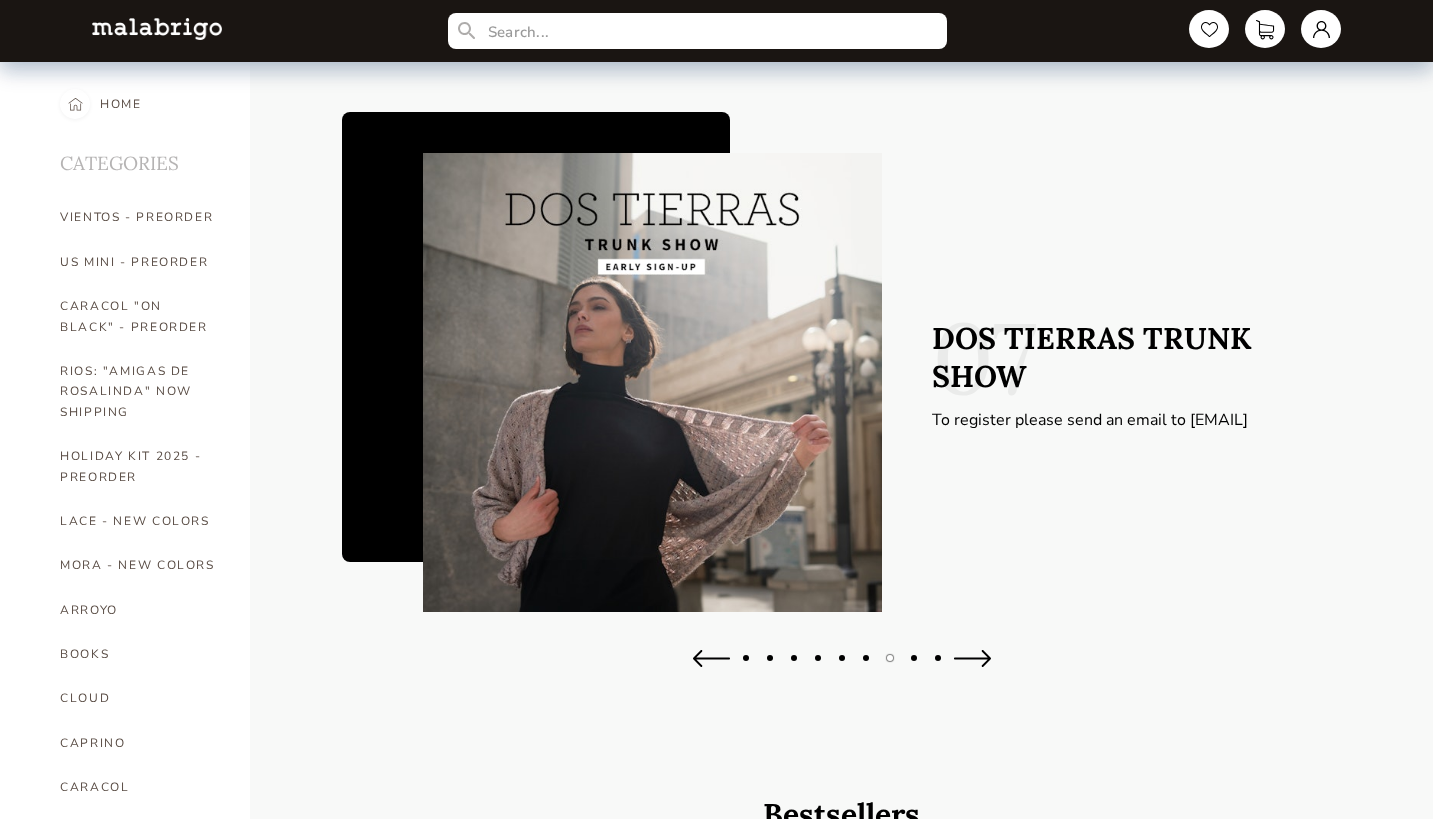click at bounding box center (652, 382) 